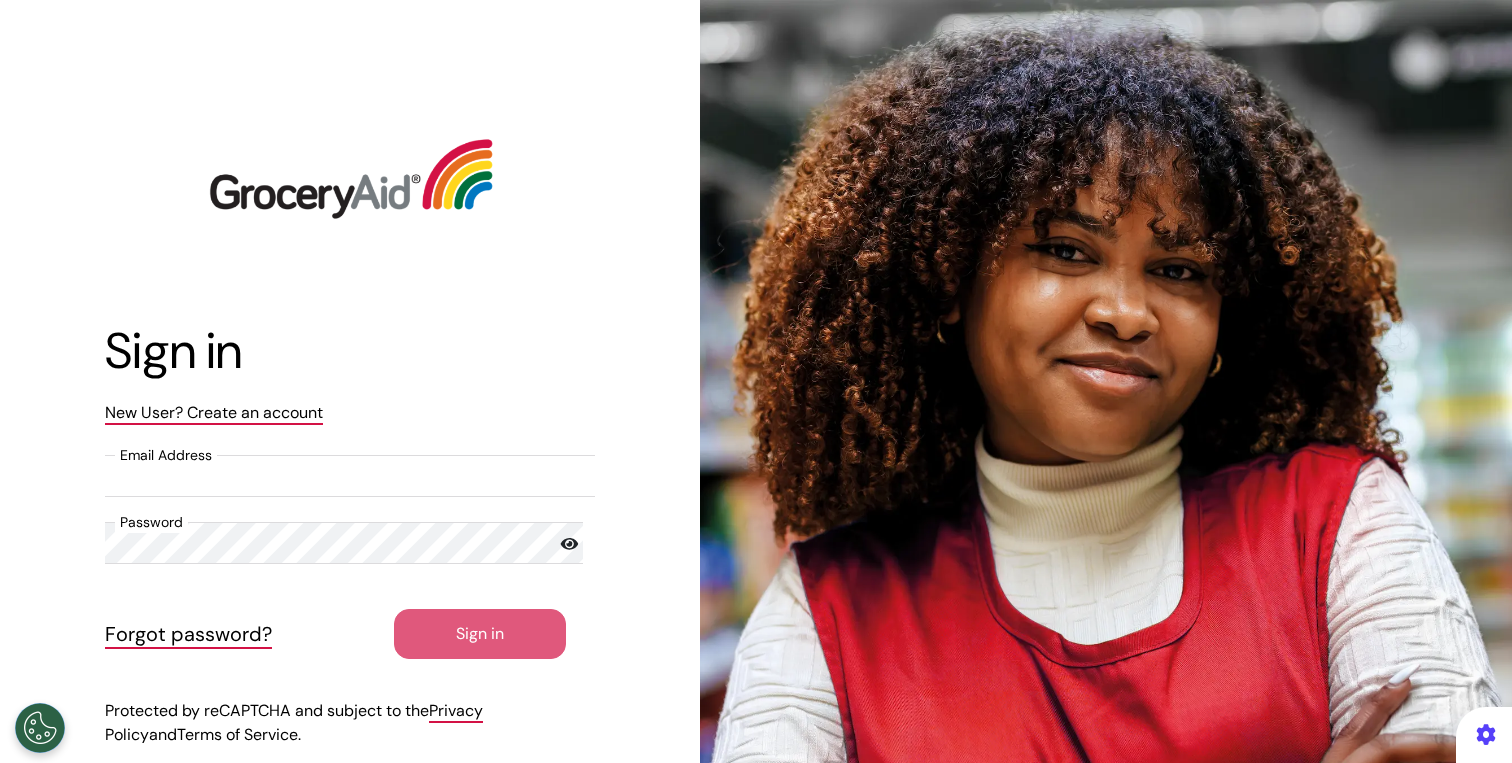 scroll, scrollTop: 0, scrollLeft: 0, axis: both 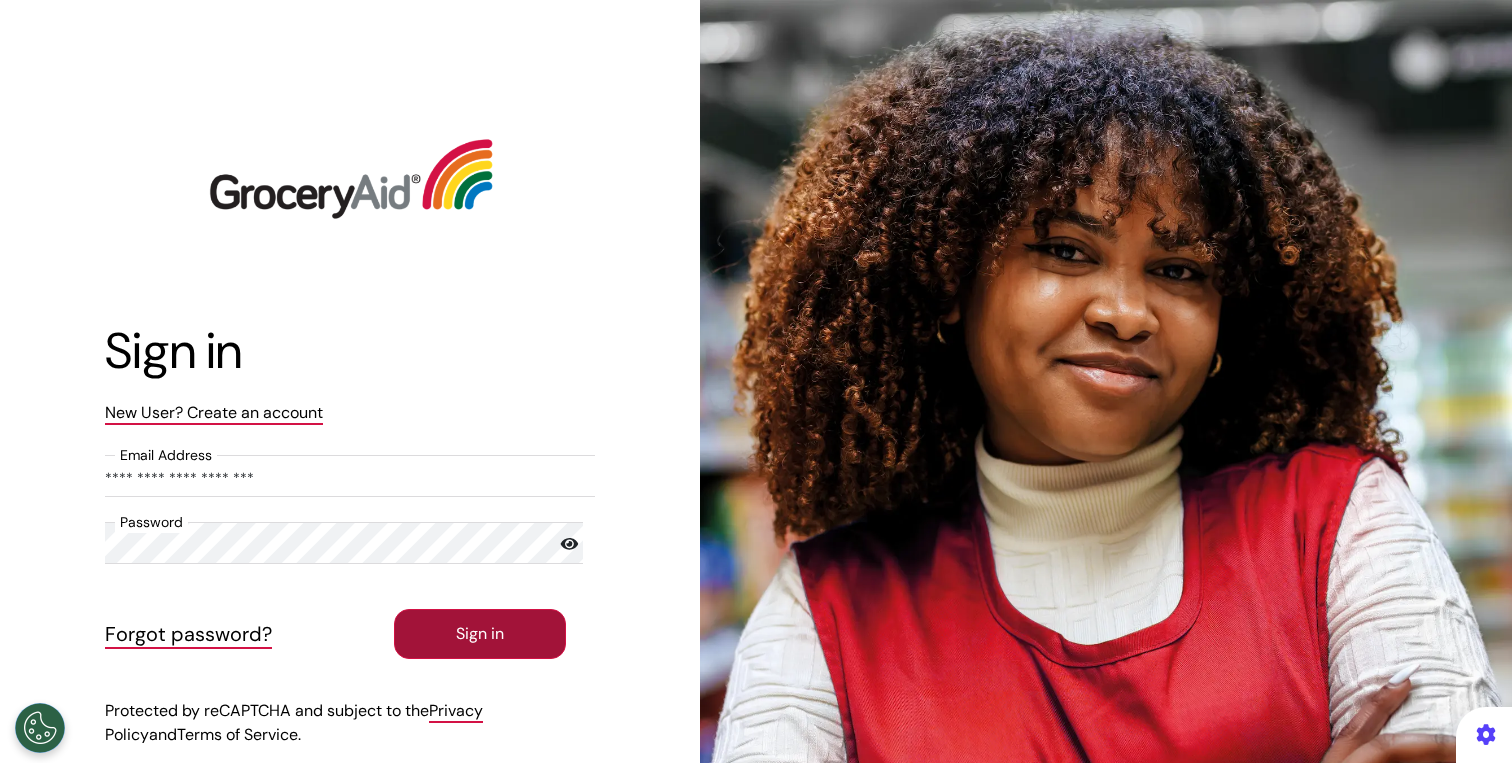 click on "Sign in" at bounding box center (480, 634) 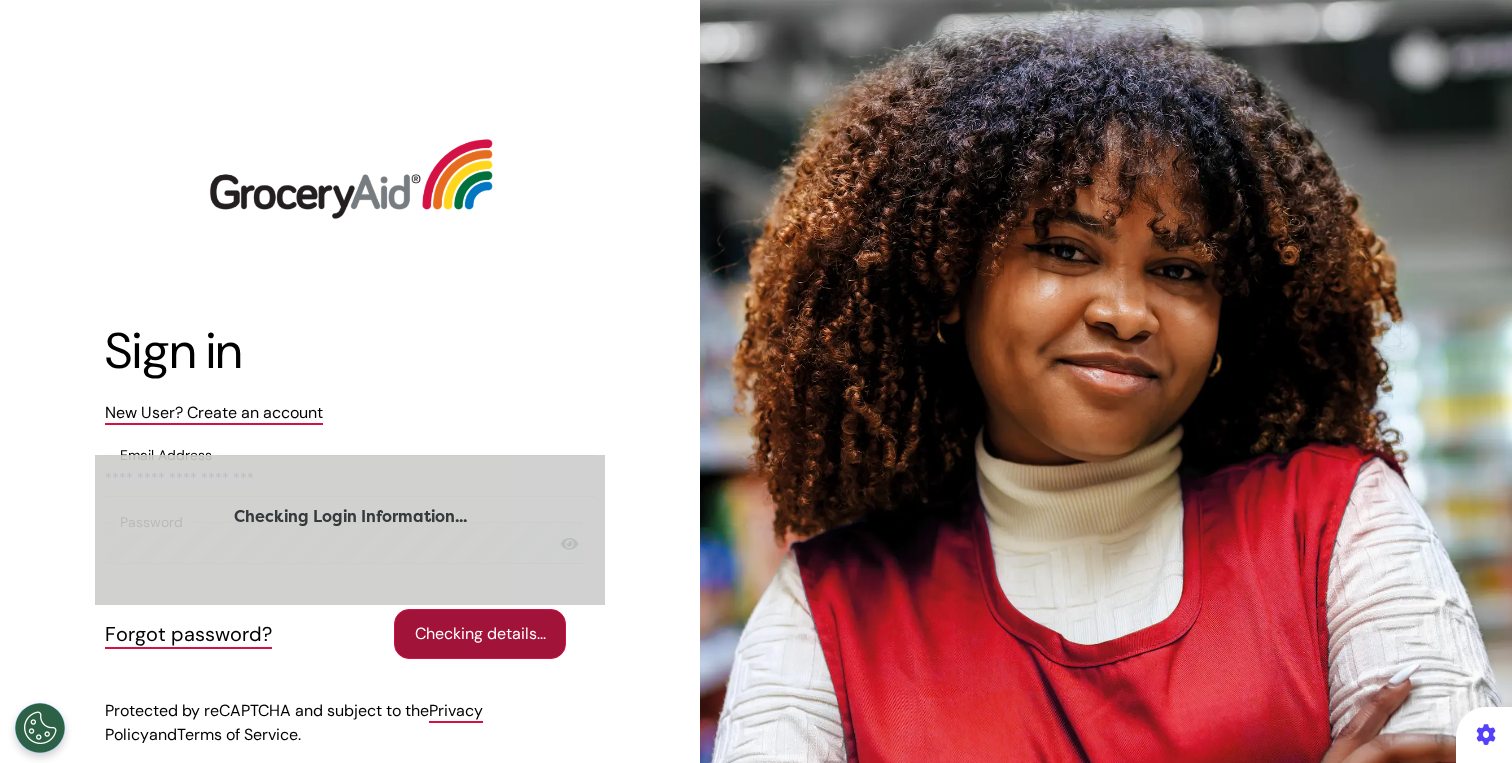 select on "**" 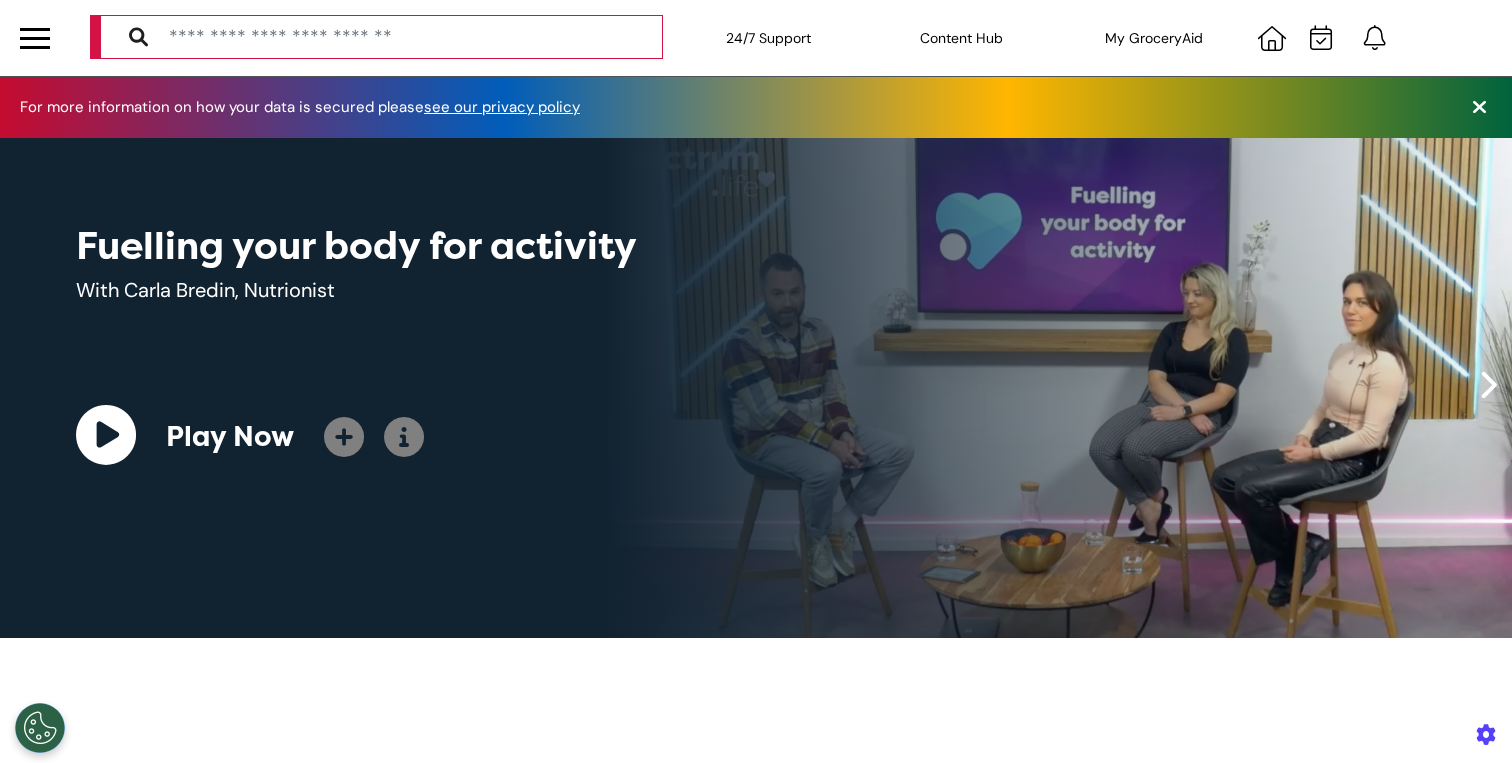 scroll, scrollTop: 0, scrollLeft: 755, axis: horizontal 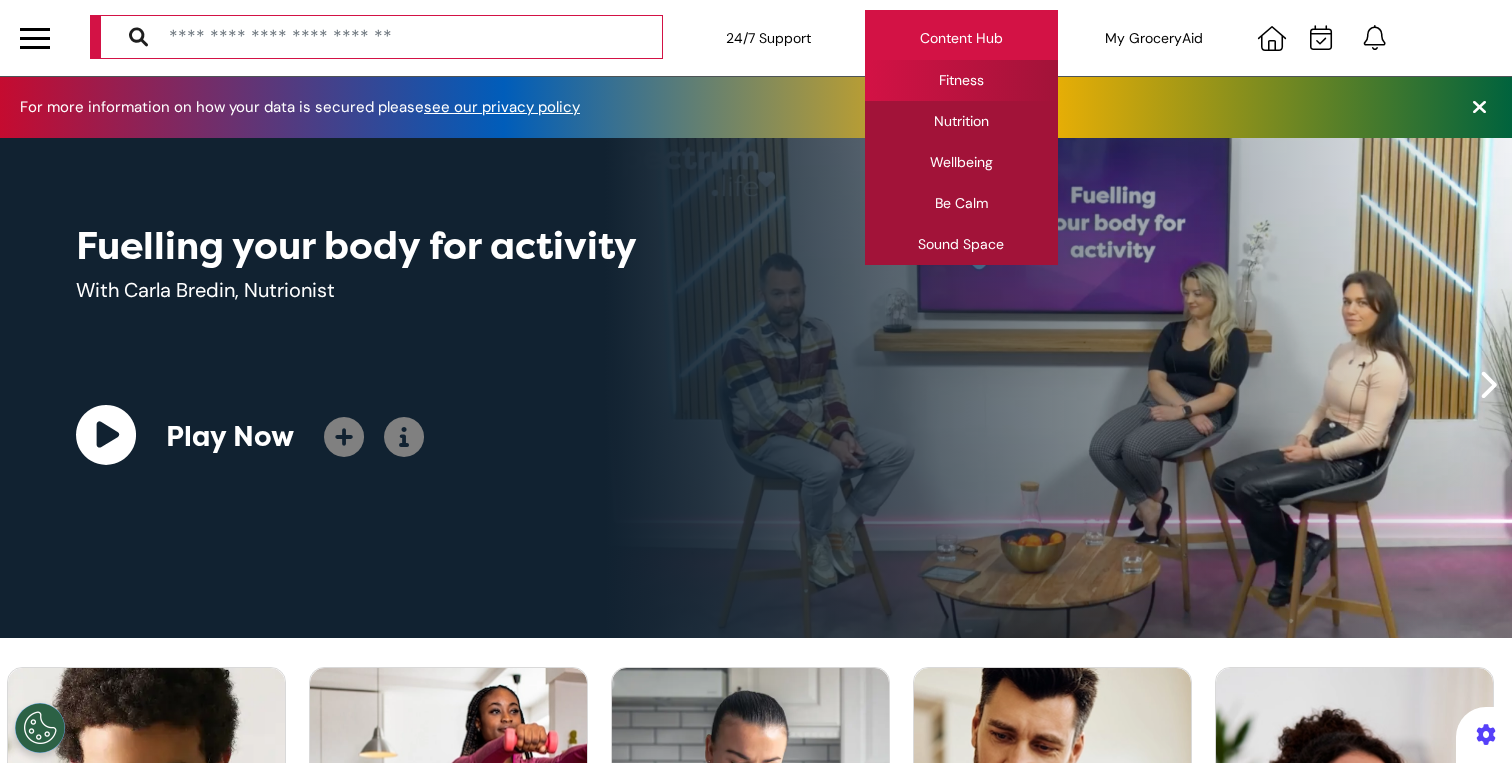 click on "Fitness" at bounding box center [961, 80] 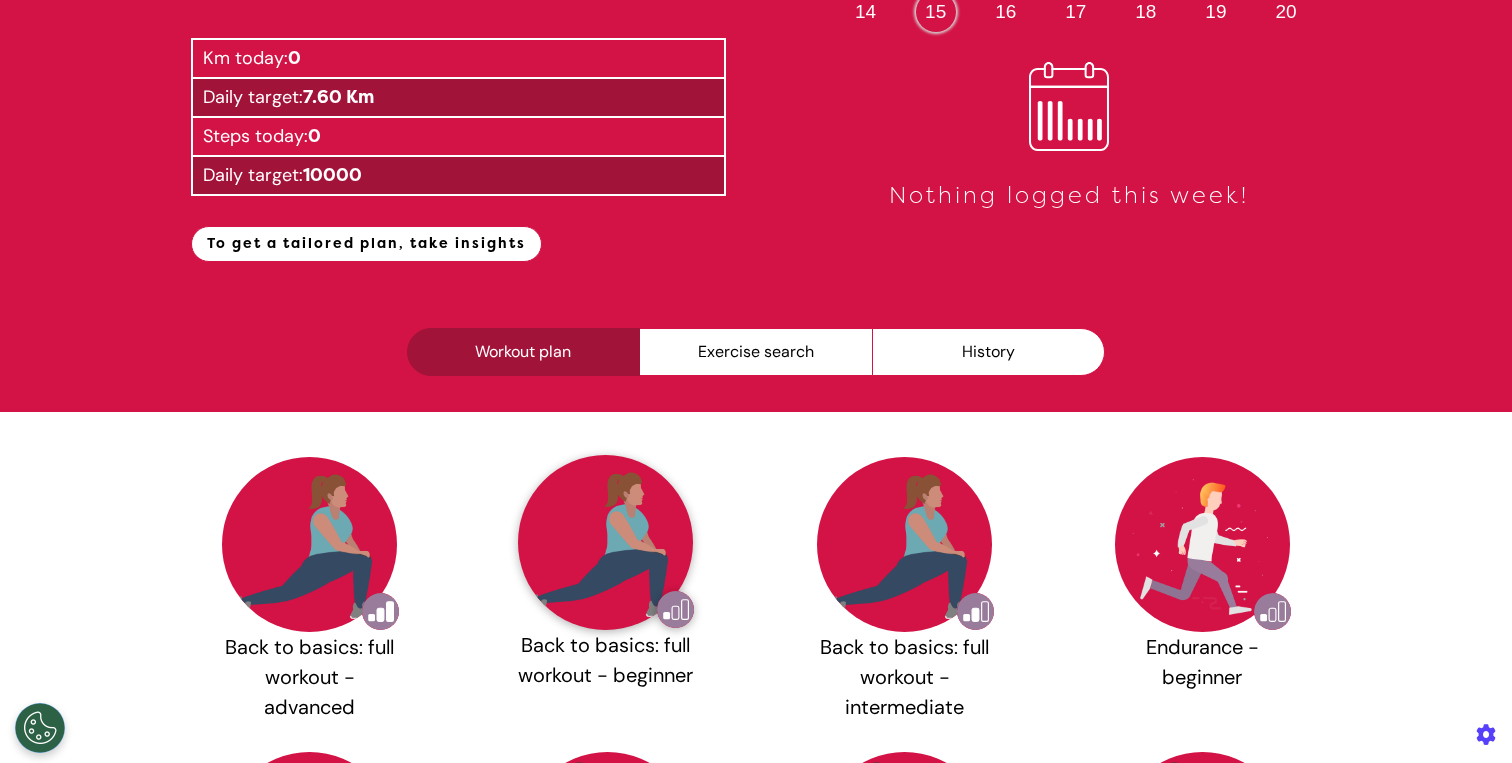 scroll, scrollTop: 239, scrollLeft: 0, axis: vertical 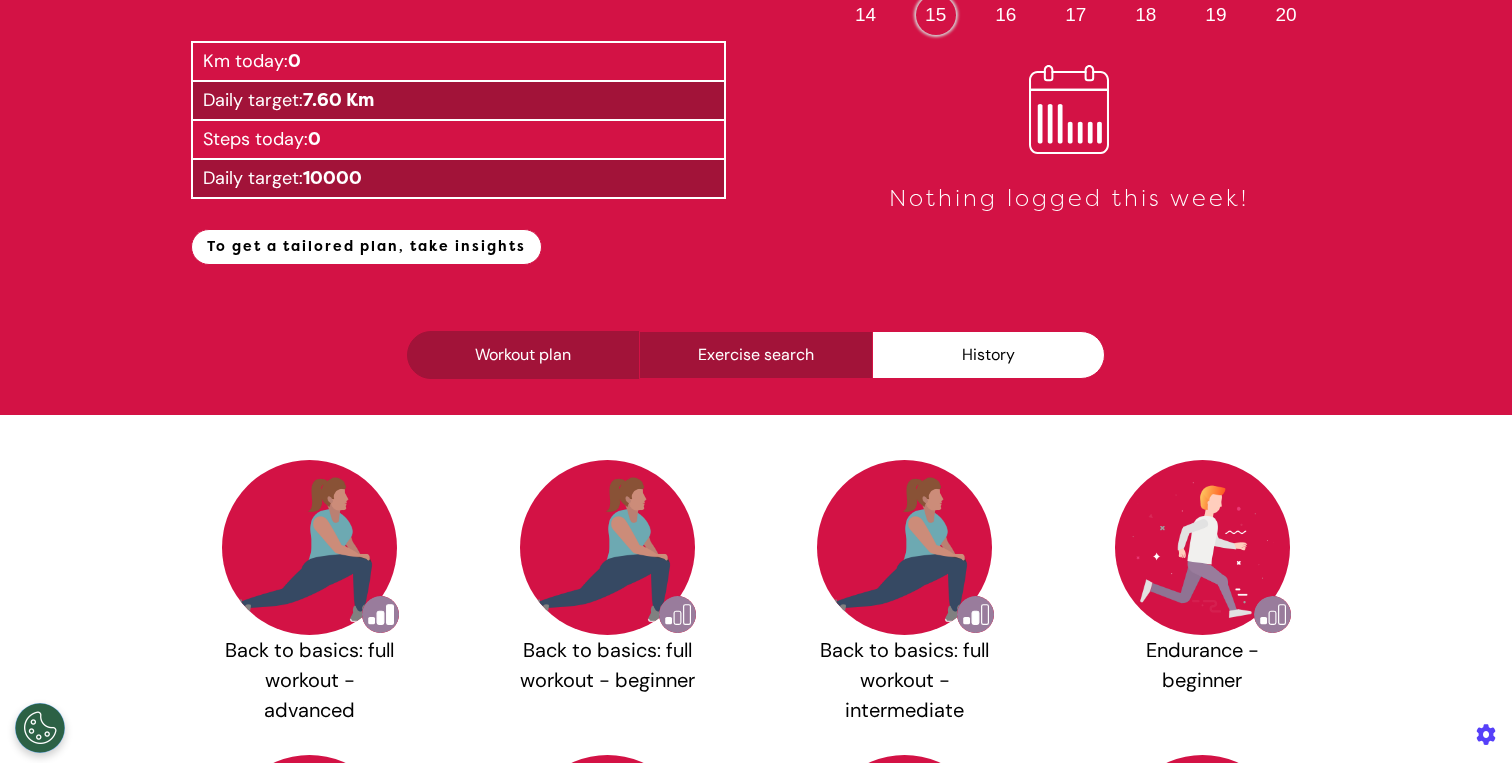 click on "Exercise search" at bounding box center [755, 355] 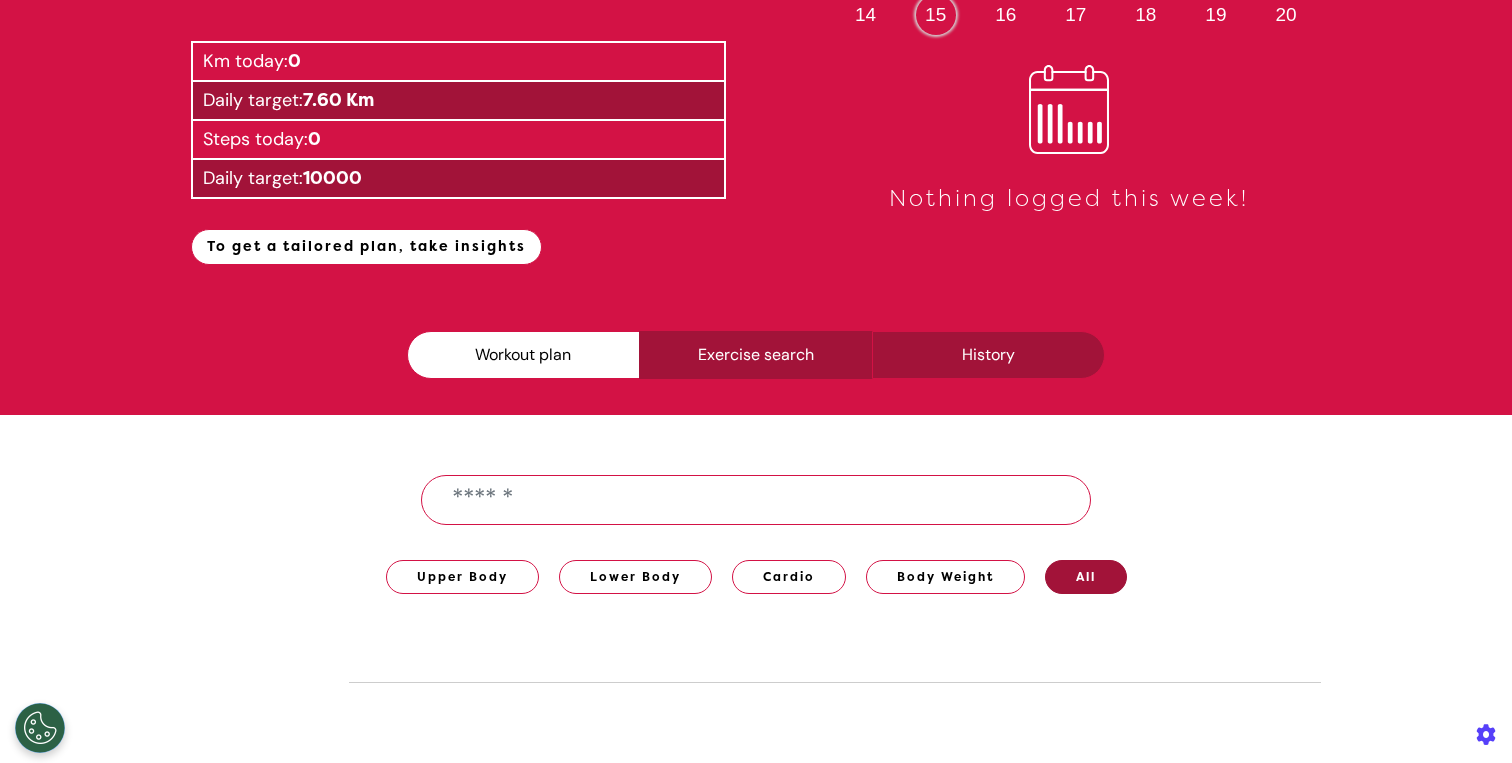 click on "History" at bounding box center [988, 355] 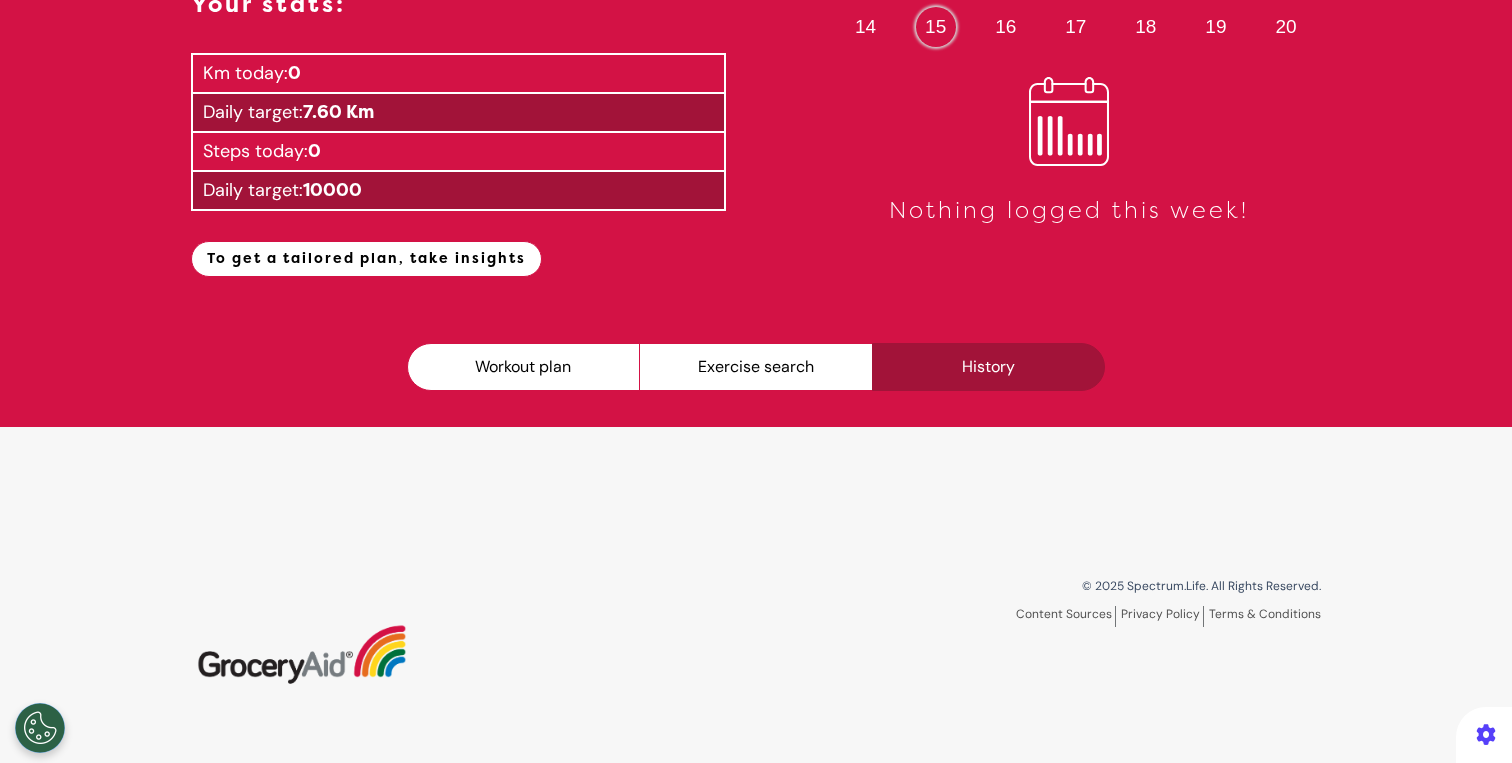 scroll, scrollTop: 0, scrollLeft: 0, axis: both 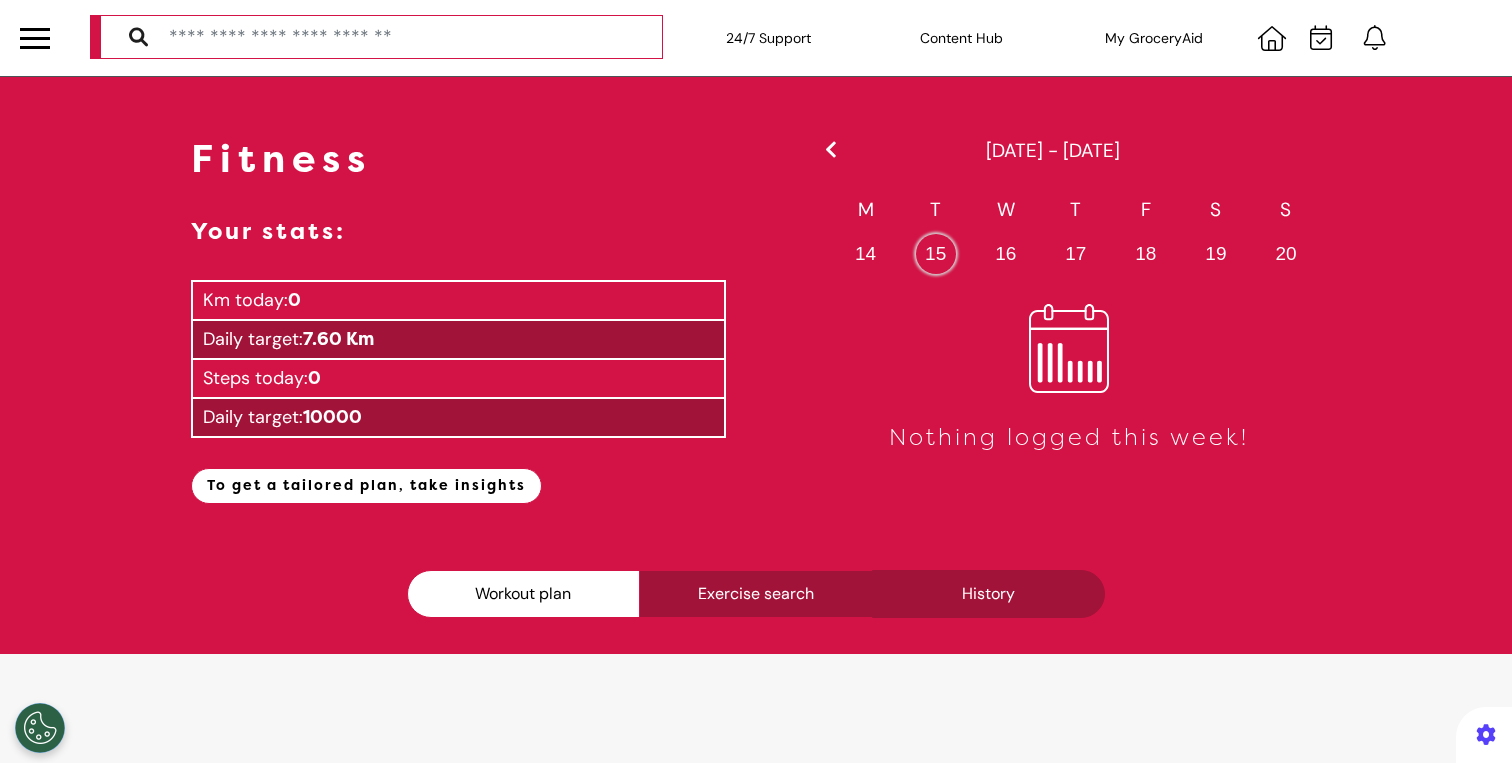 click on "Exercise search" at bounding box center [755, 594] 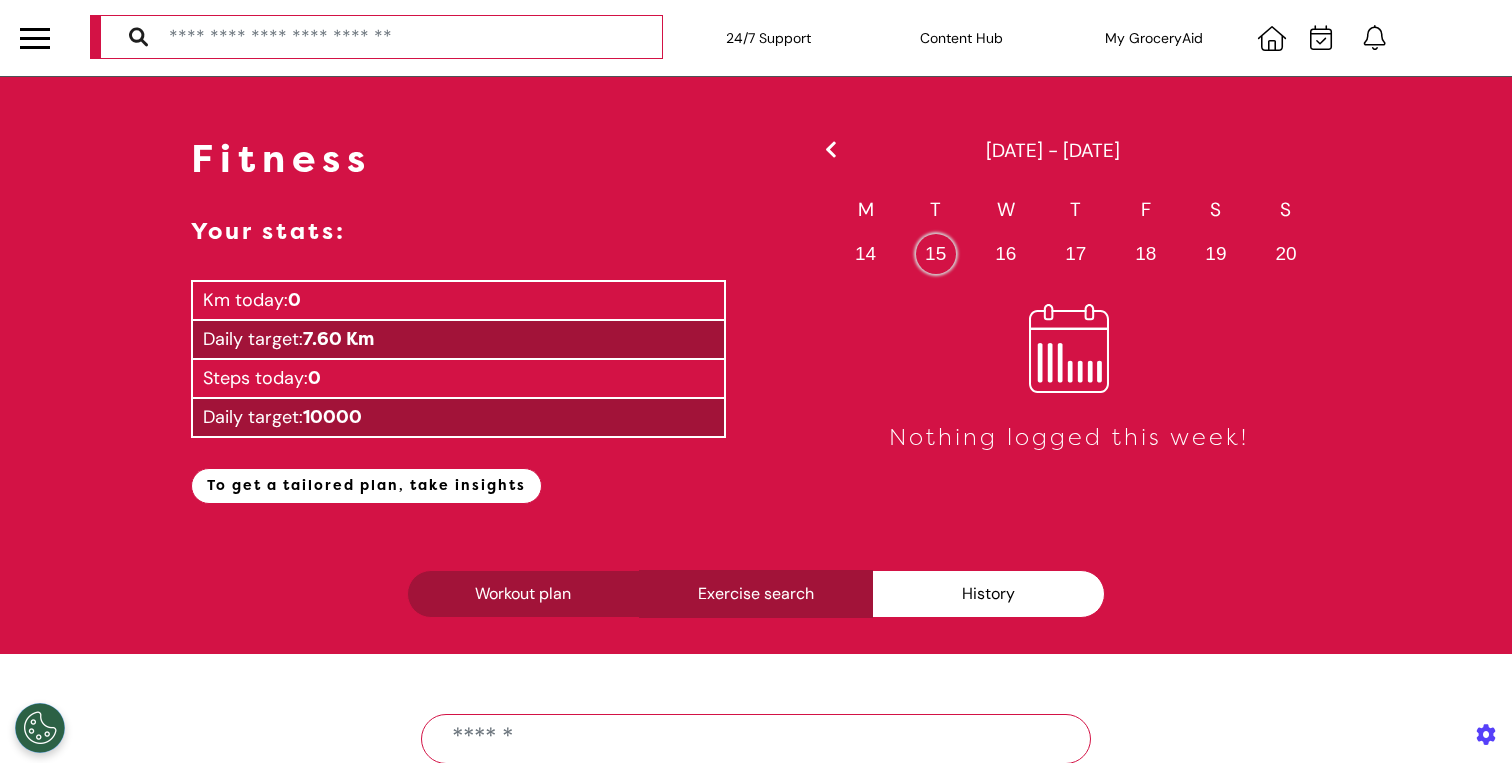 click on "Workout plan" at bounding box center (523, 594) 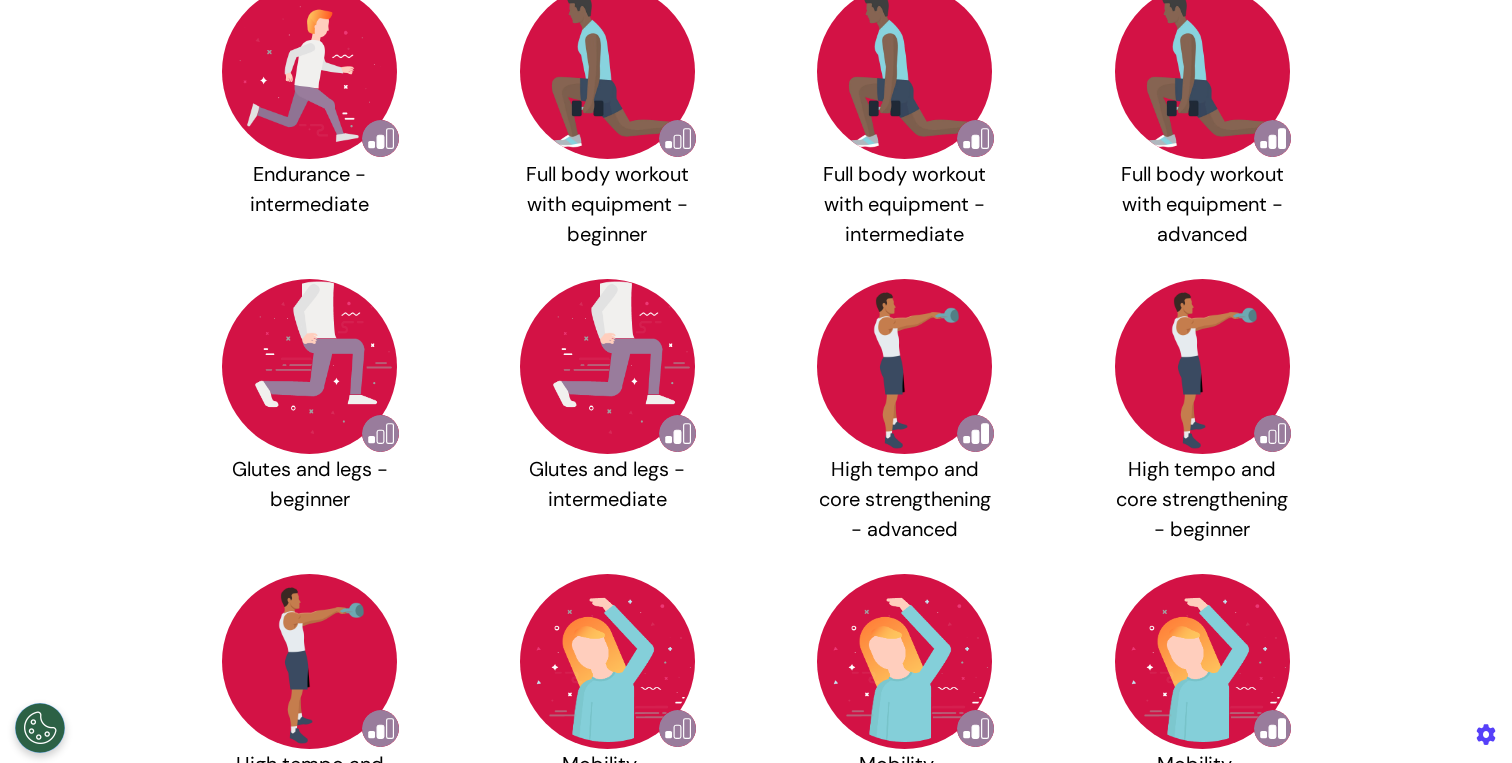 scroll, scrollTop: 1011, scrollLeft: 0, axis: vertical 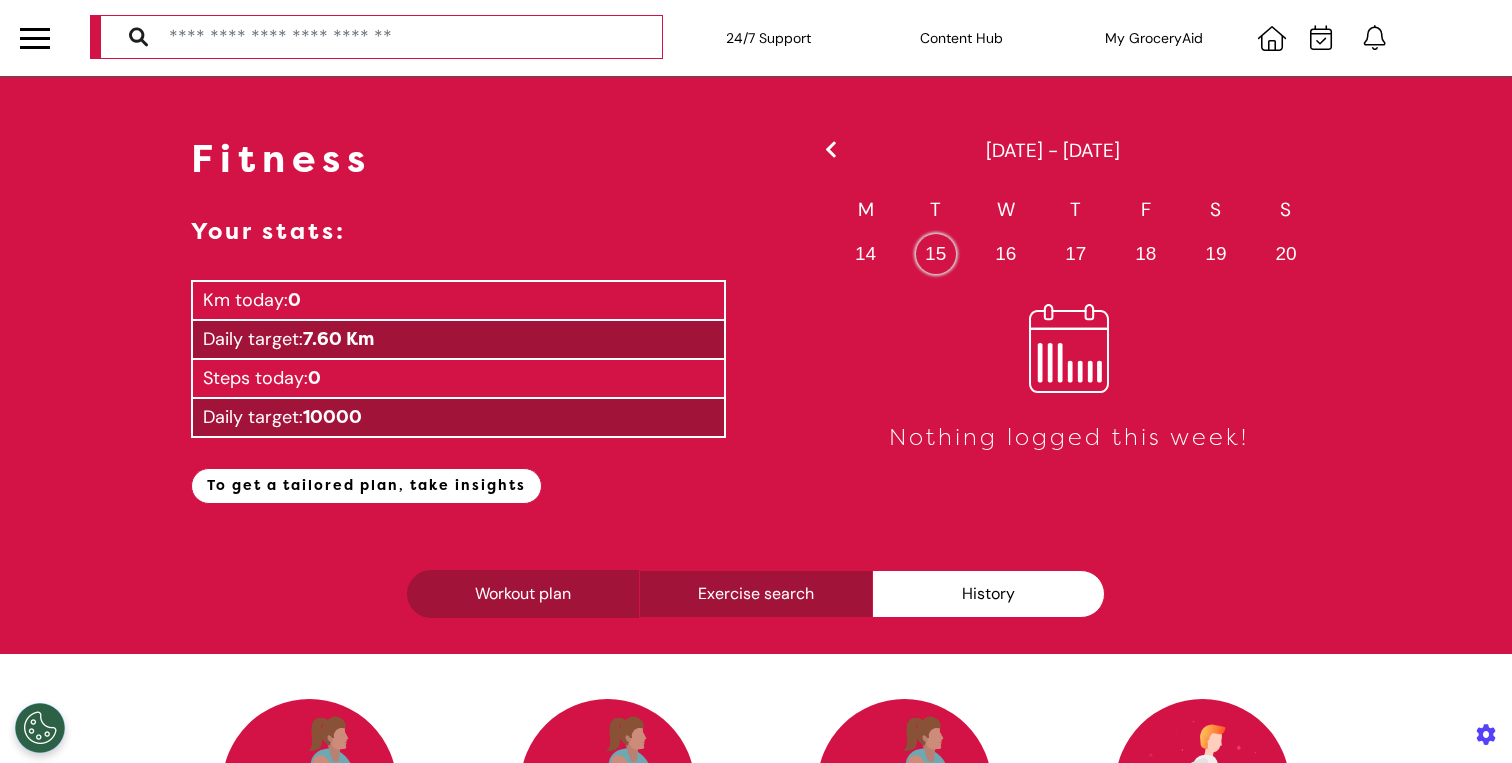 click on "Exercise search" at bounding box center (755, 594) 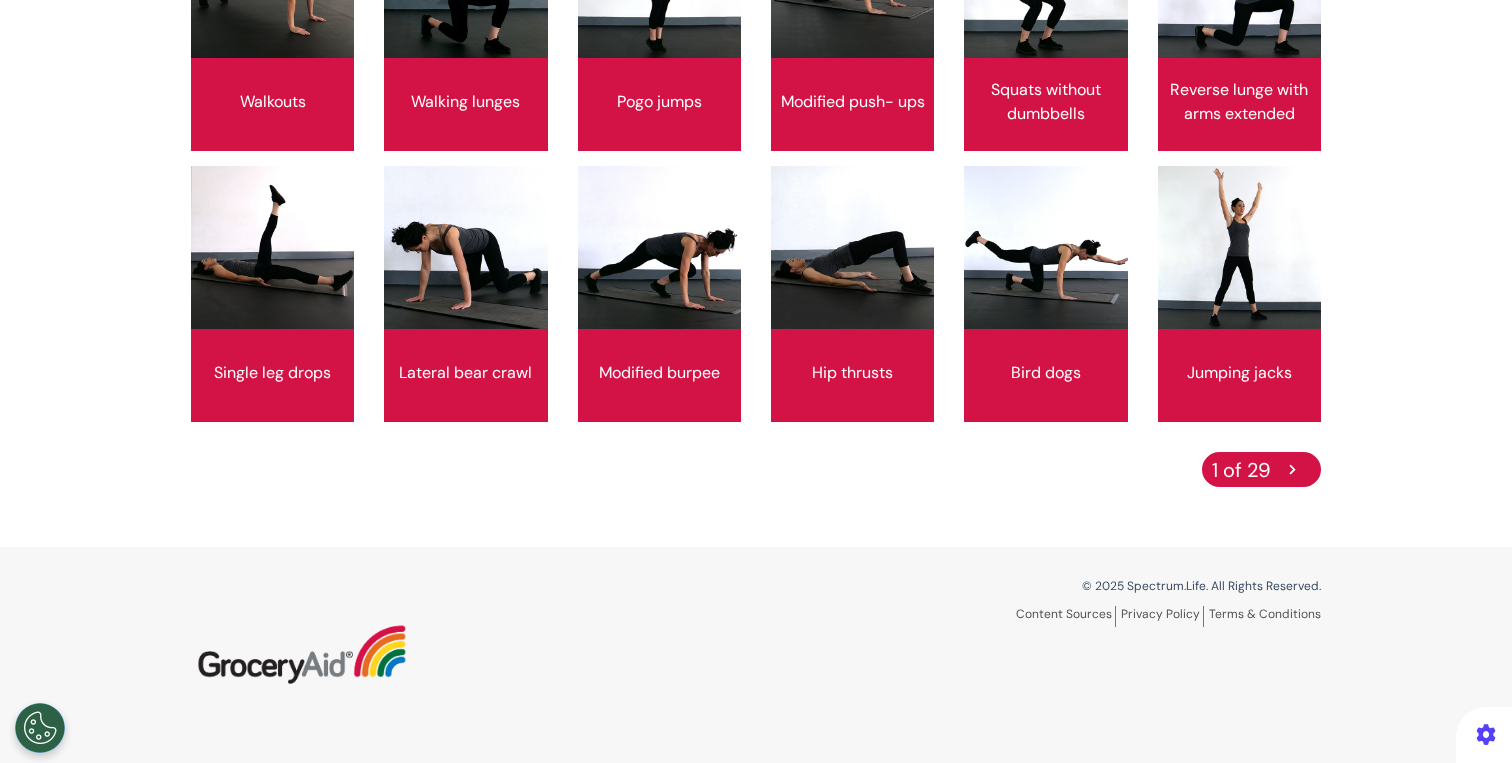 scroll, scrollTop: 1027, scrollLeft: 0, axis: vertical 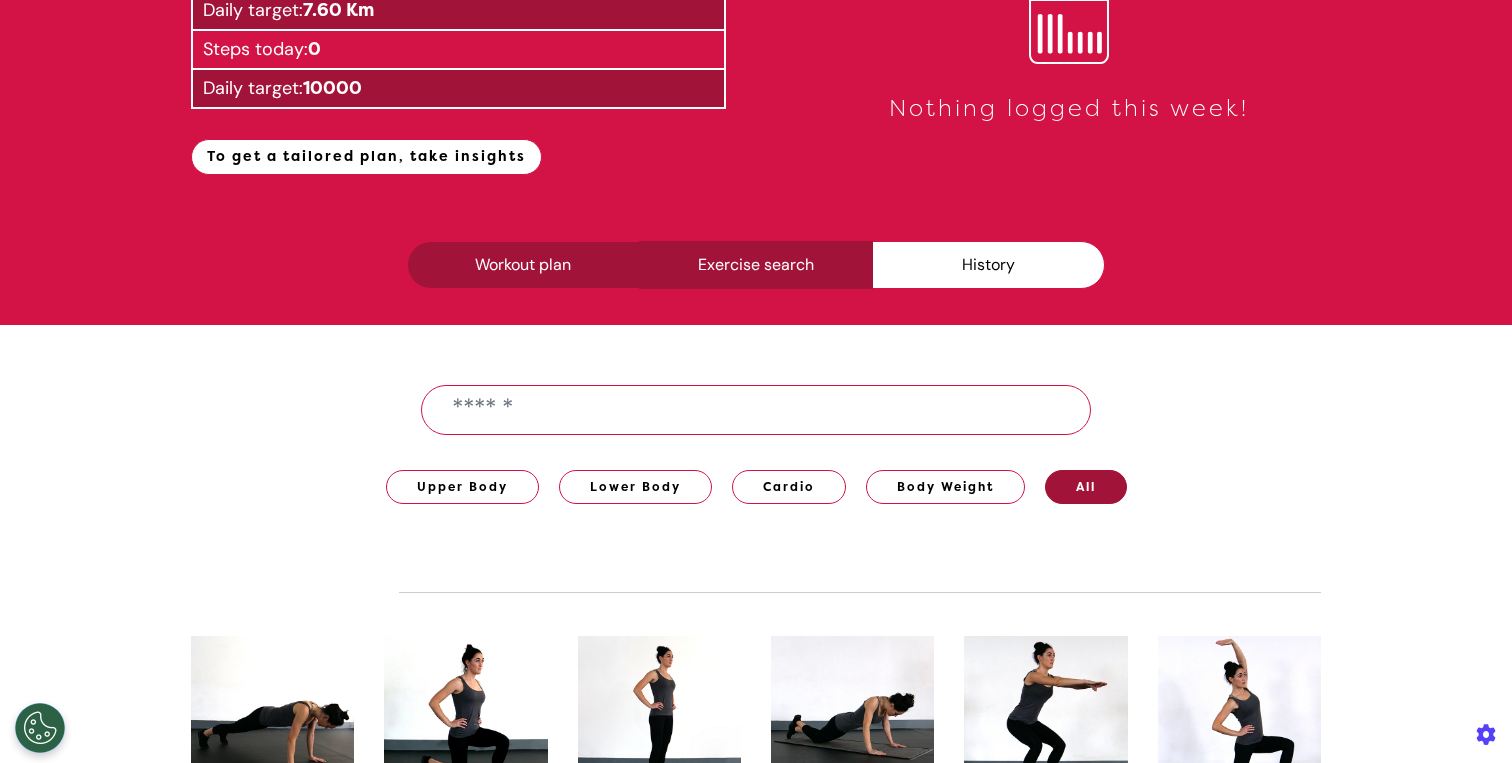 click on "Workout plan" at bounding box center (523, 265) 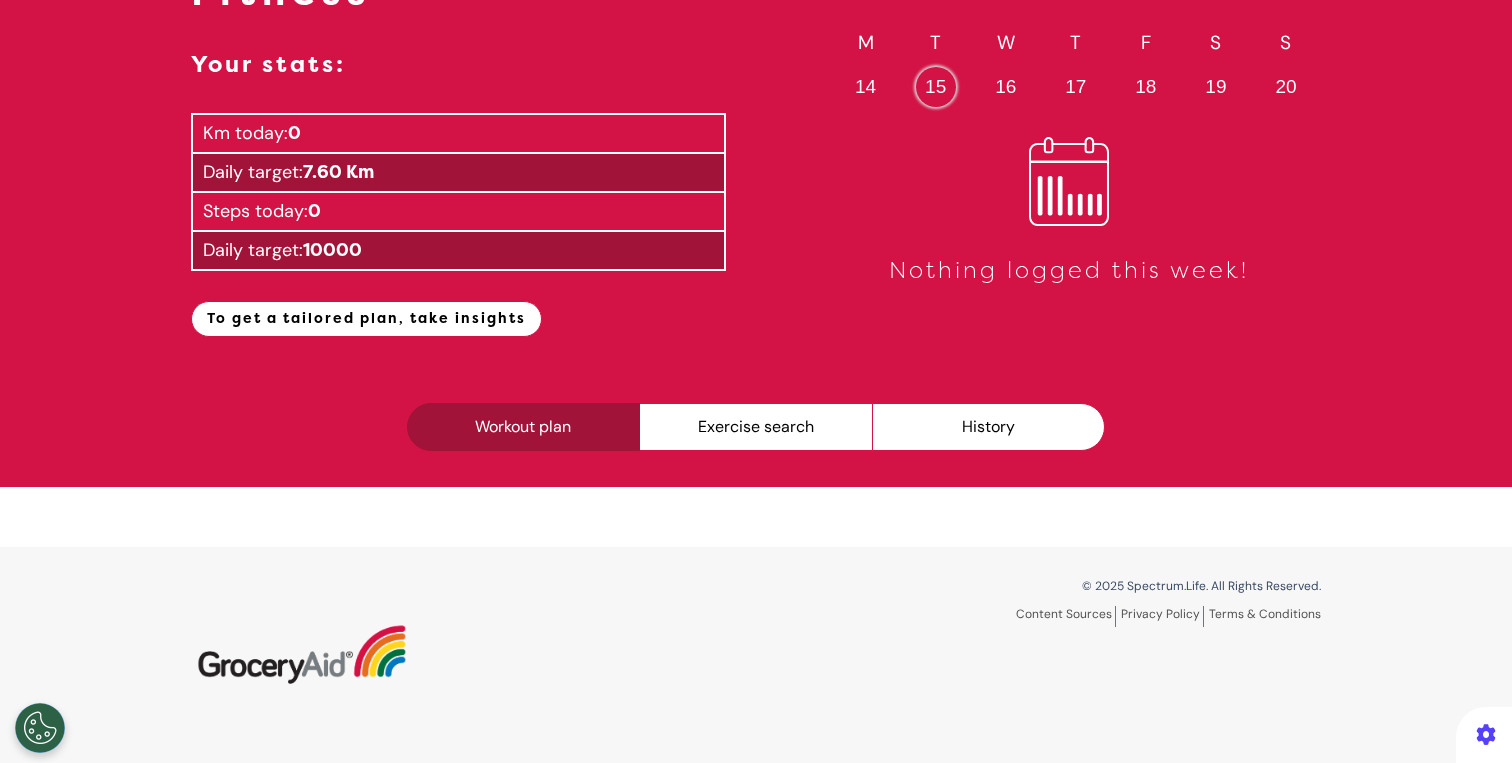 scroll, scrollTop: 167, scrollLeft: 0, axis: vertical 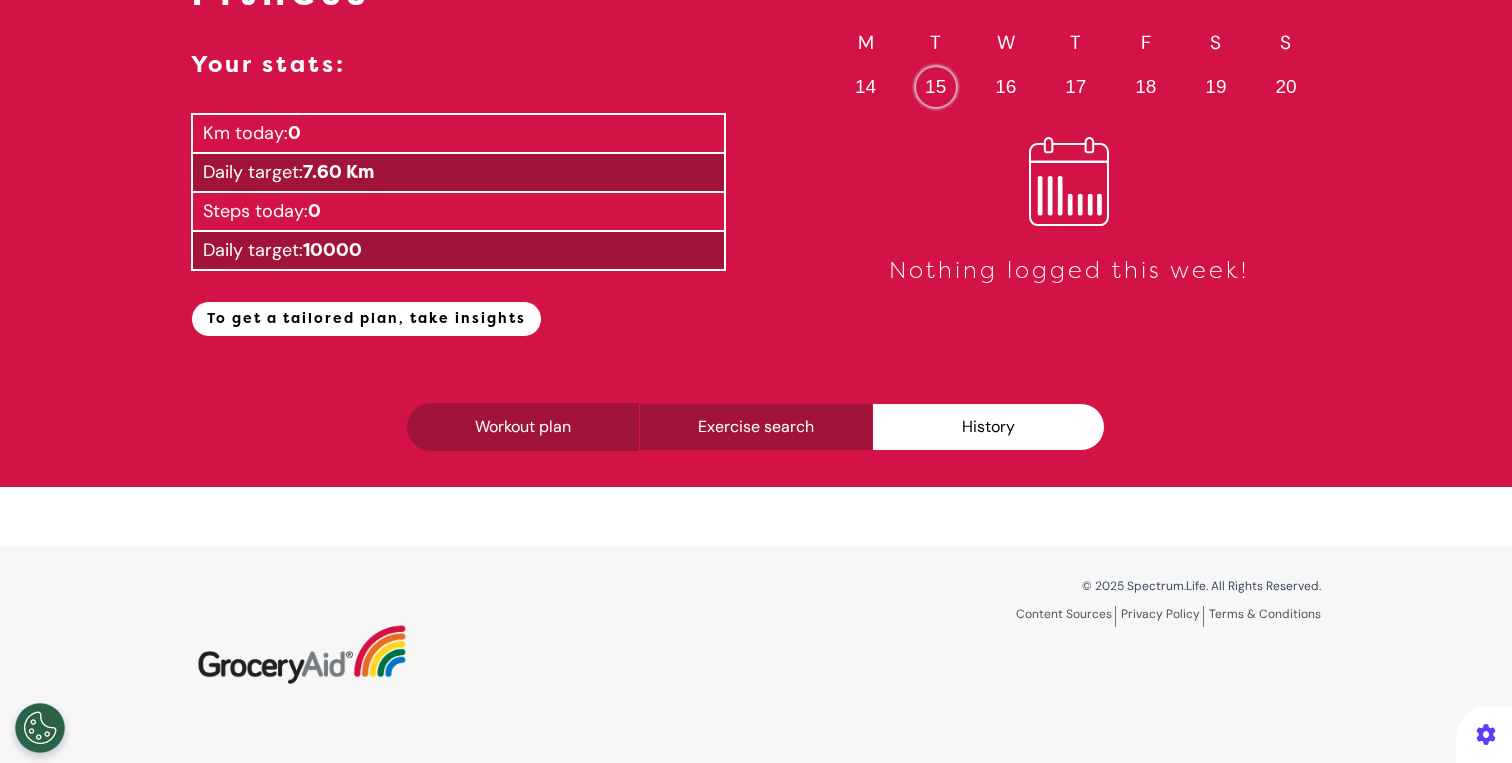 click on "Exercise search" at bounding box center [755, 427] 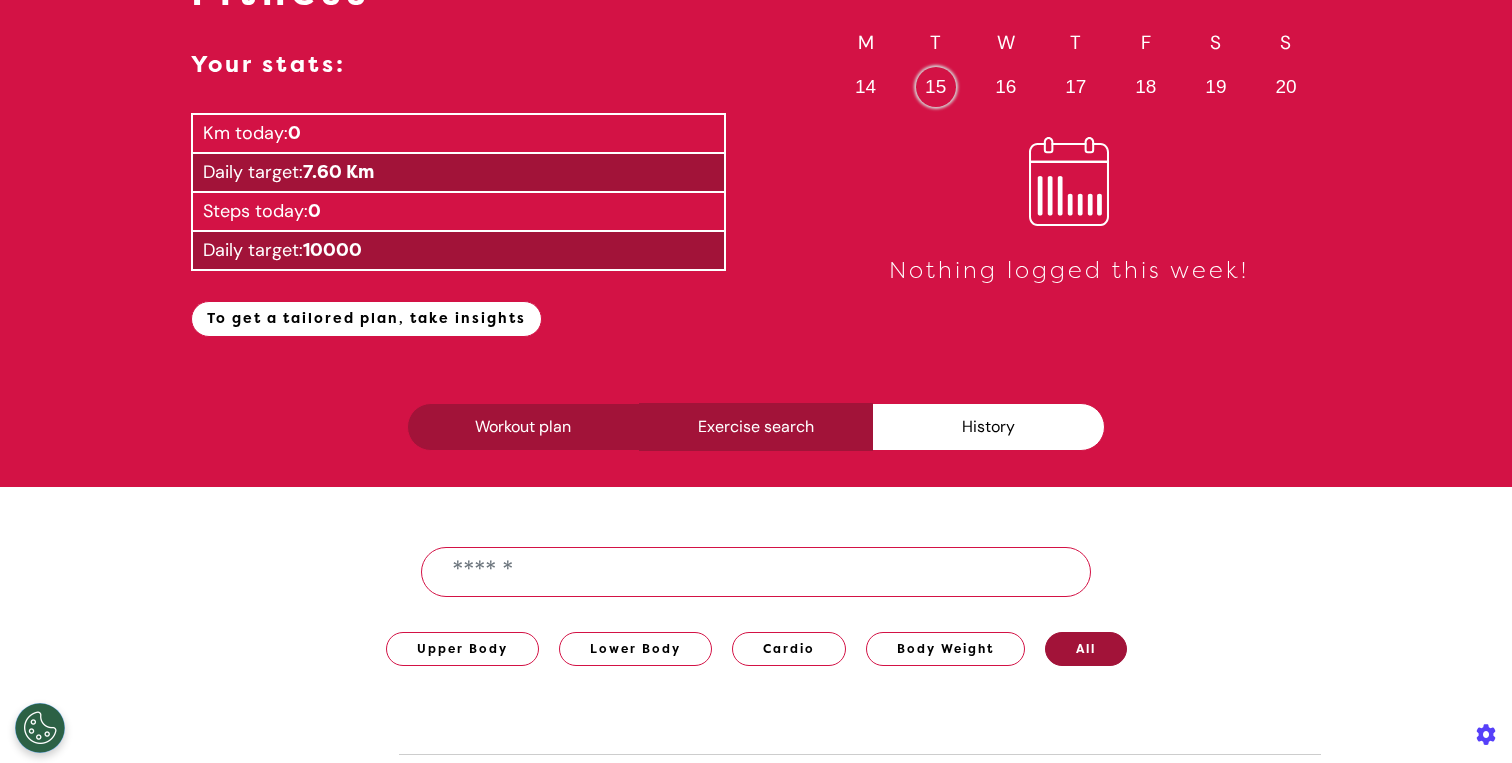 click on "Workout plan" at bounding box center [523, 427] 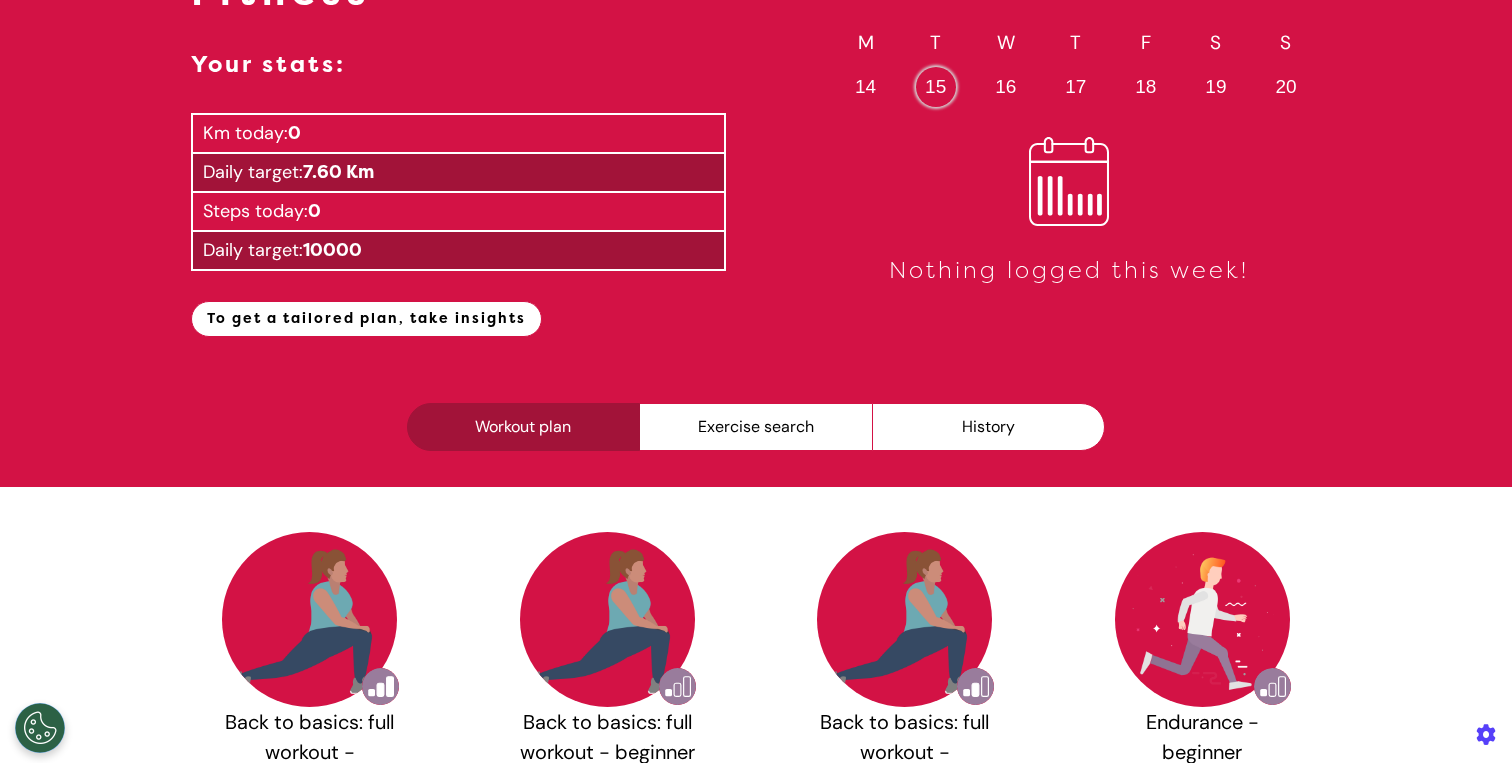 scroll, scrollTop: 0, scrollLeft: 0, axis: both 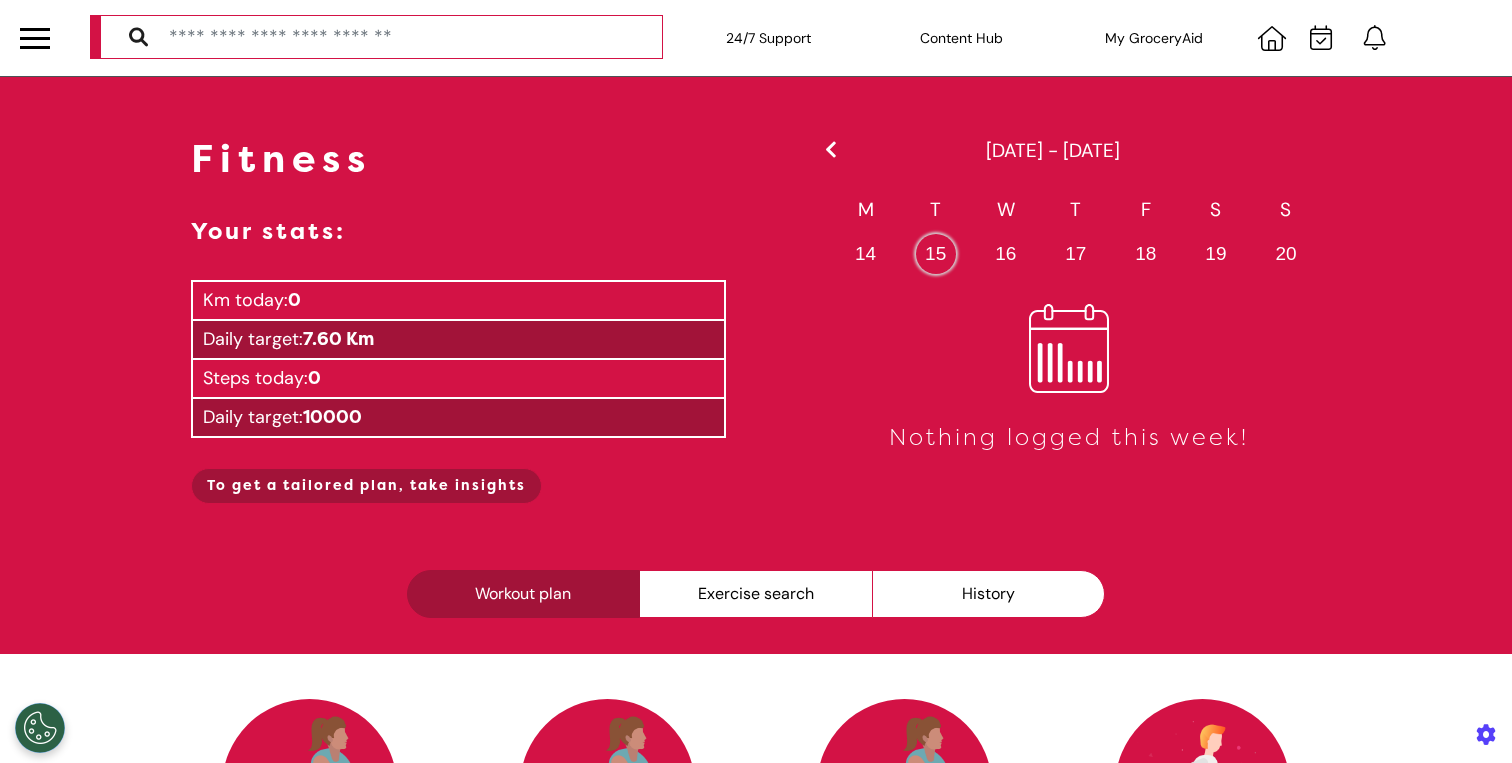 click on "To get a tailored plan, take insights" at bounding box center (366, 486) 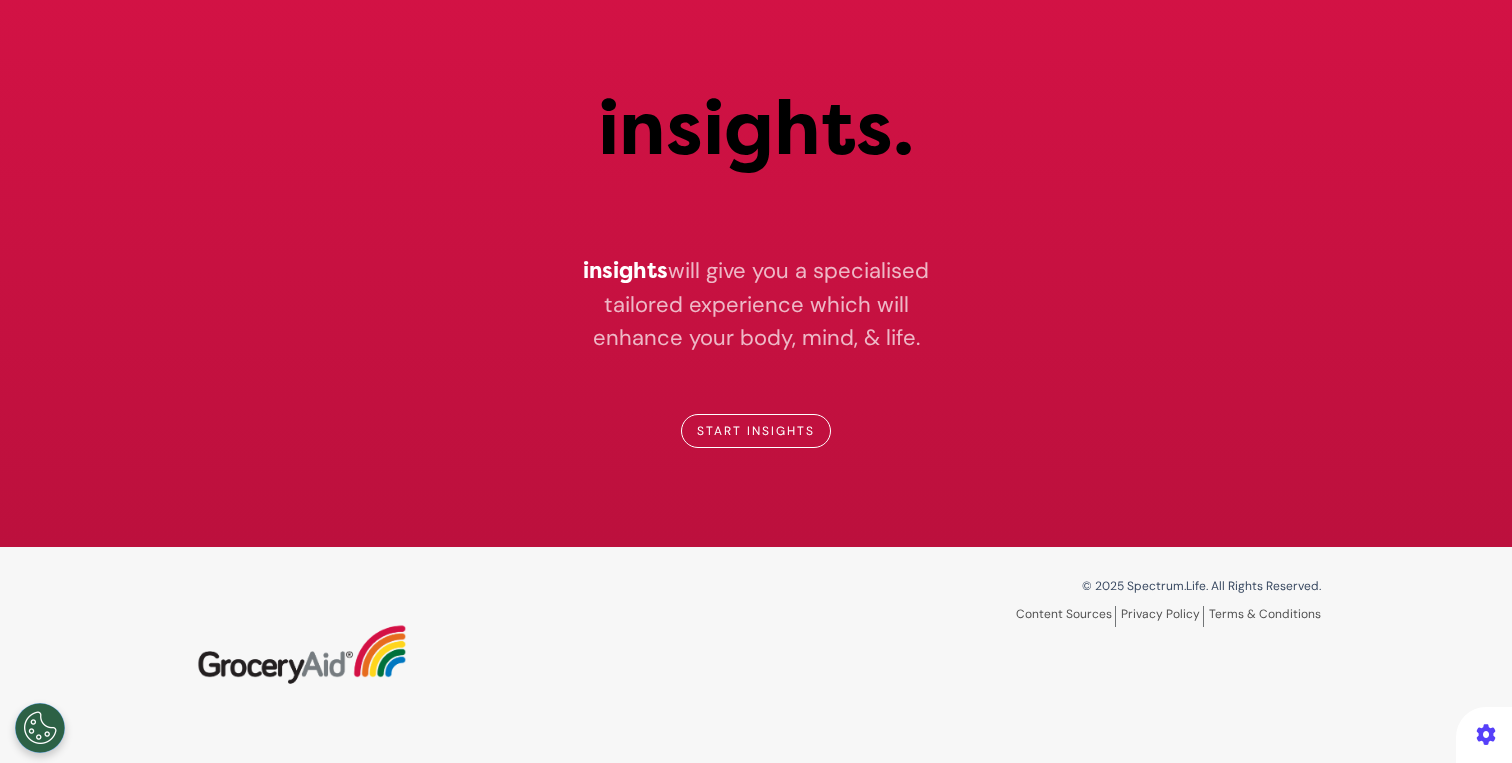 scroll, scrollTop: 0, scrollLeft: 0, axis: both 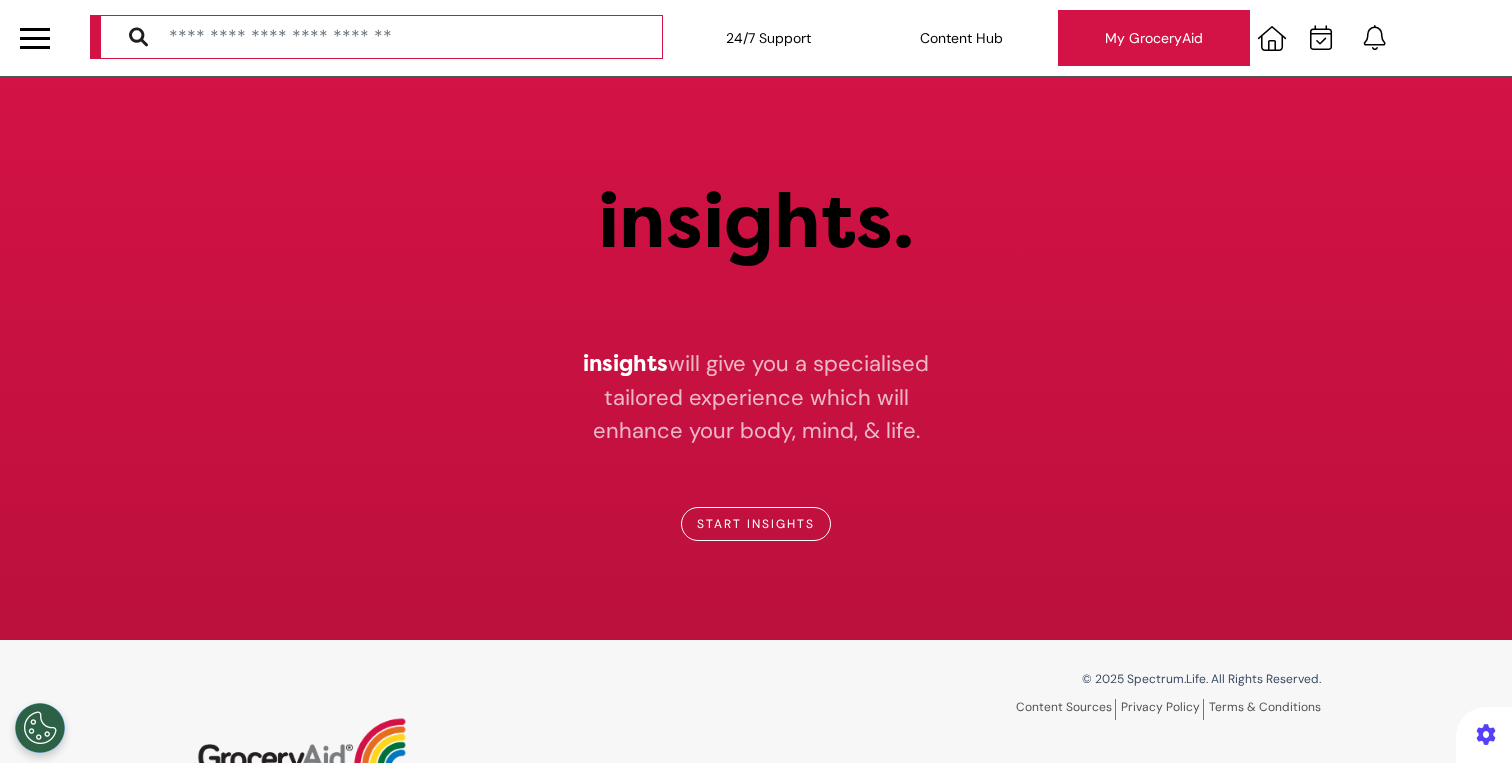 click on "My GroceryAid" at bounding box center (1154, 38) 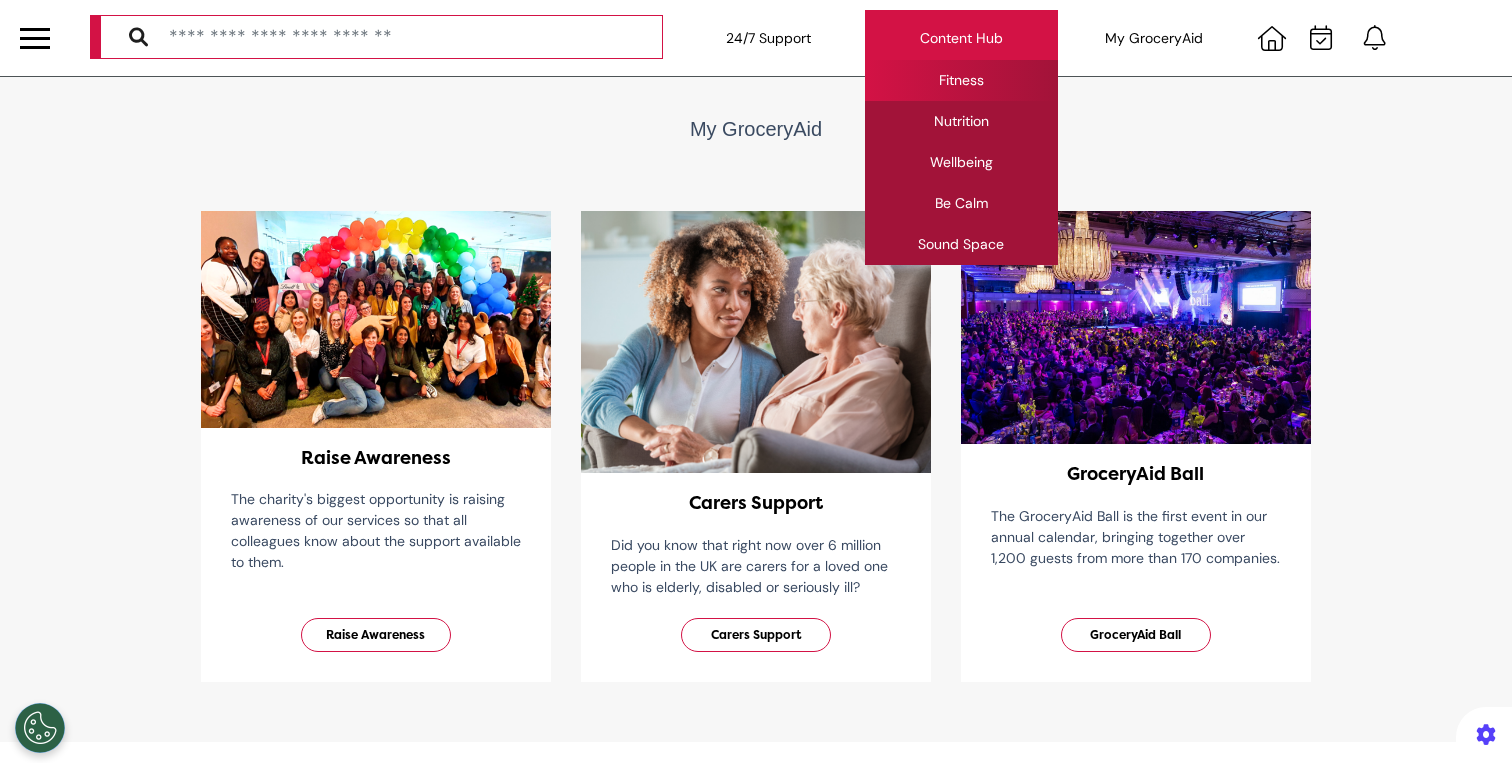 click on "Fitness" at bounding box center (961, 80) 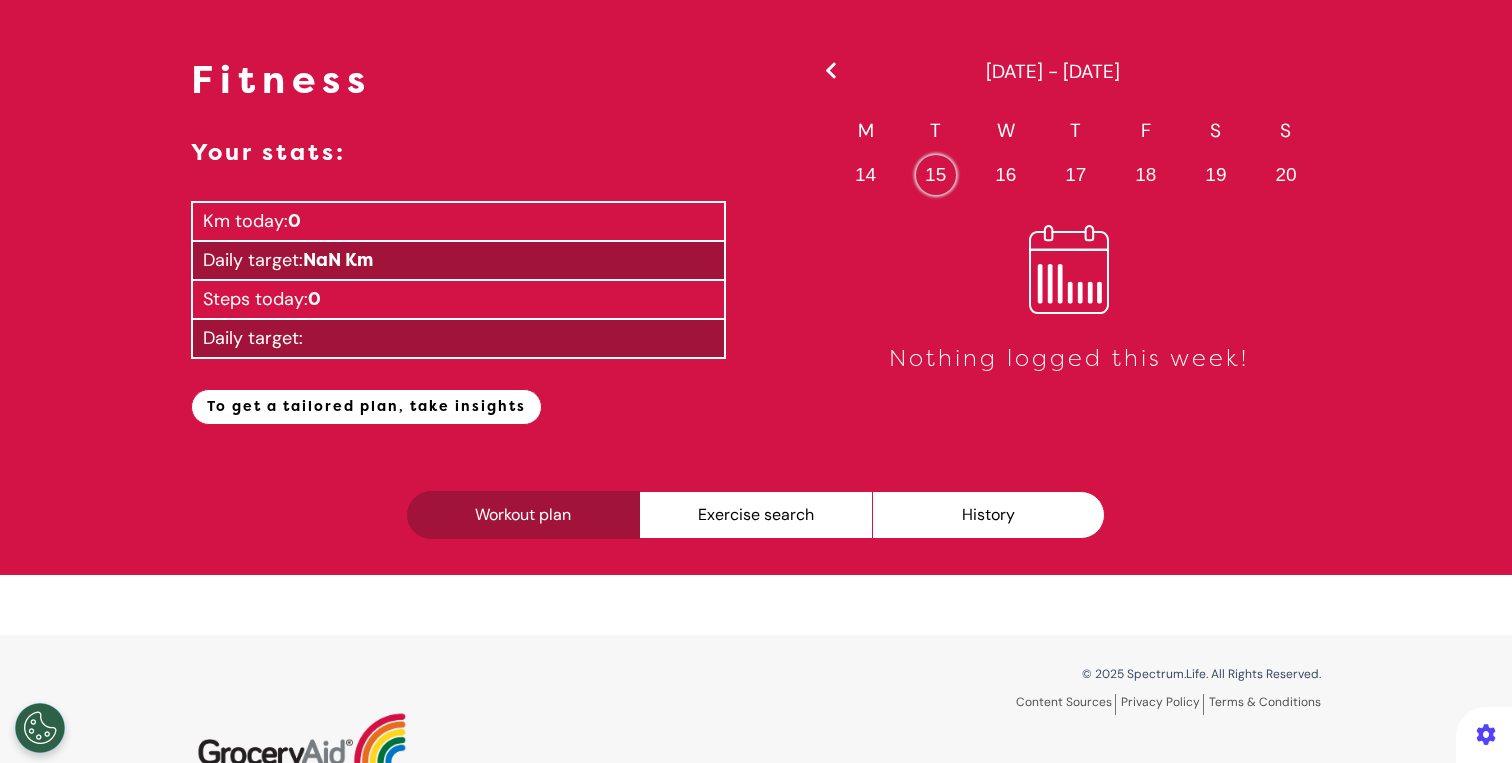 scroll, scrollTop: 0, scrollLeft: 0, axis: both 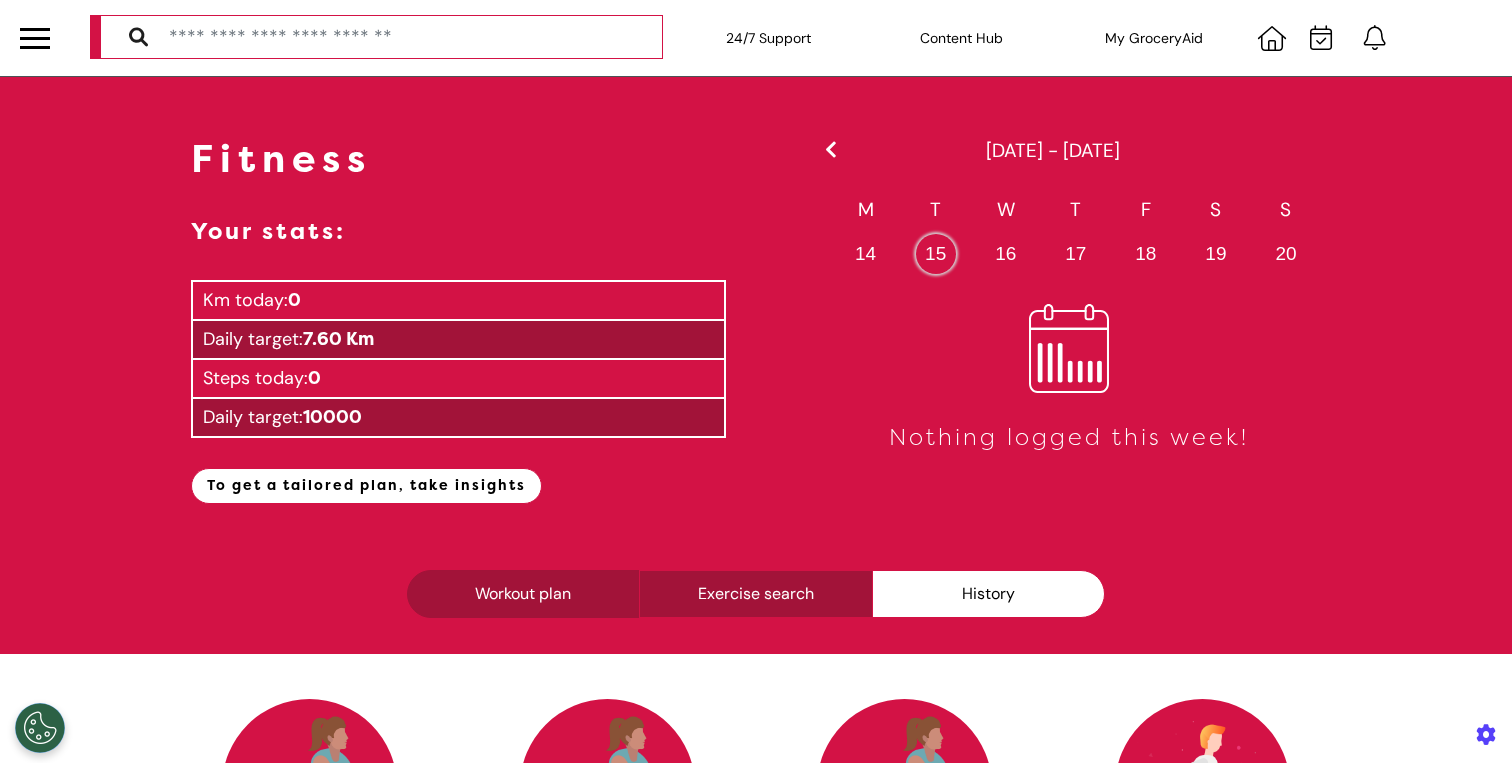 click on "Exercise search" at bounding box center (755, 594) 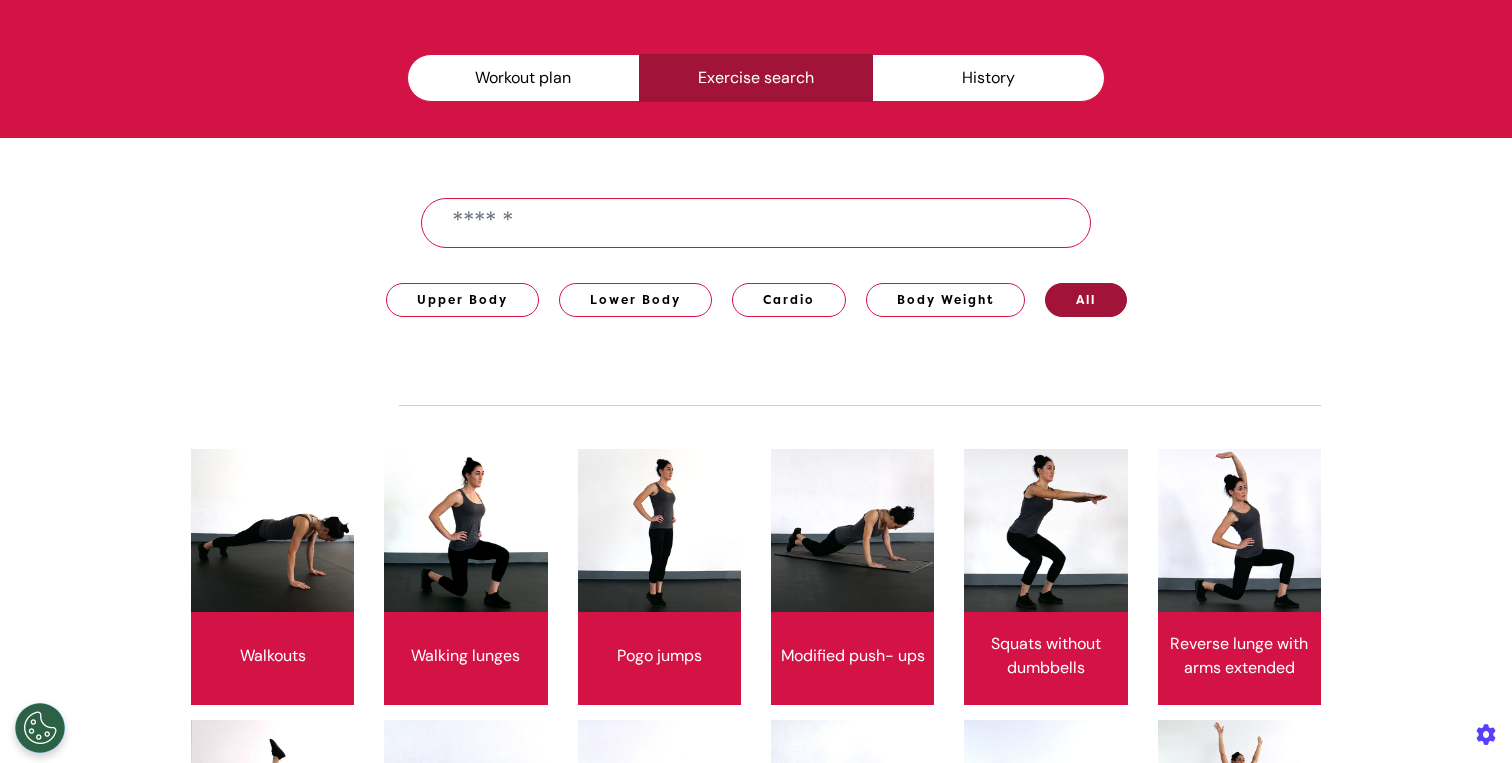 scroll, scrollTop: 0, scrollLeft: 0, axis: both 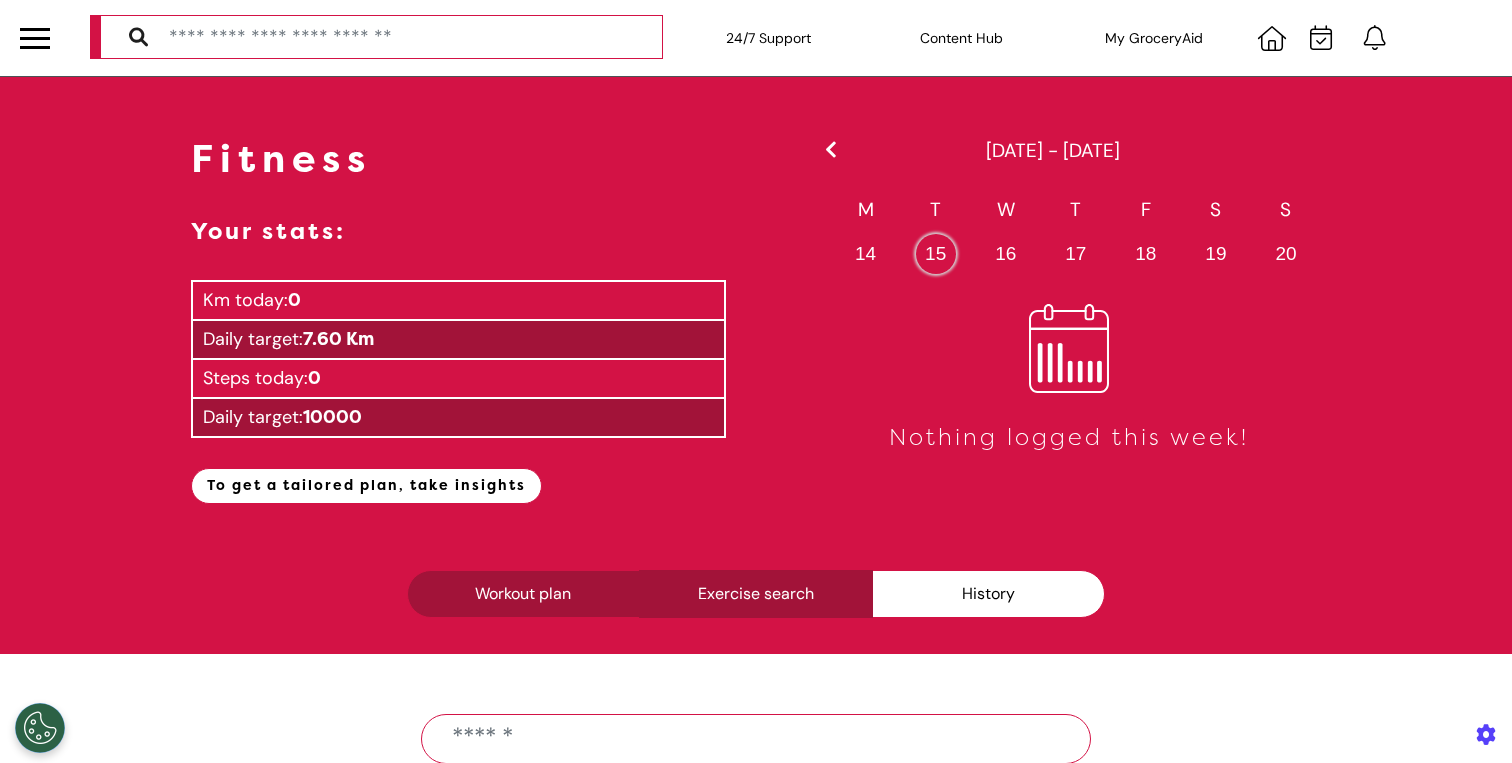 click on "Workout plan" at bounding box center (523, 594) 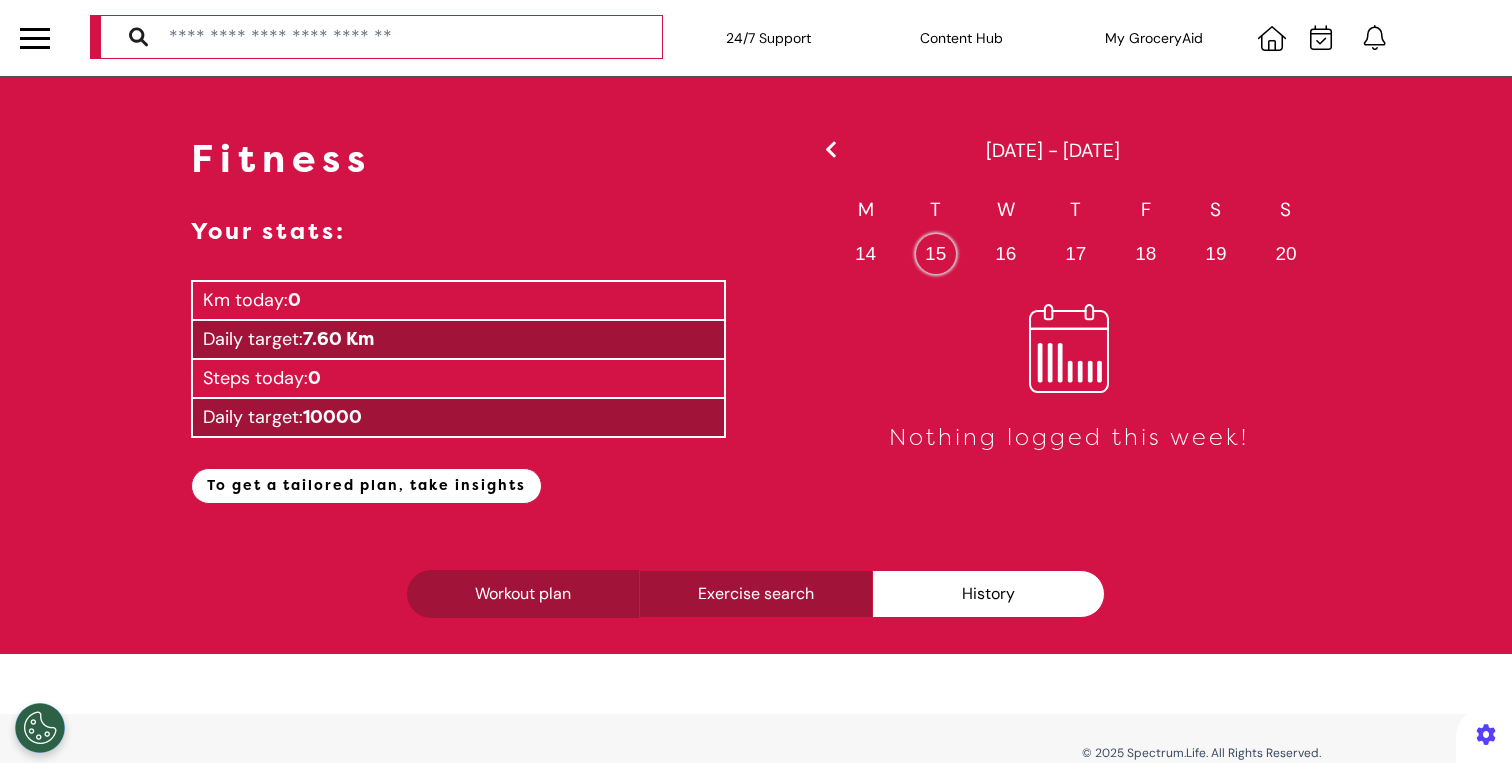 click on "Exercise search" at bounding box center [755, 594] 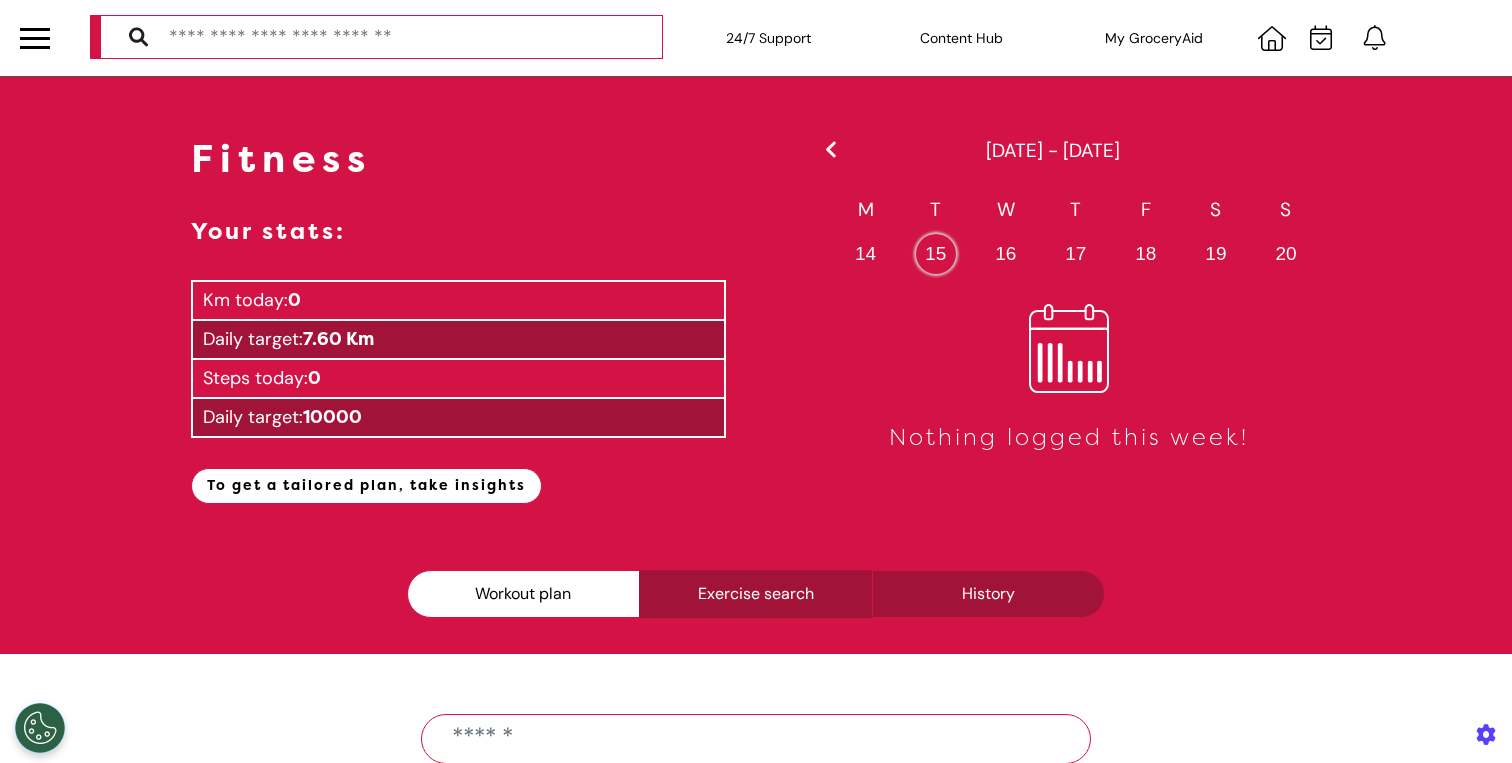 click on "History" at bounding box center [988, 594] 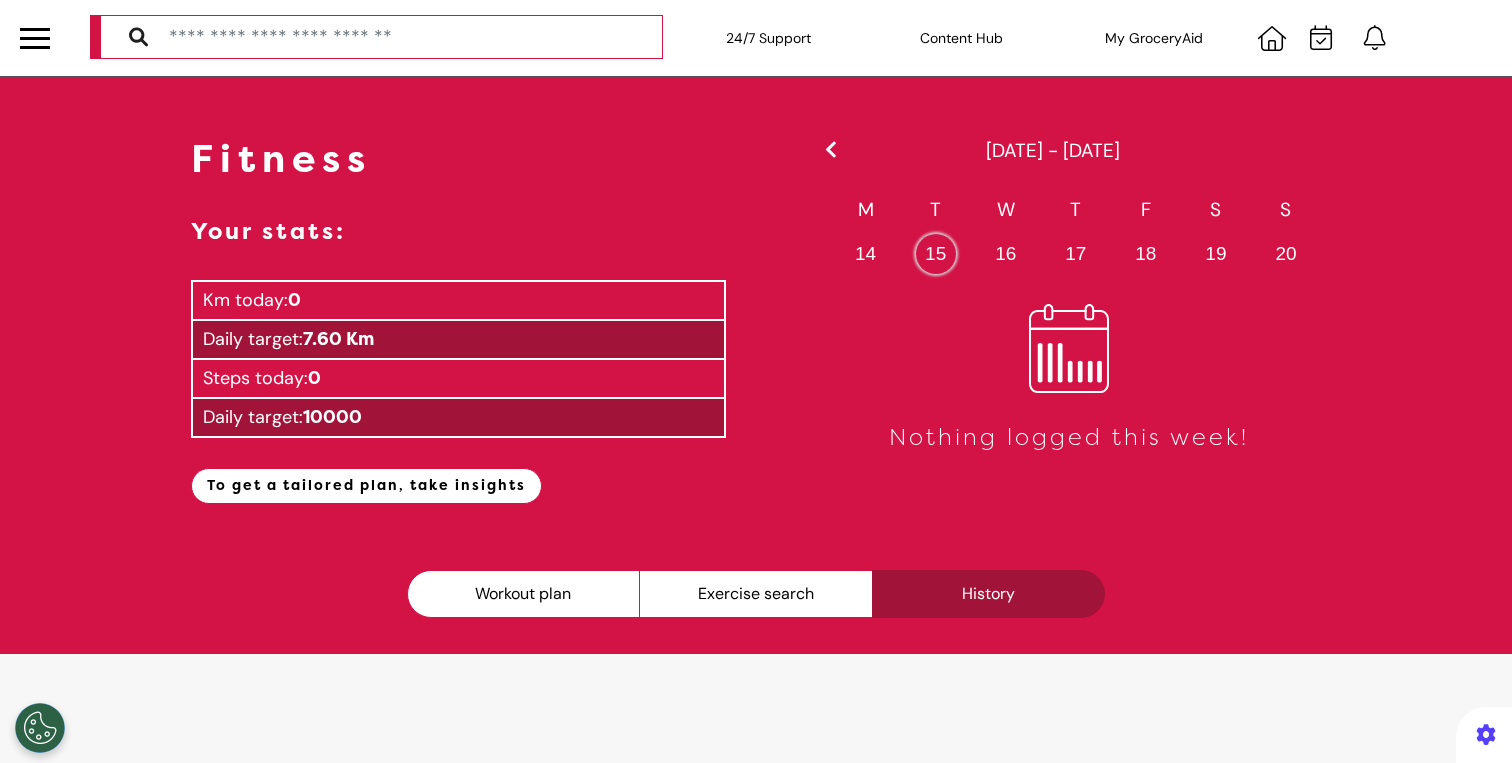 click on "16" at bounding box center (1005, 254) 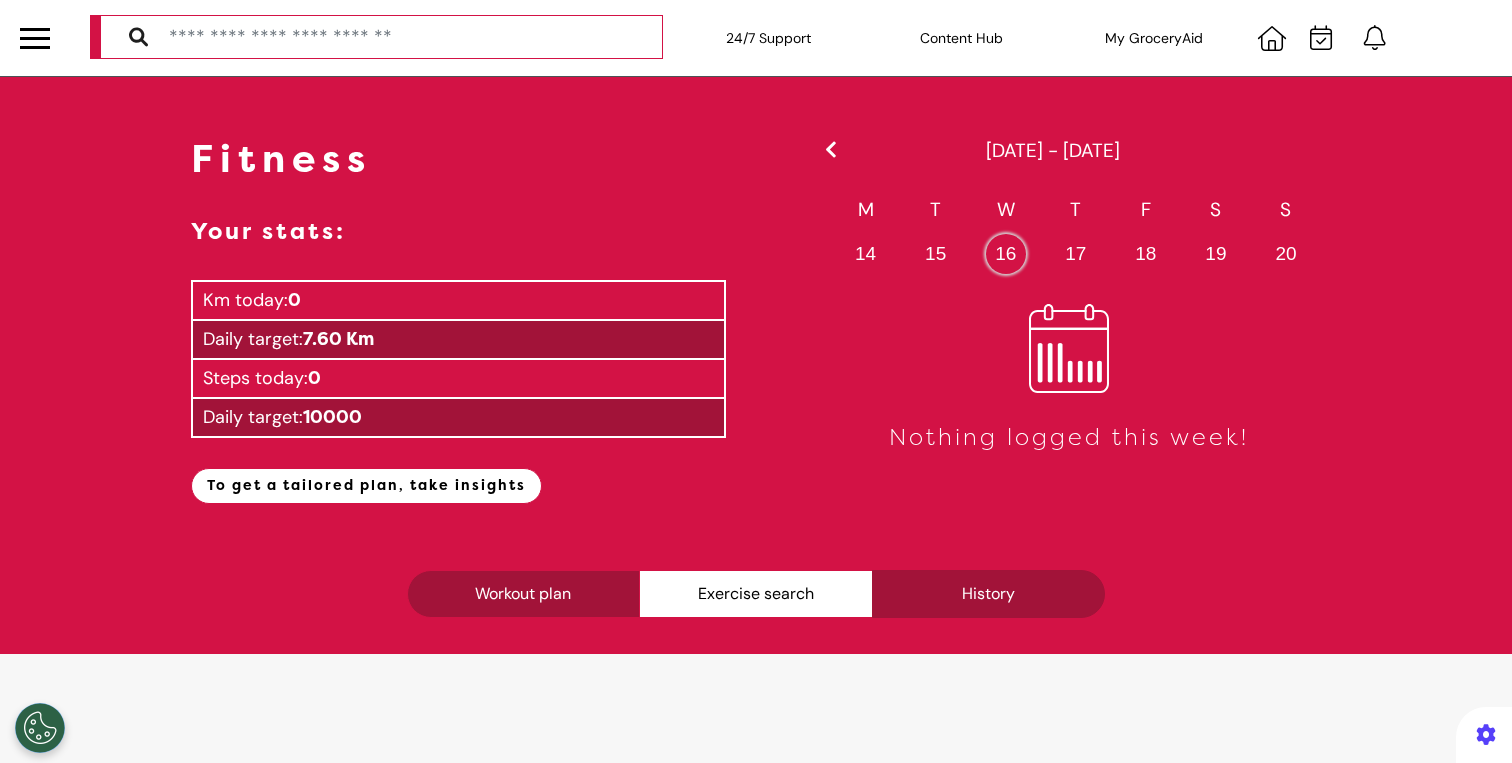 click on "Workout plan" at bounding box center [523, 594] 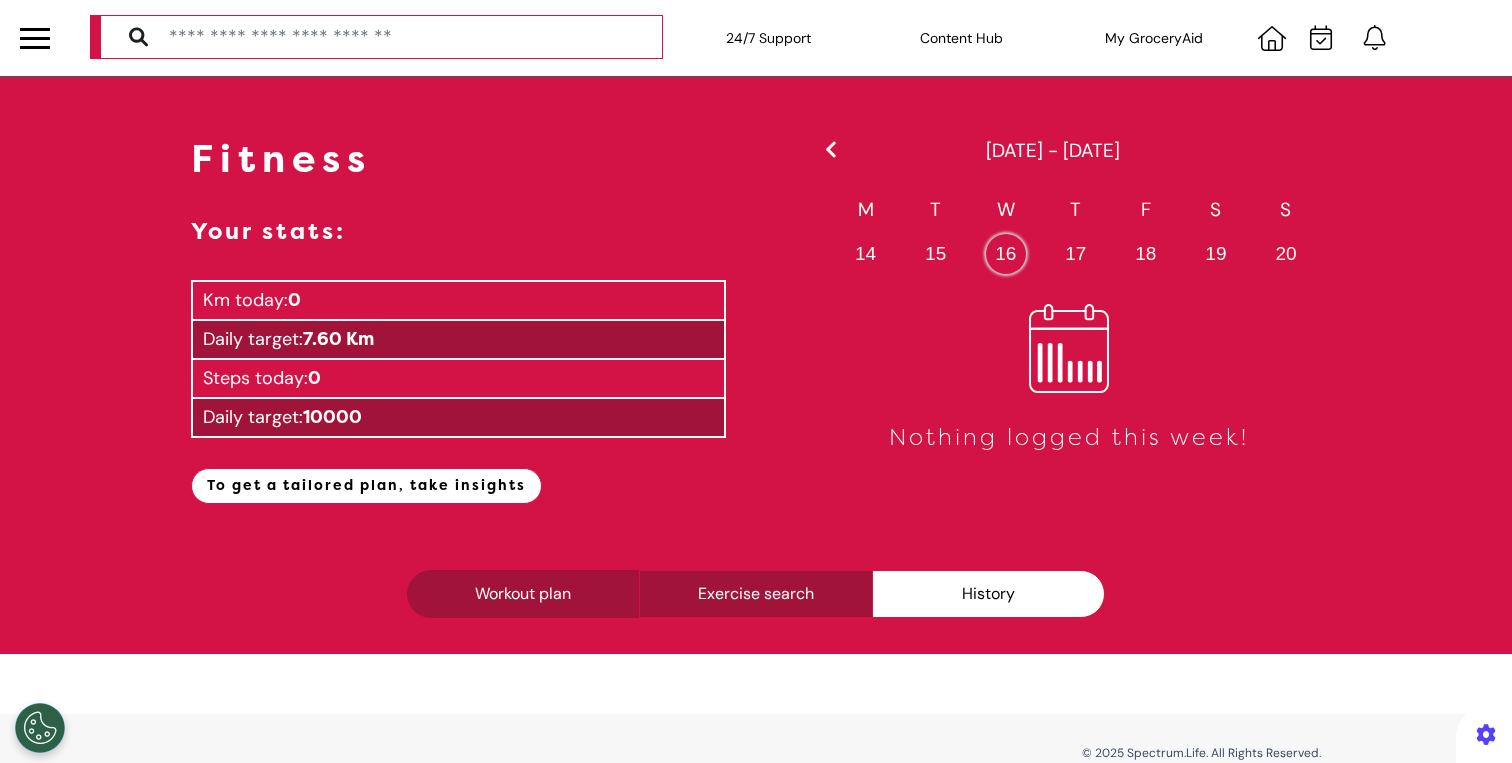 click on "Exercise search" at bounding box center (755, 594) 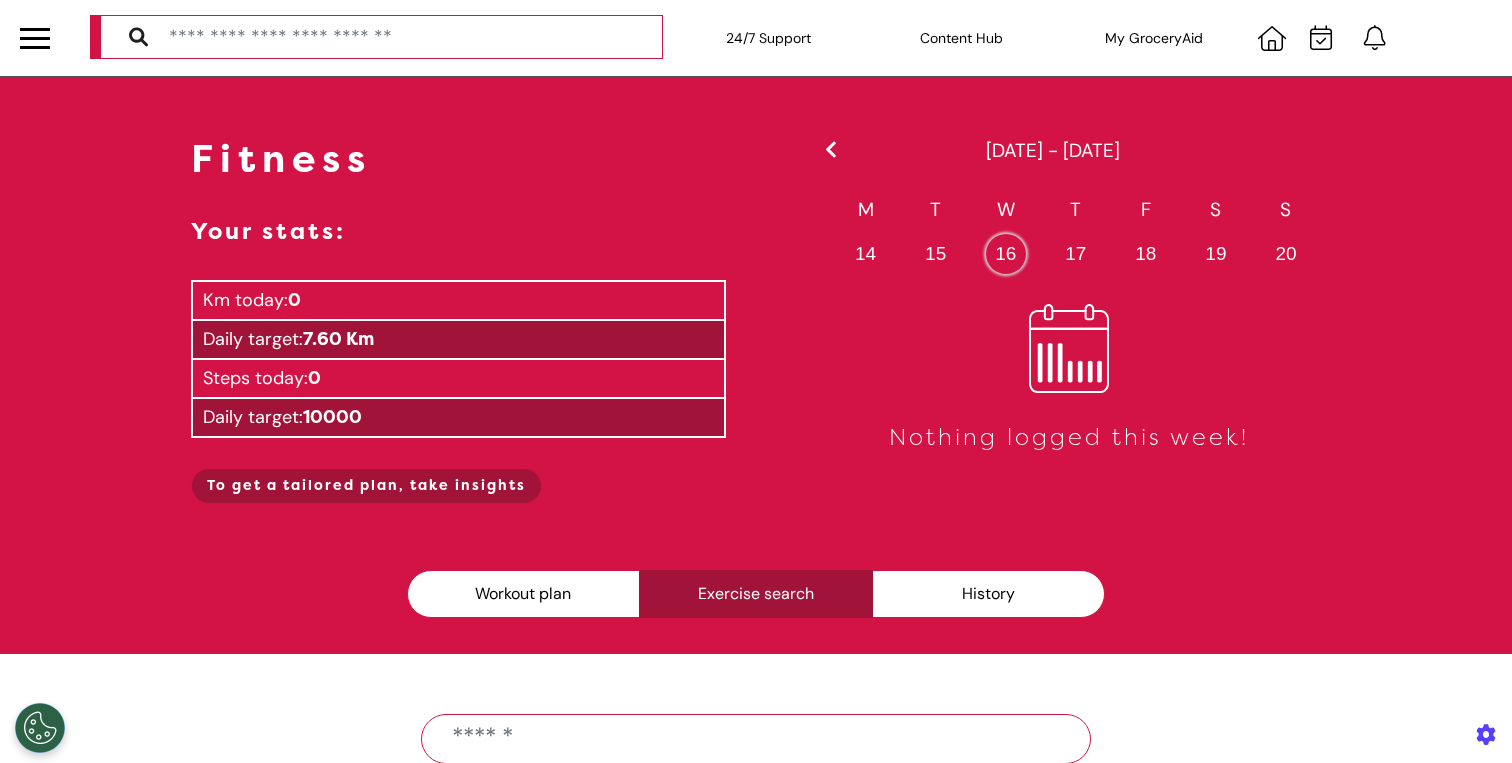 click on "To get a tailored plan, take insights" at bounding box center (366, 486) 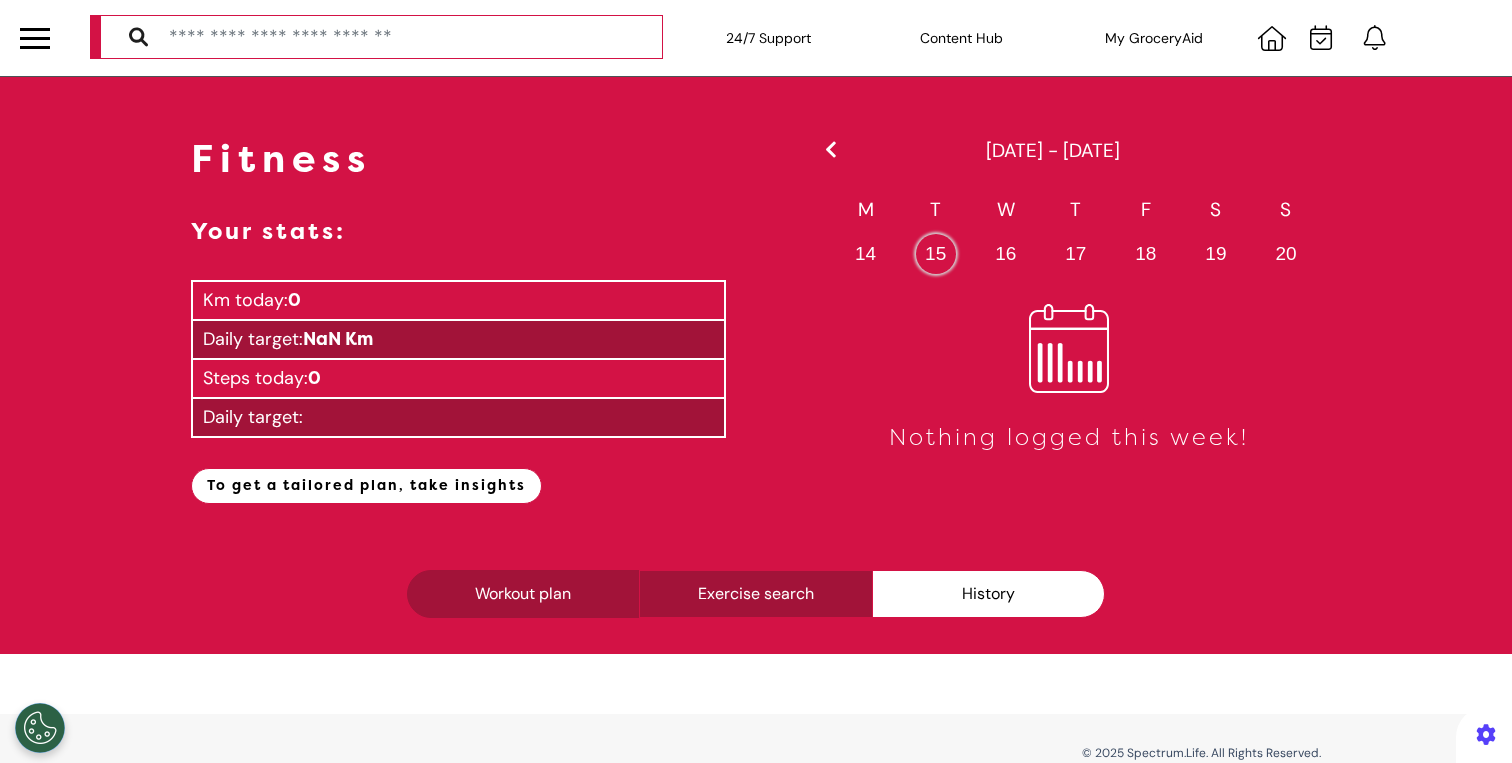 click on "Exercise search" at bounding box center [755, 594] 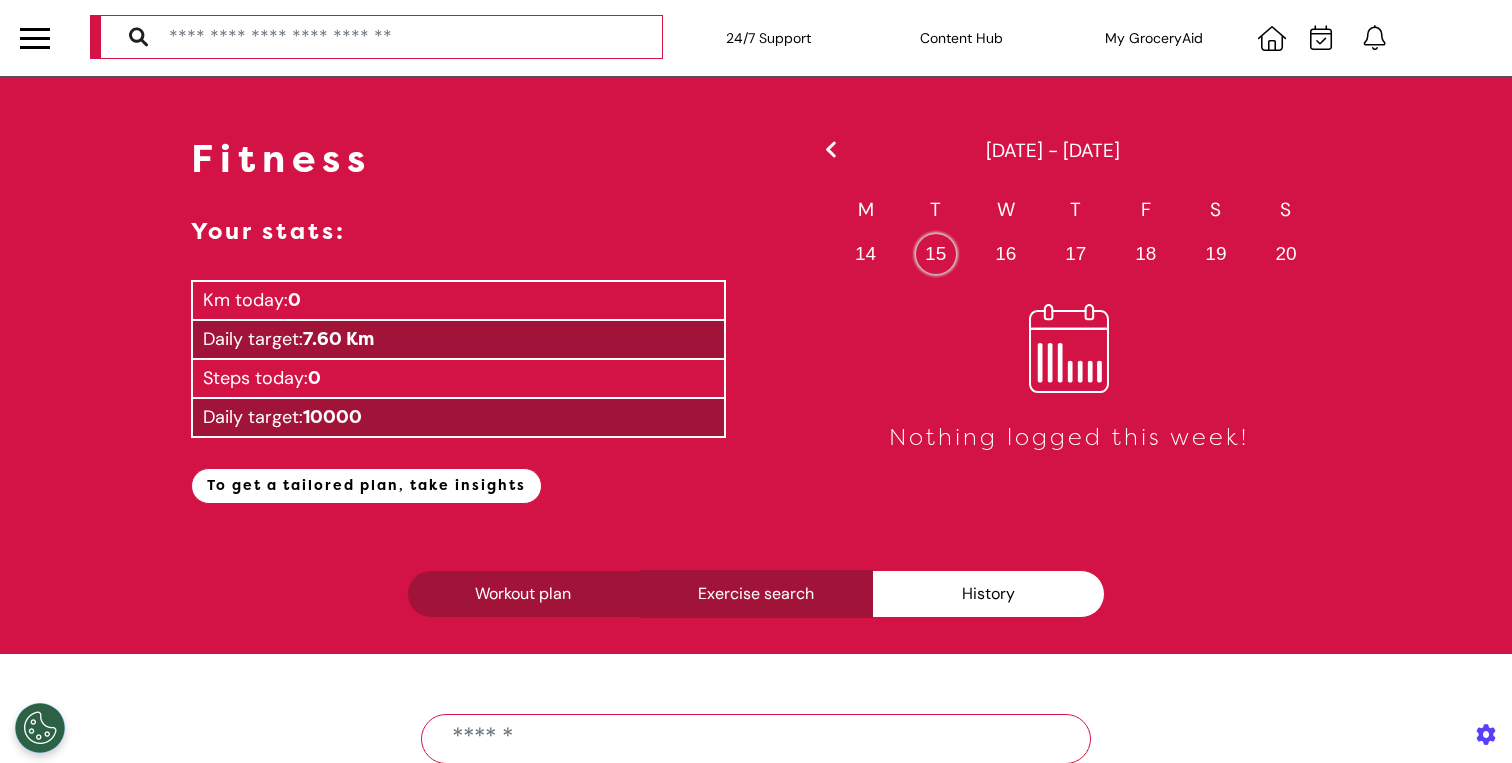 click on "Workout plan" at bounding box center (523, 594) 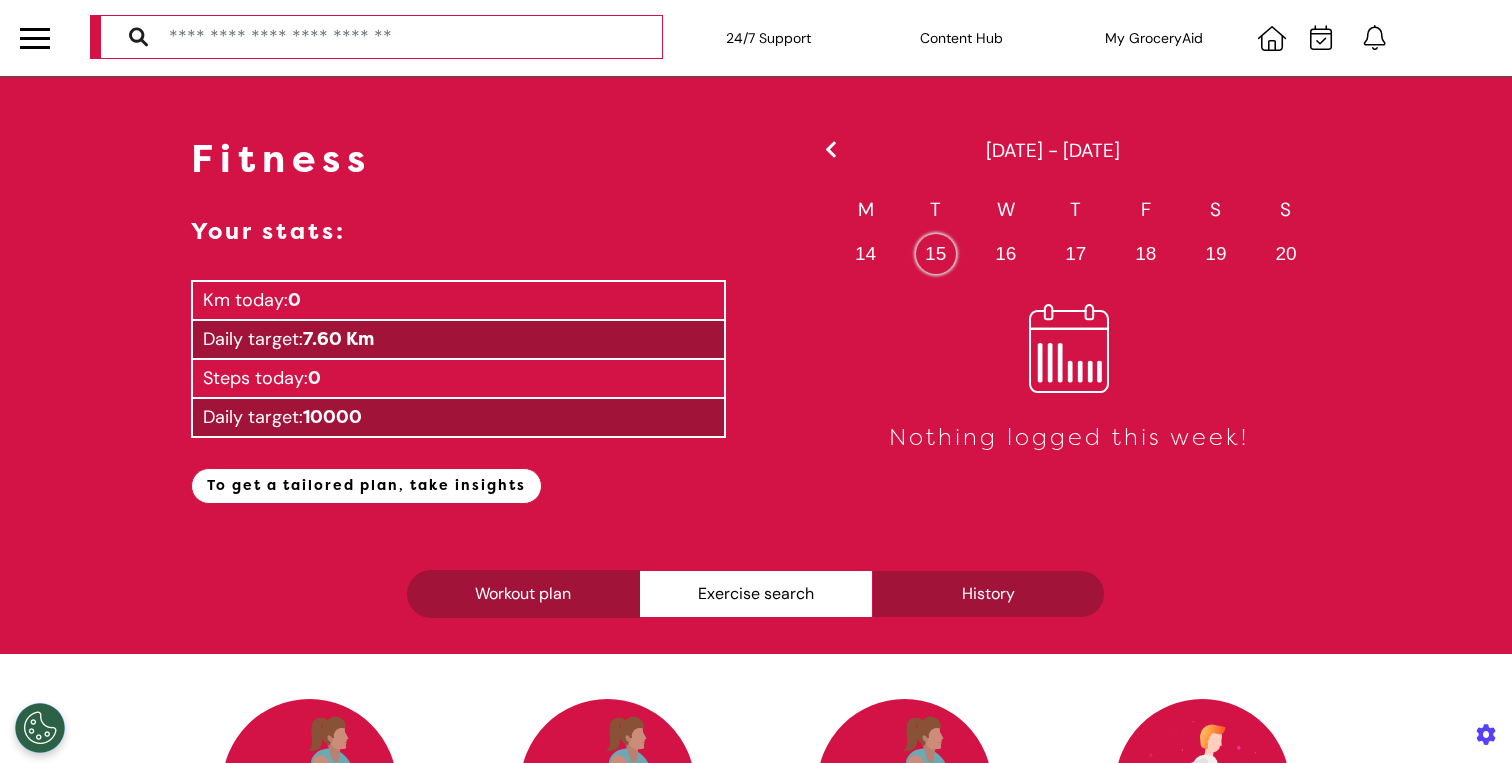 click on "History" at bounding box center (988, 594) 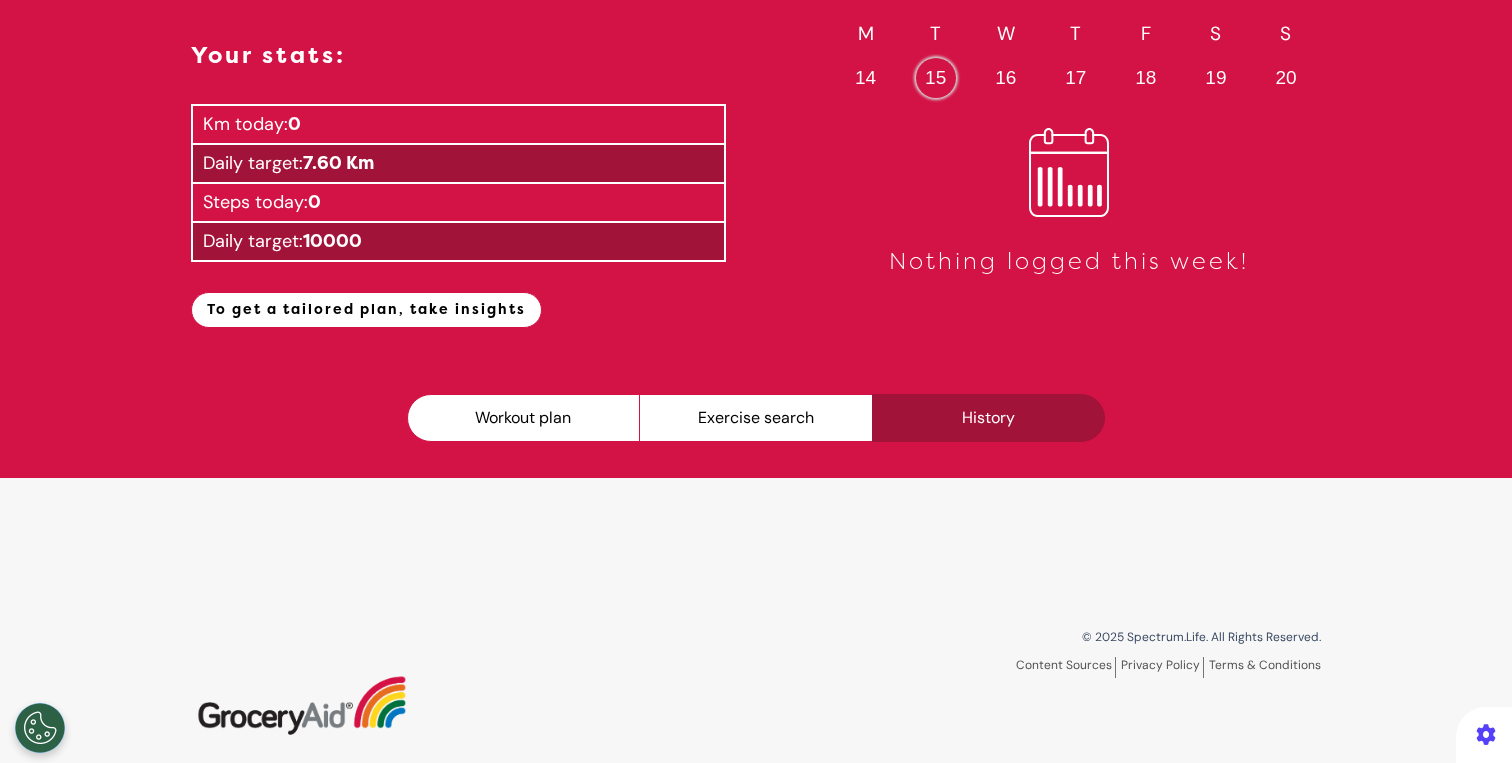 scroll, scrollTop: 172, scrollLeft: 0, axis: vertical 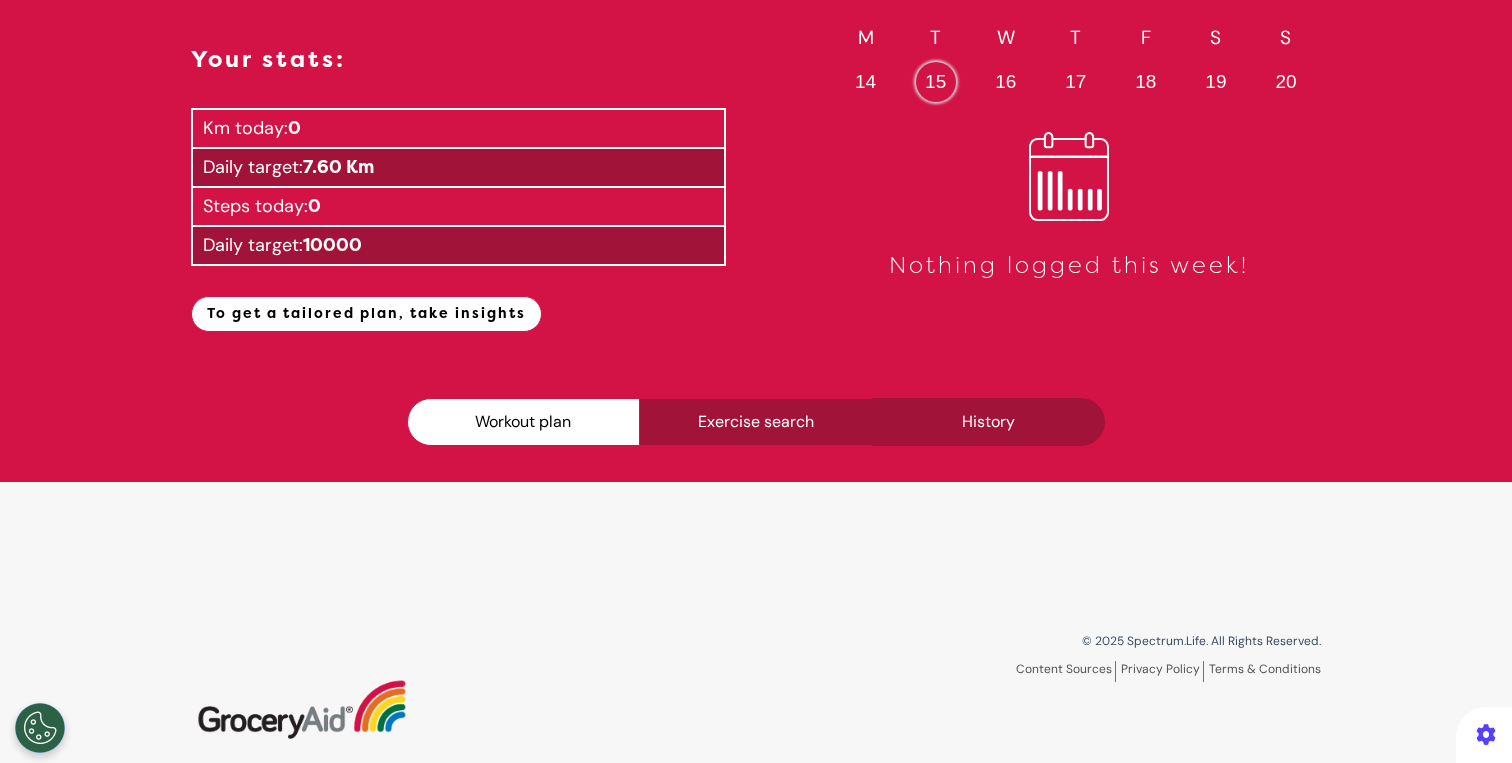 click on "Exercise search" at bounding box center (755, 422) 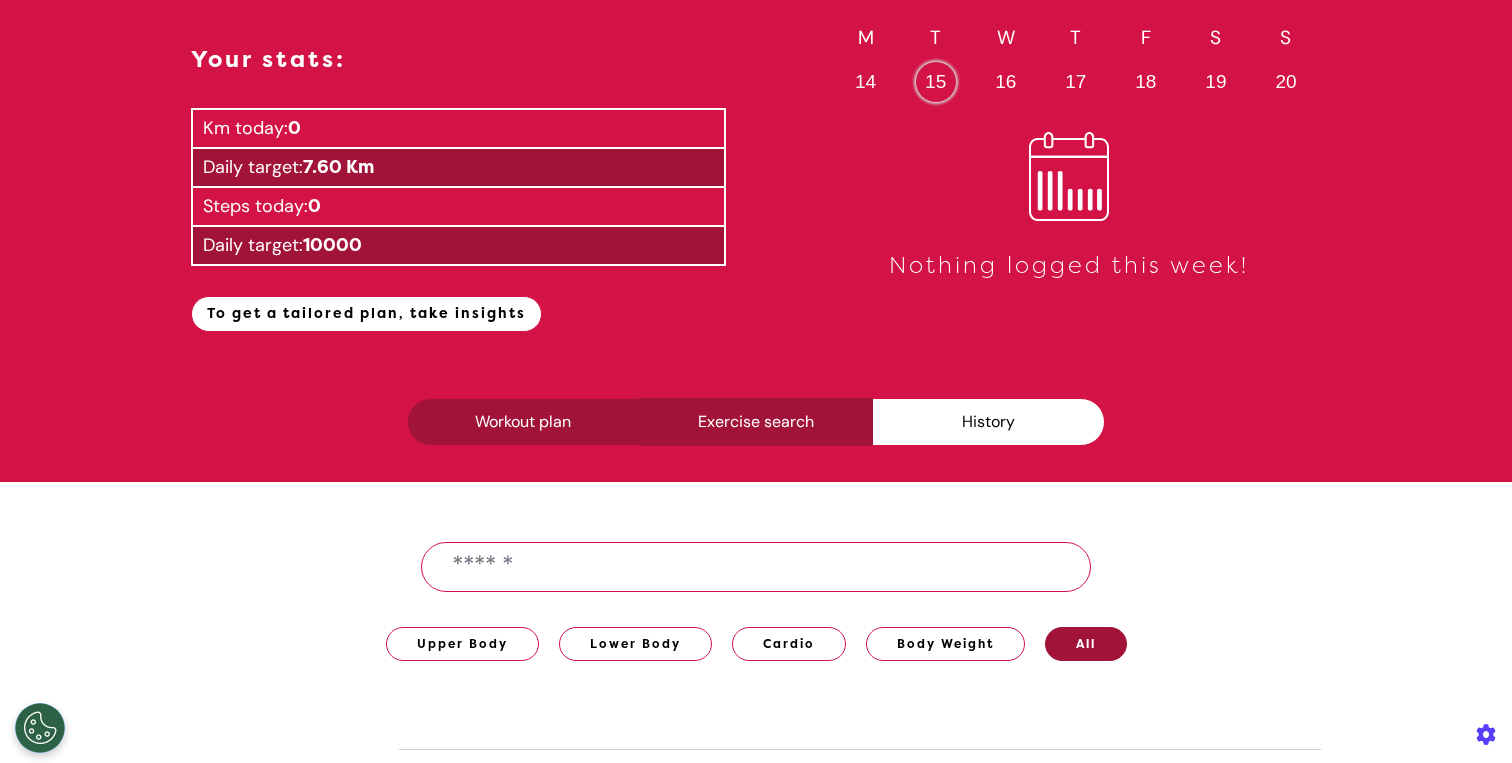 click on "Workout plan" at bounding box center [523, 422] 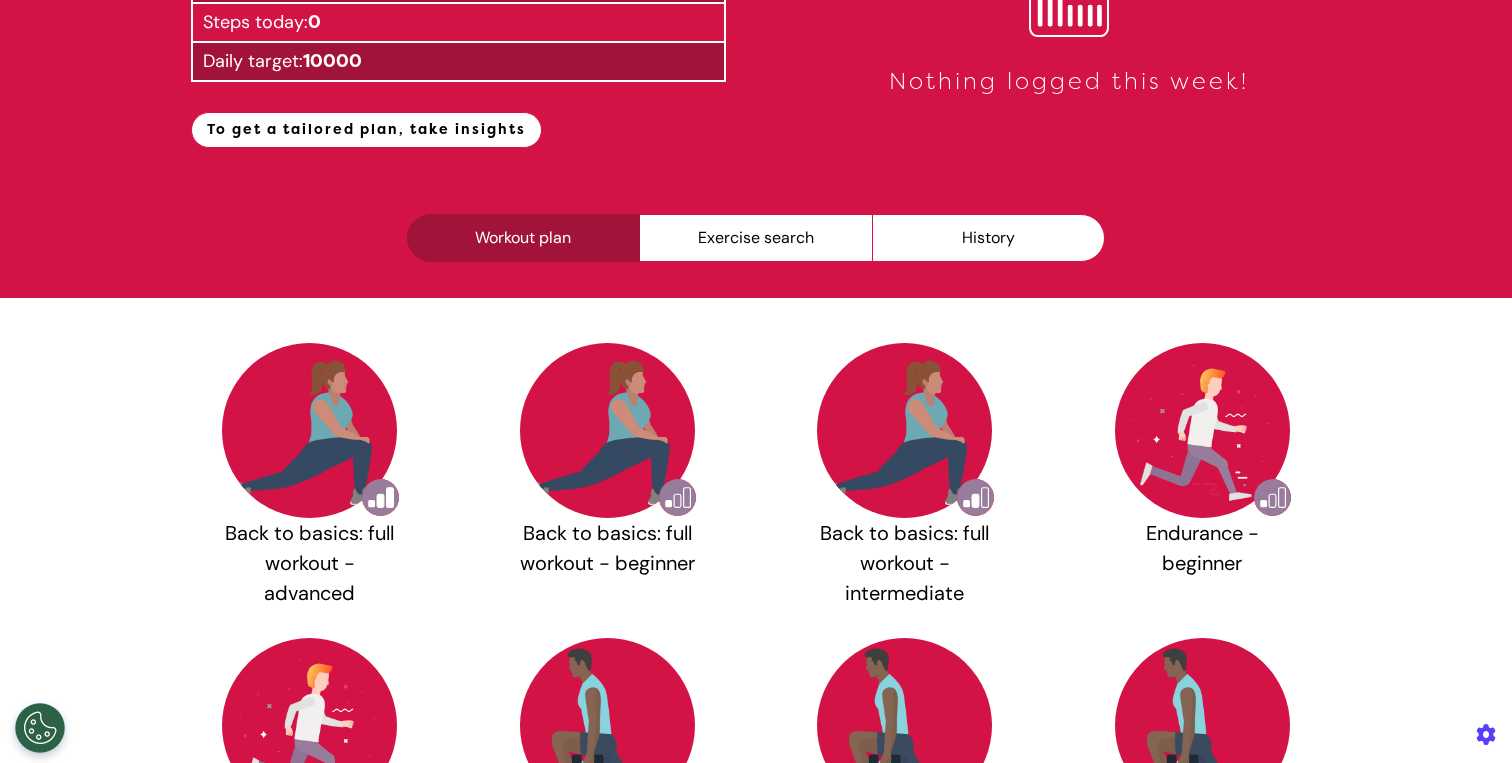 scroll, scrollTop: 357, scrollLeft: 0, axis: vertical 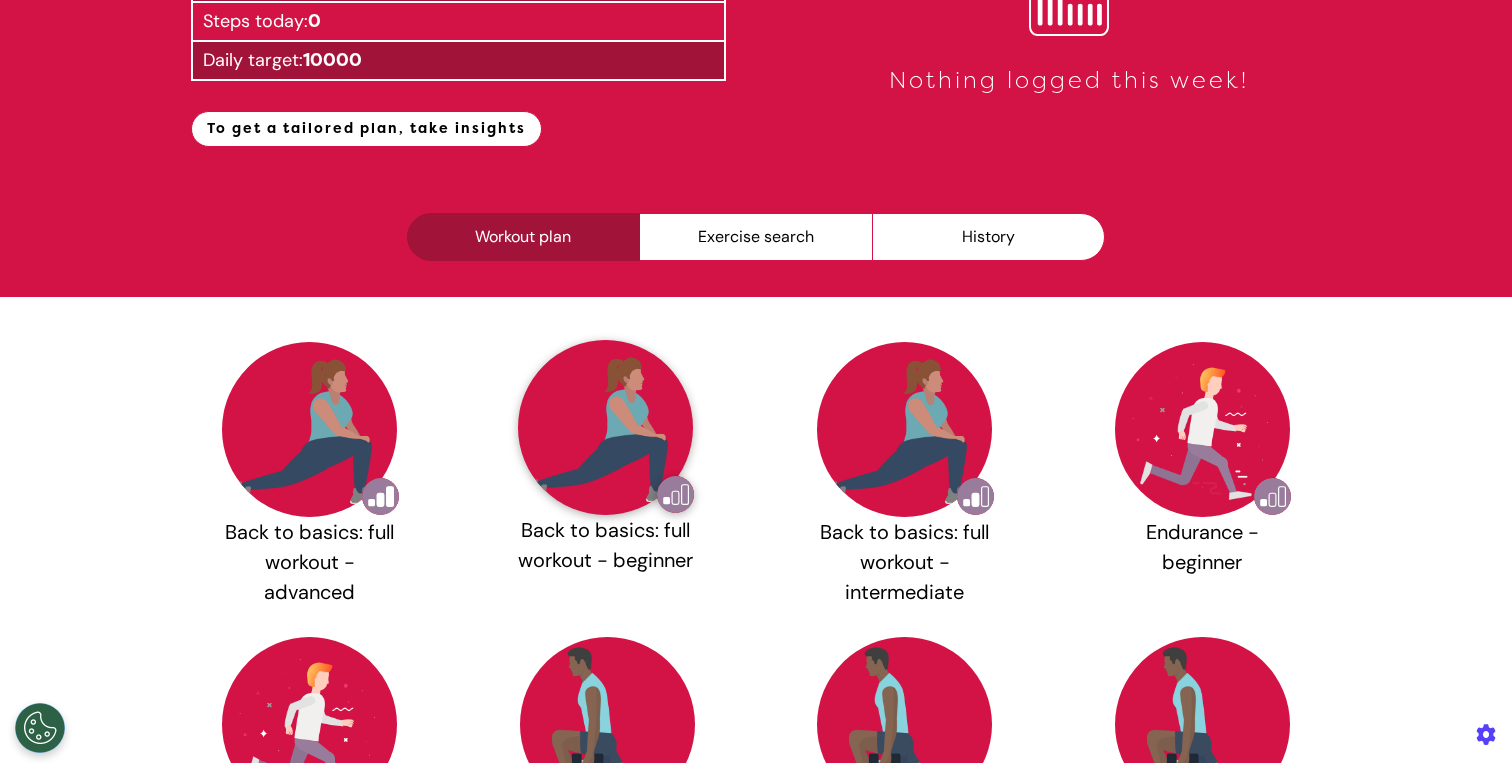 click at bounding box center [605, 427] 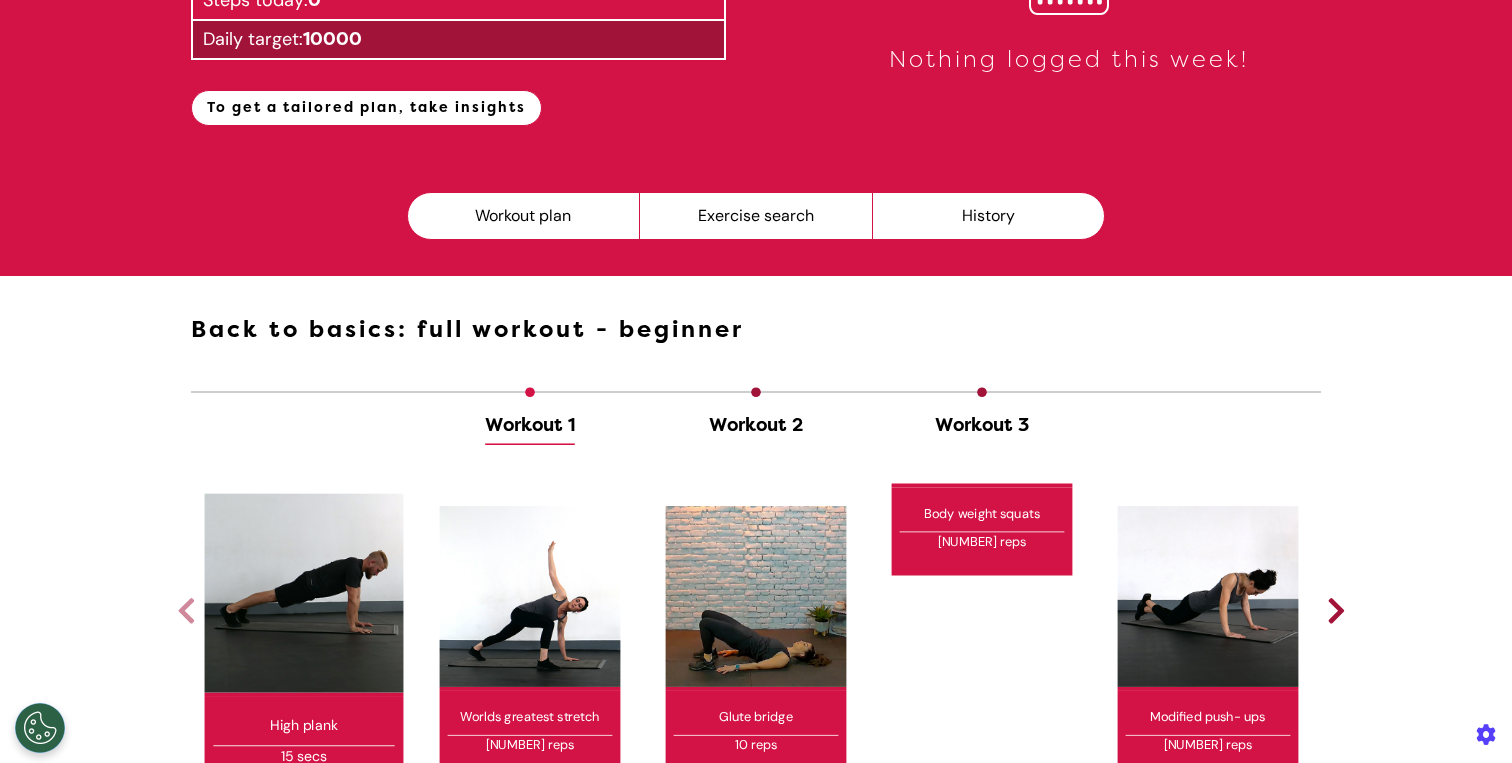 scroll, scrollTop: 376, scrollLeft: 0, axis: vertical 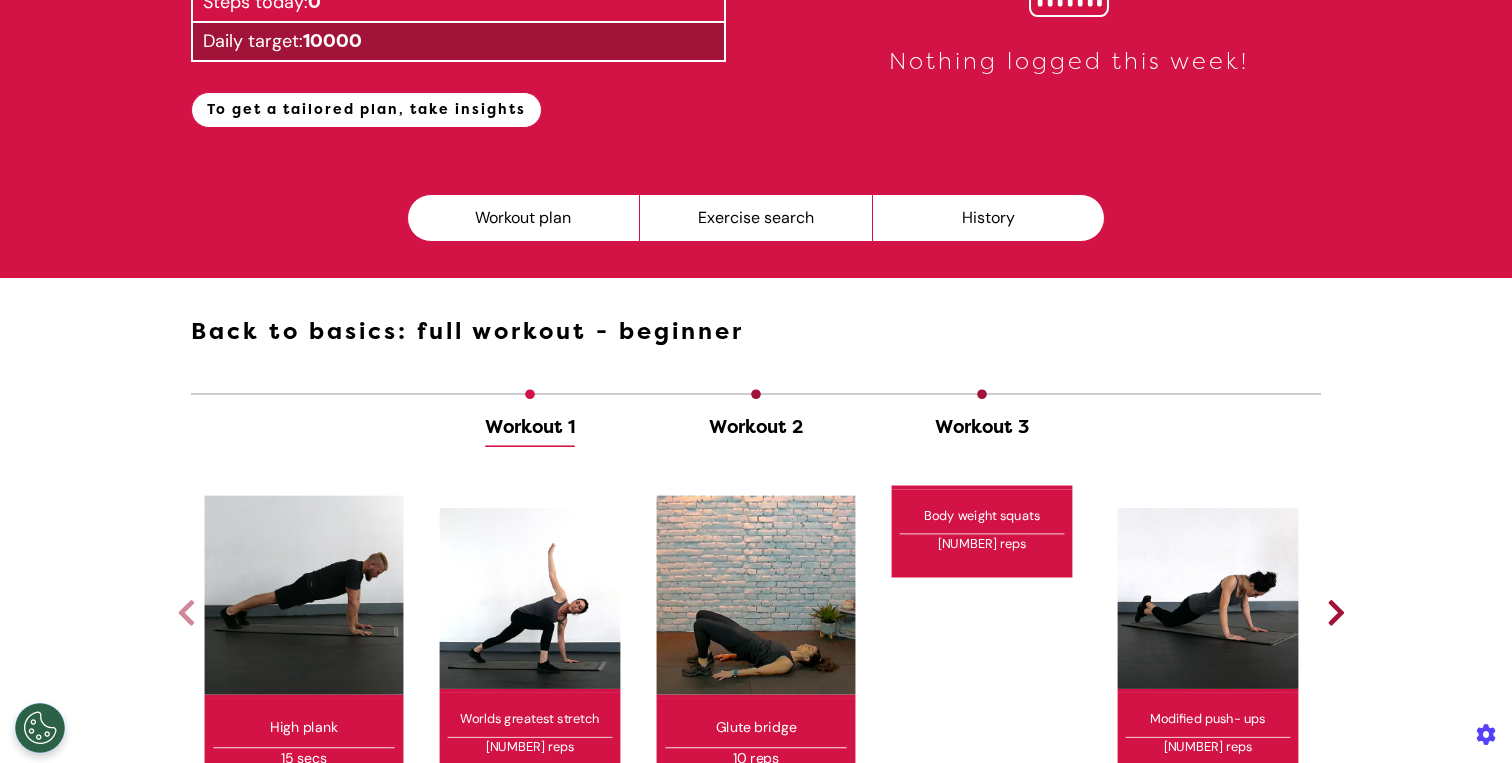 click at bounding box center [756, 595] 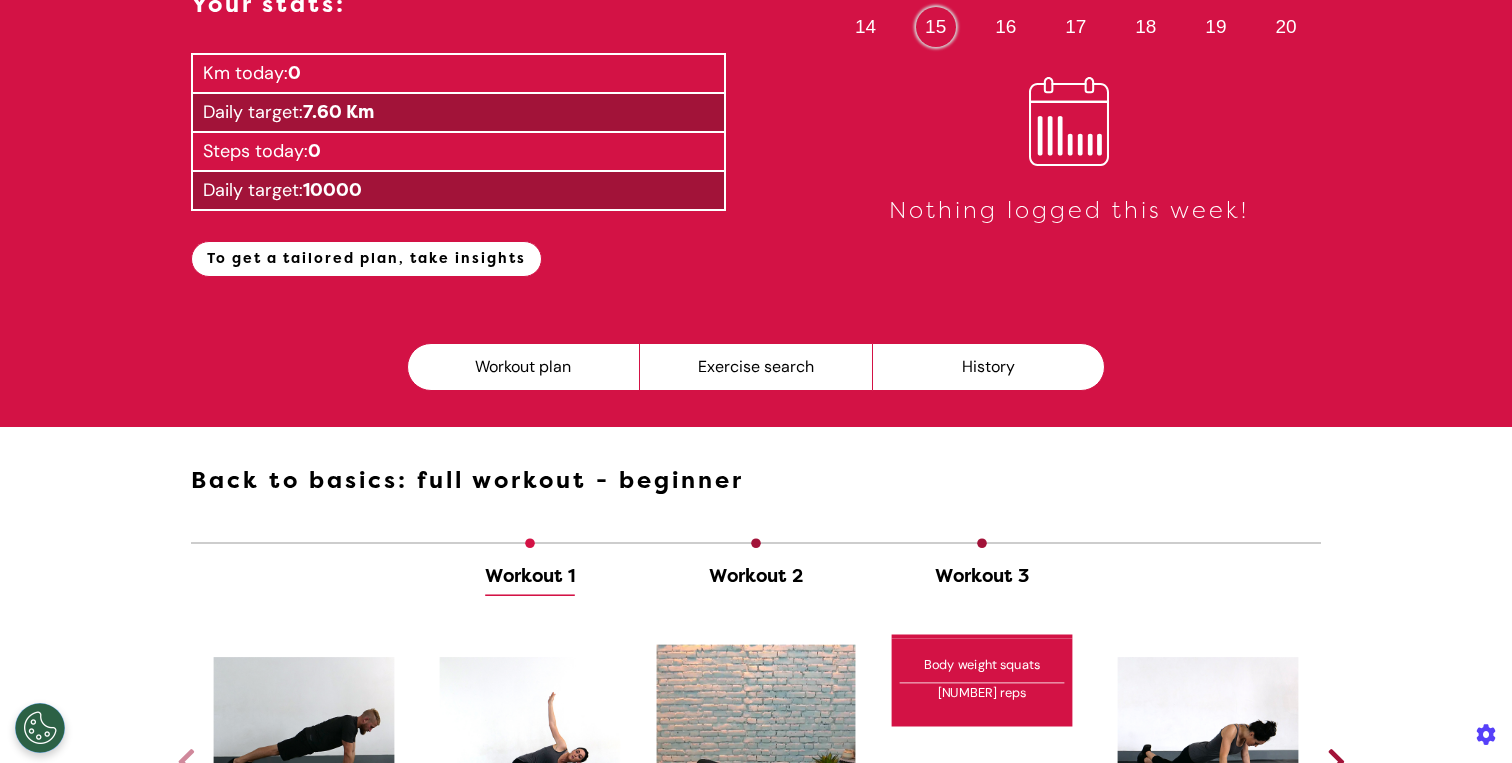 scroll, scrollTop: 222, scrollLeft: 0, axis: vertical 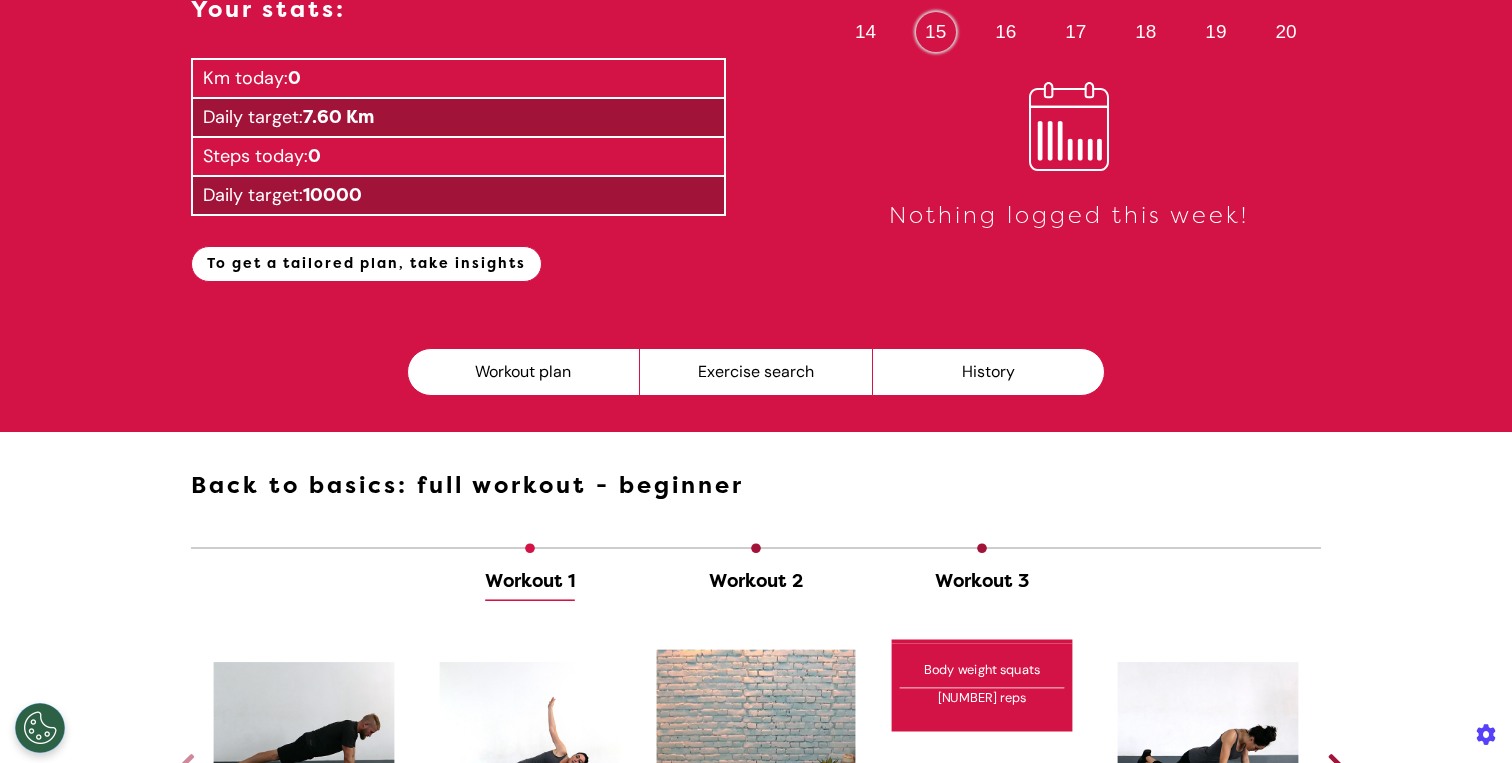 click on "Workout 2" at bounding box center [756, 585] 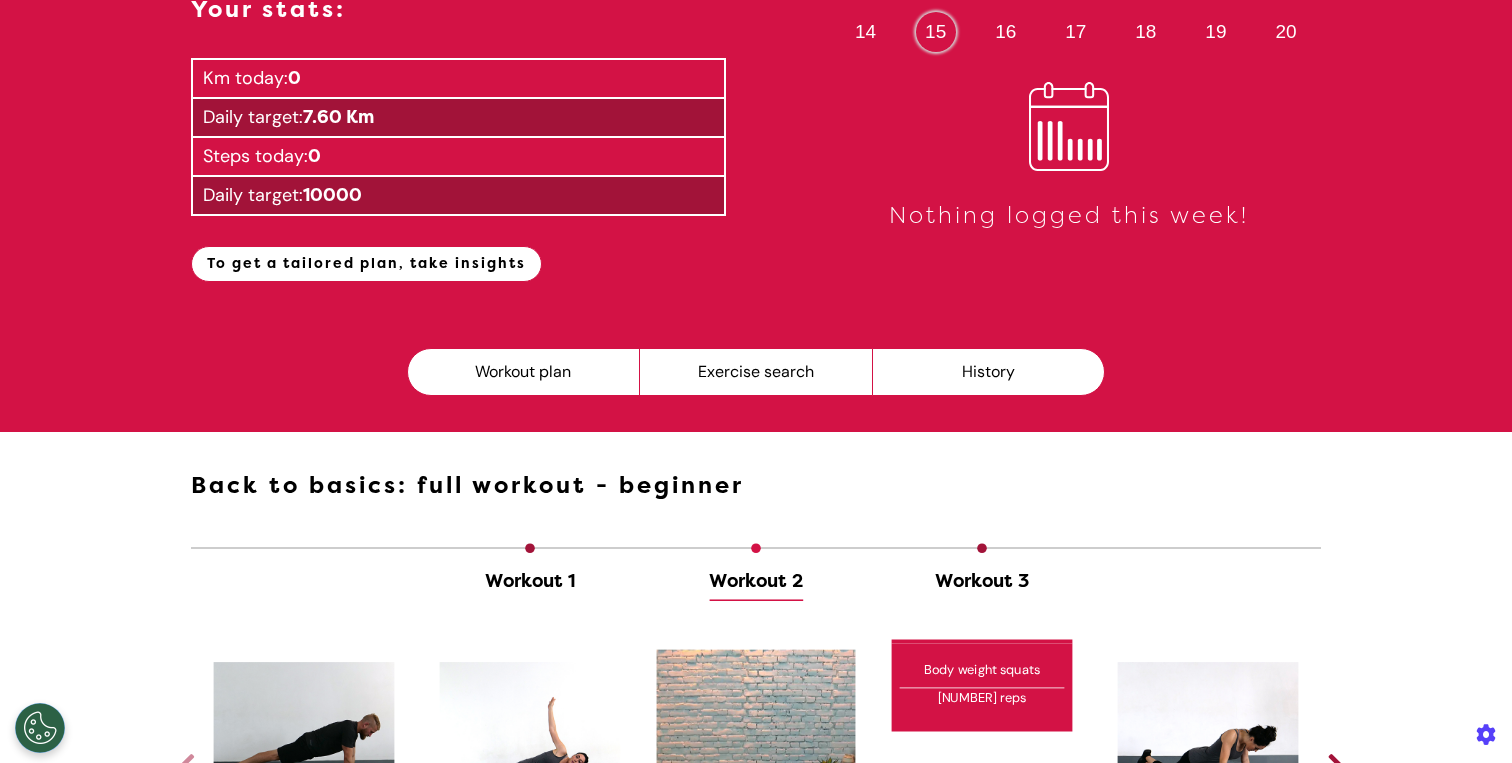 click on "Workout 3" at bounding box center (982, 585) 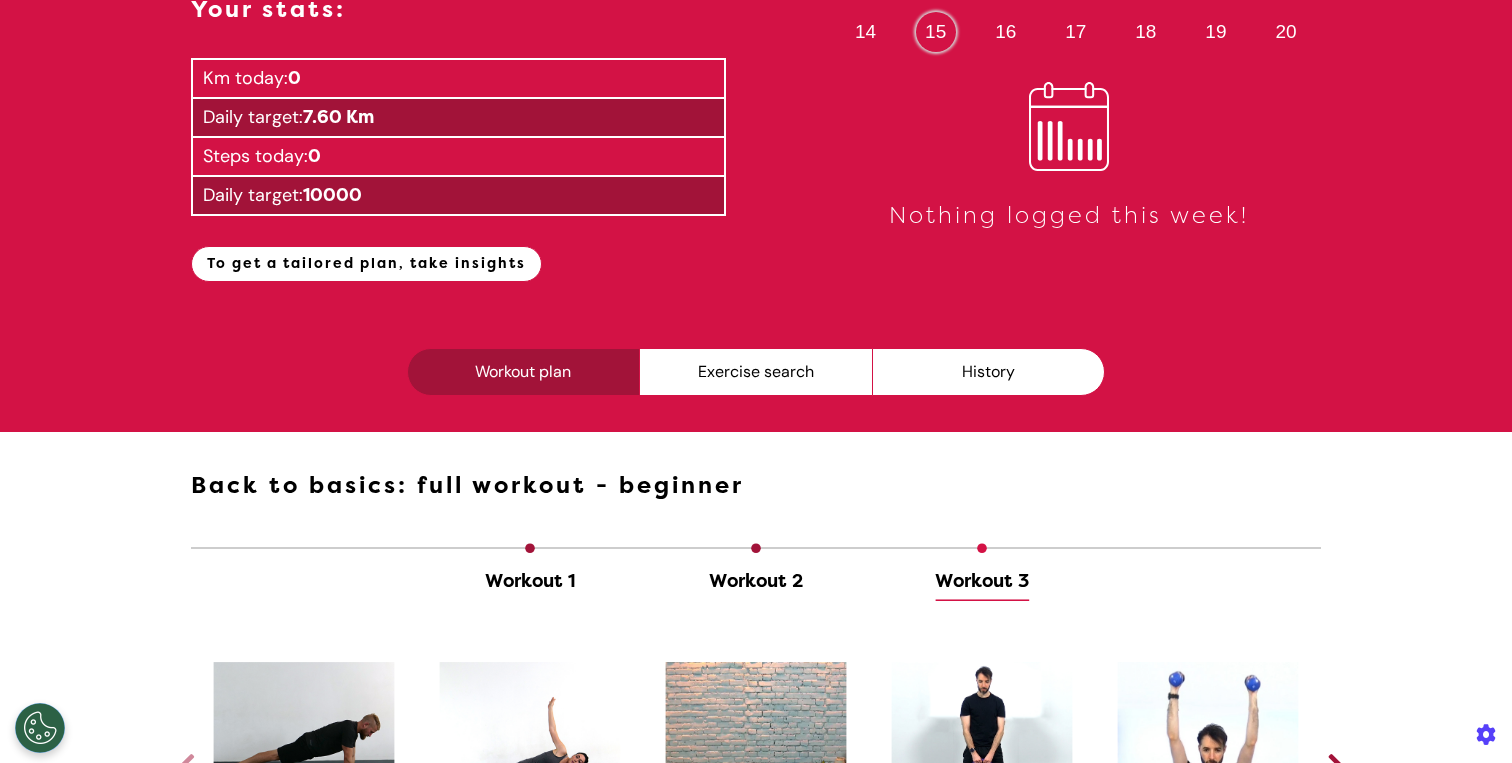 click on "Workout plan" at bounding box center [523, 372] 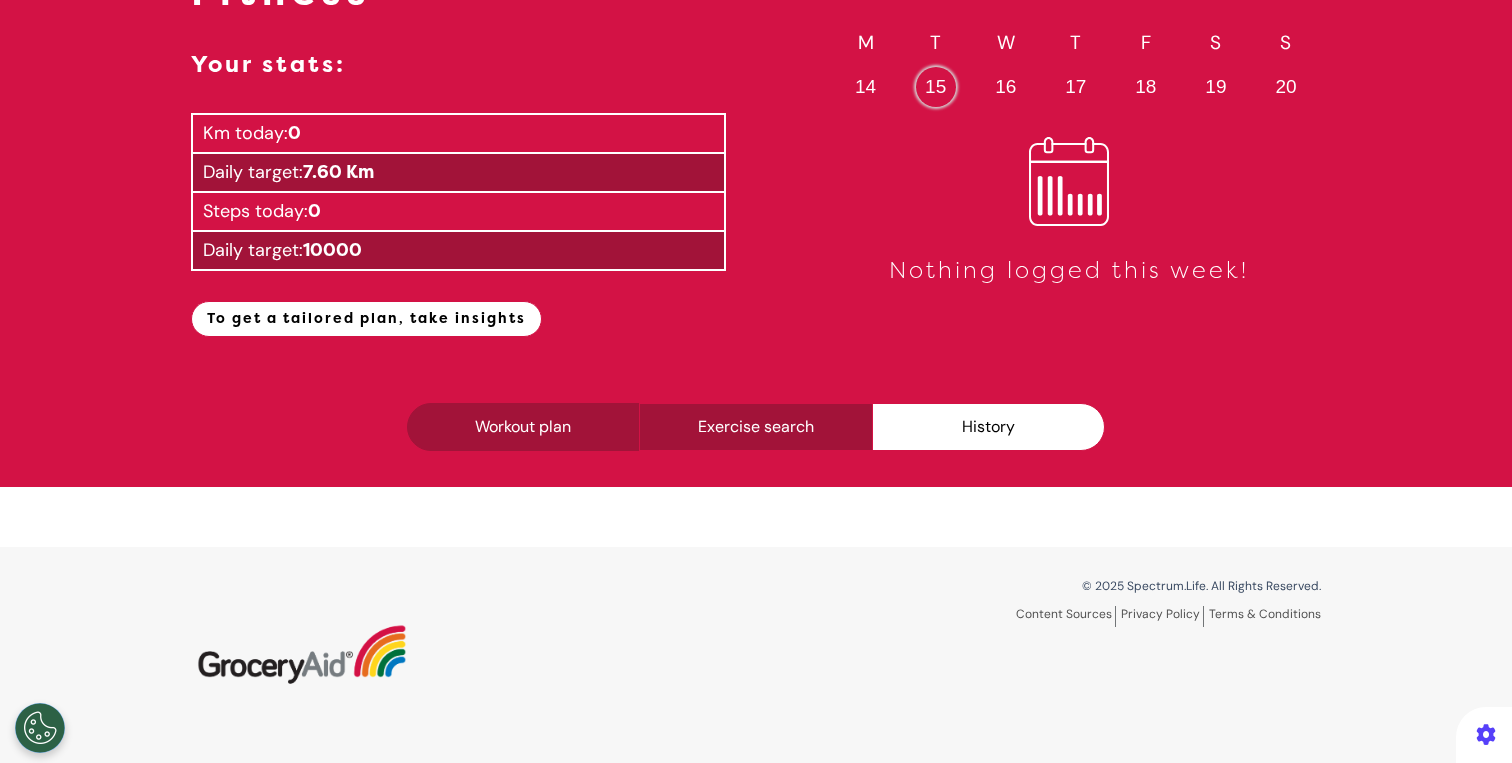 scroll, scrollTop: 222, scrollLeft: 0, axis: vertical 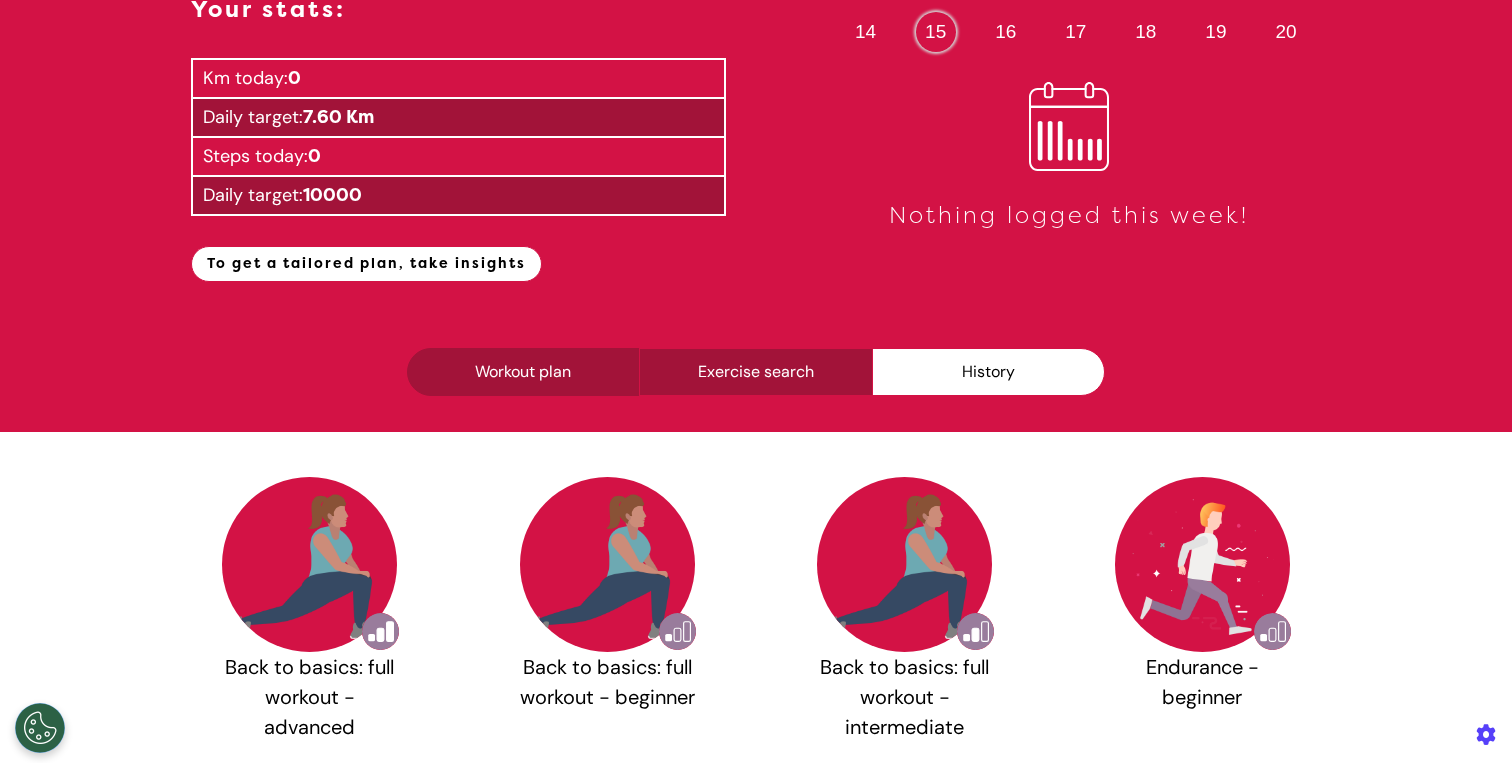 click on "Exercise search" at bounding box center [755, 372] 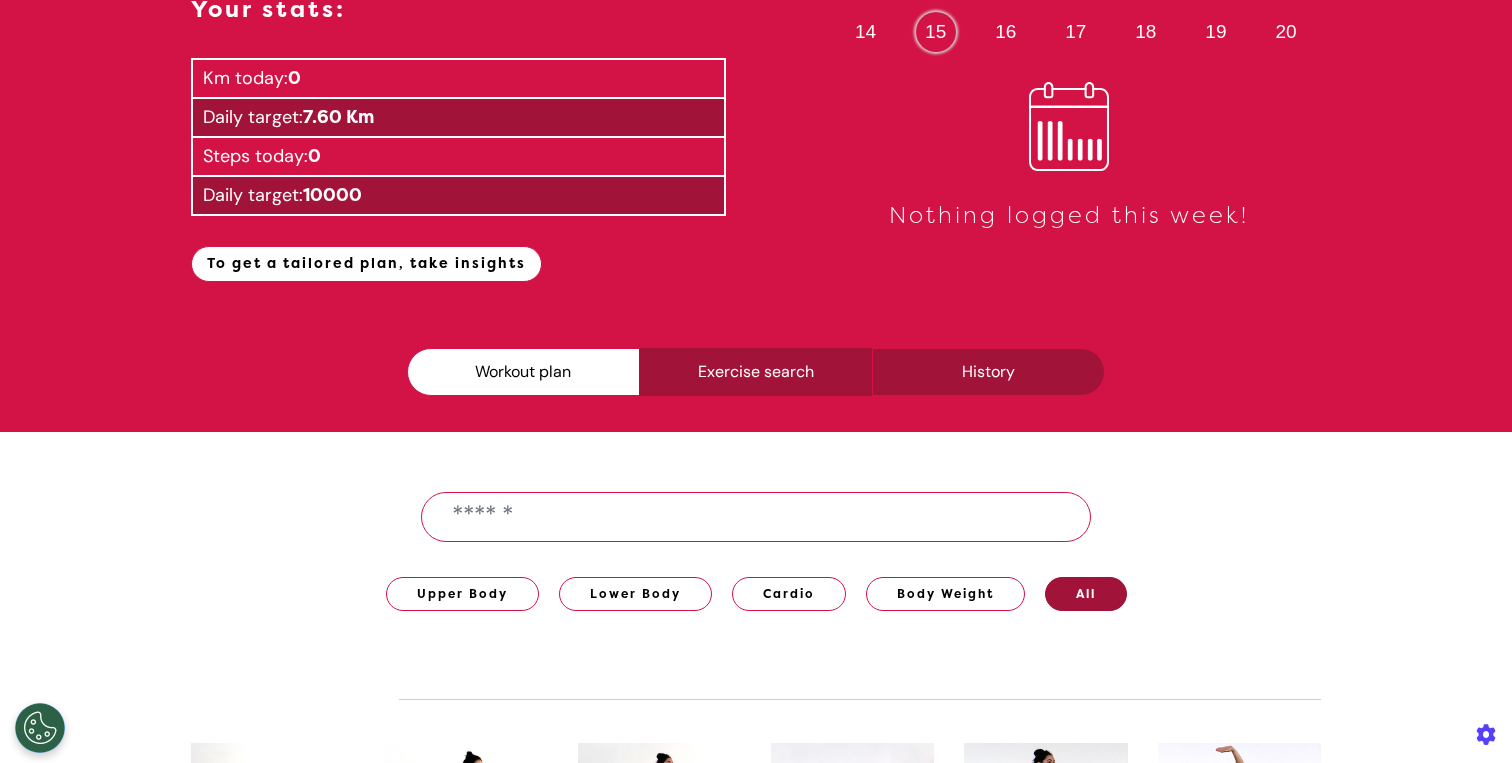 click on "History" at bounding box center [988, 372] 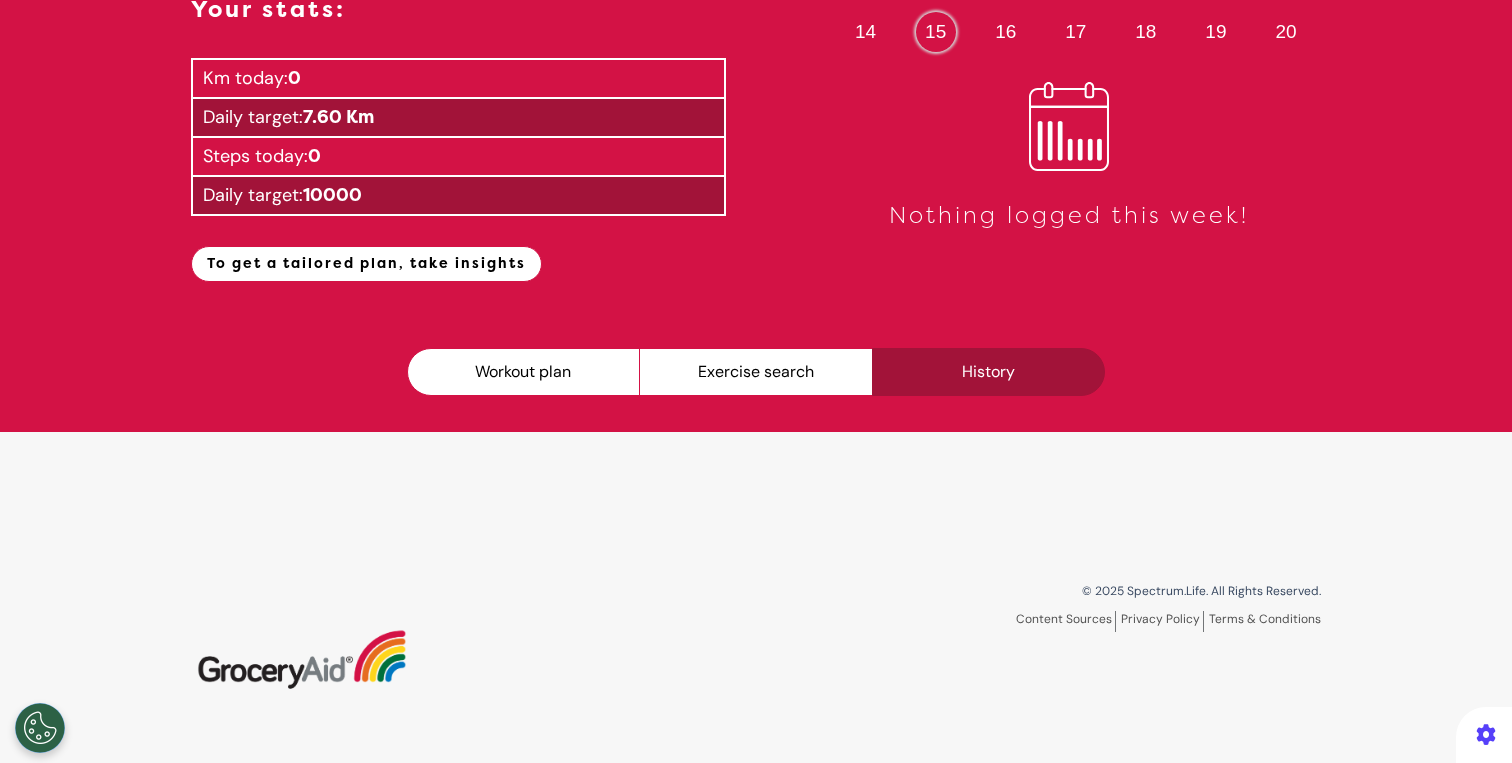 click on "History" at bounding box center (988, 372) 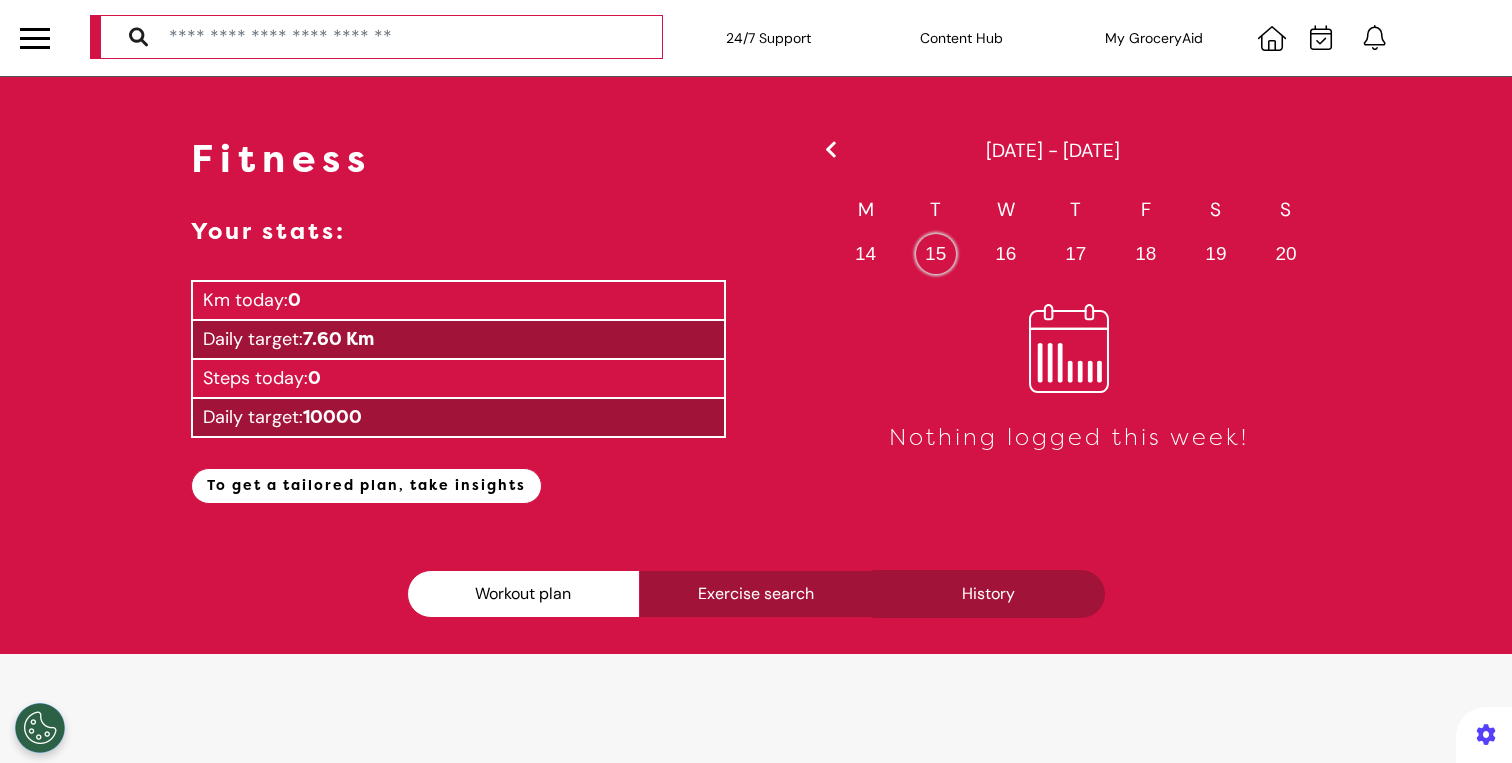 click on "Exercise search" at bounding box center (755, 594) 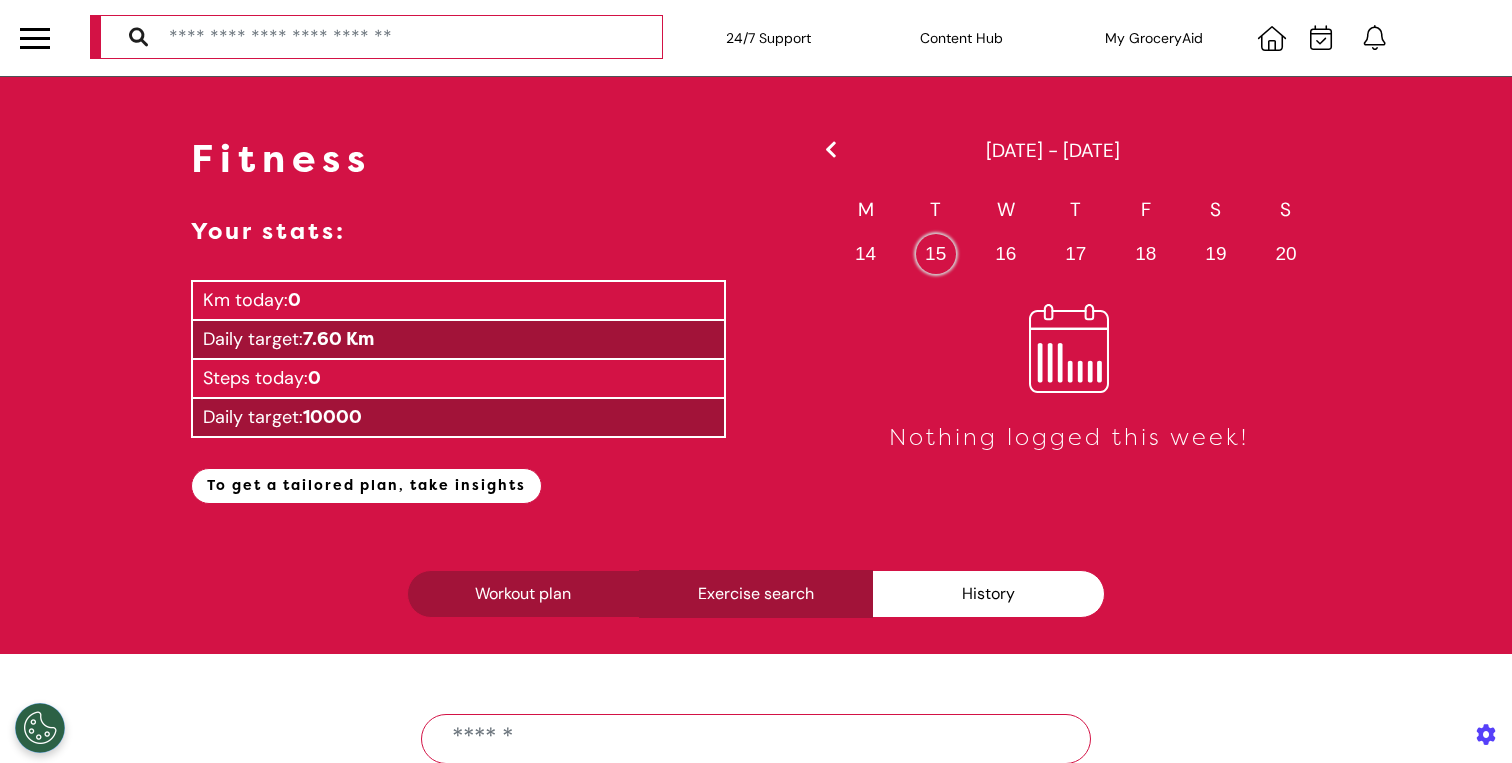 click on "Workout plan" at bounding box center [523, 594] 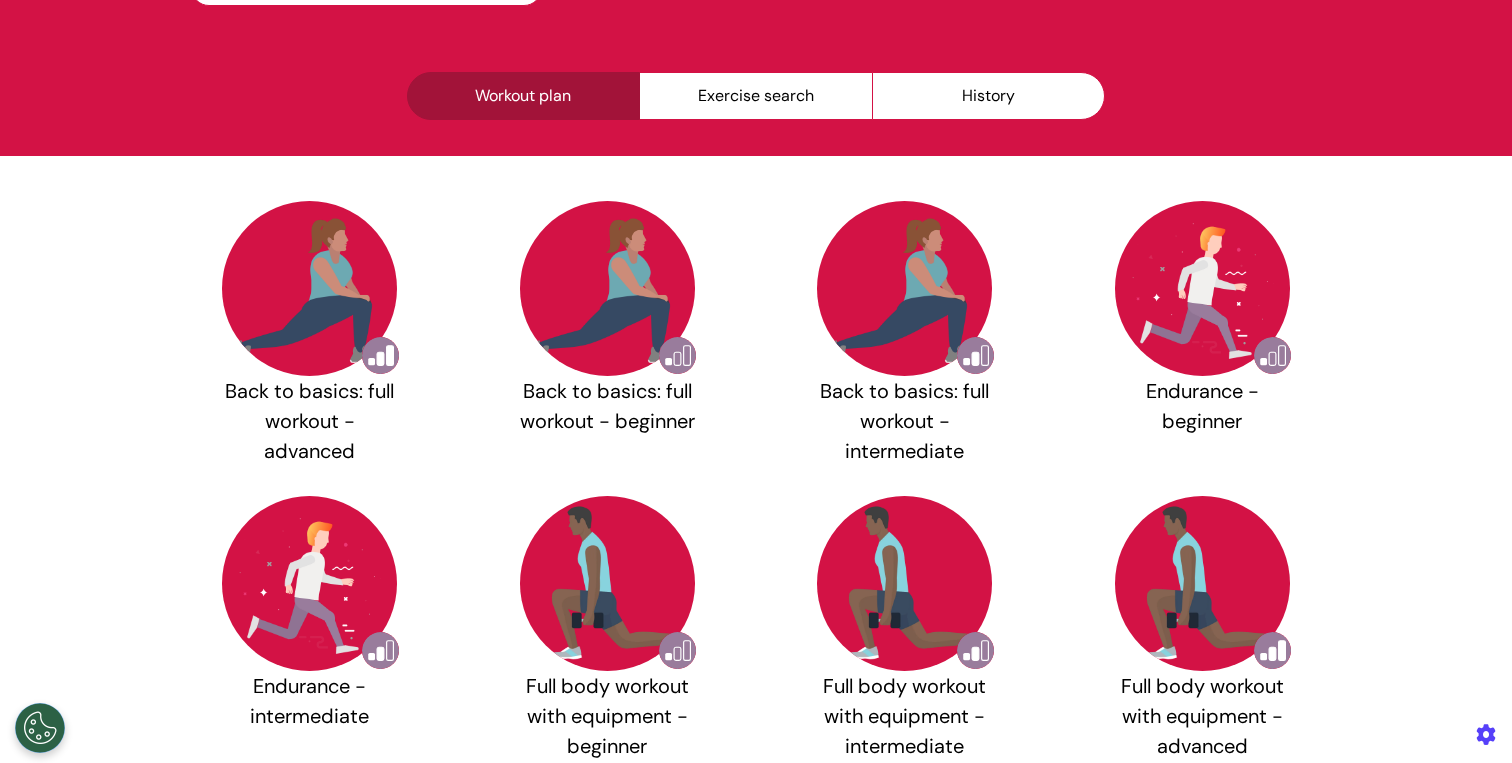 scroll, scrollTop: 496, scrollLeft: 0, axis: vertical 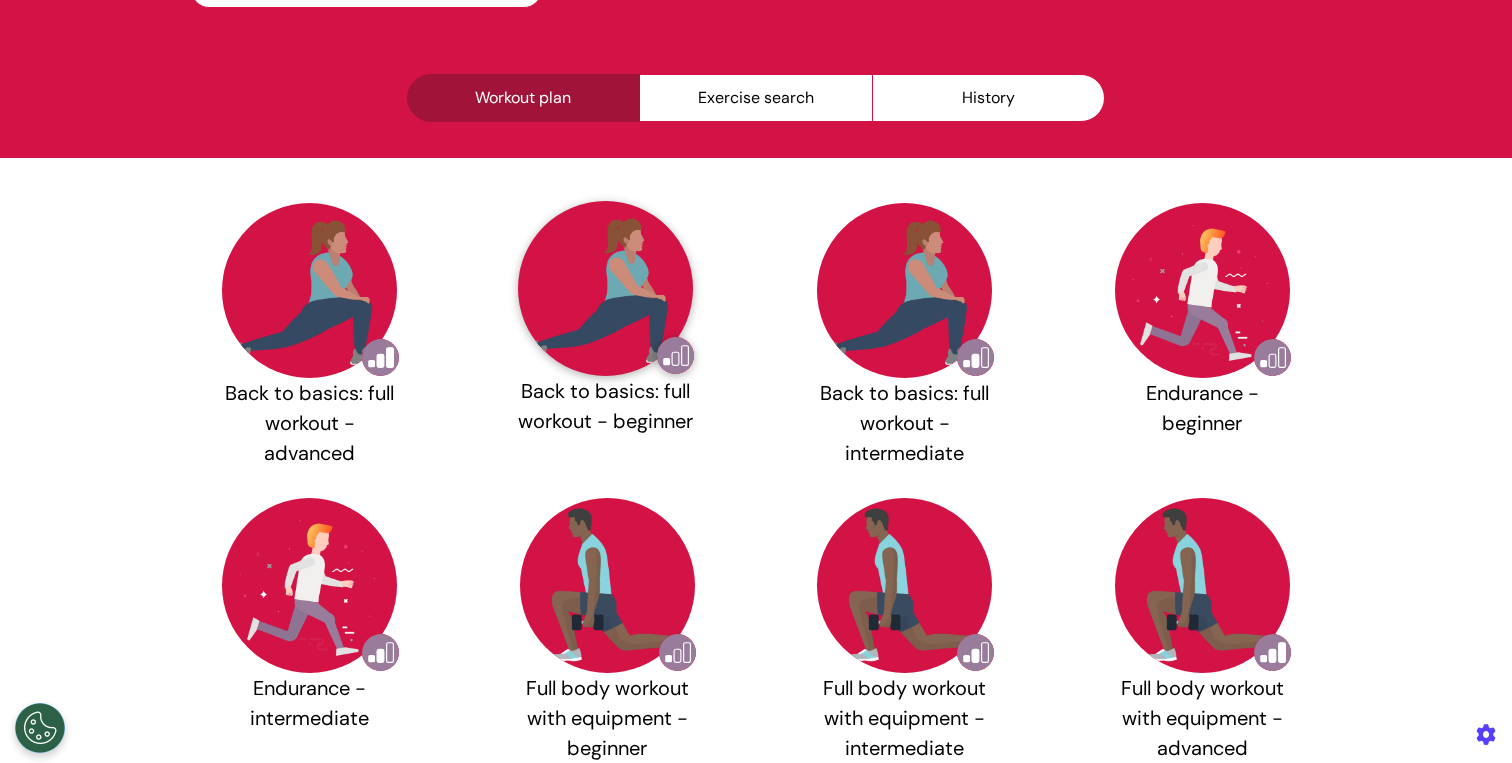 click on "Back to basics: full workout - beginner" at bounding box center (605, 406) 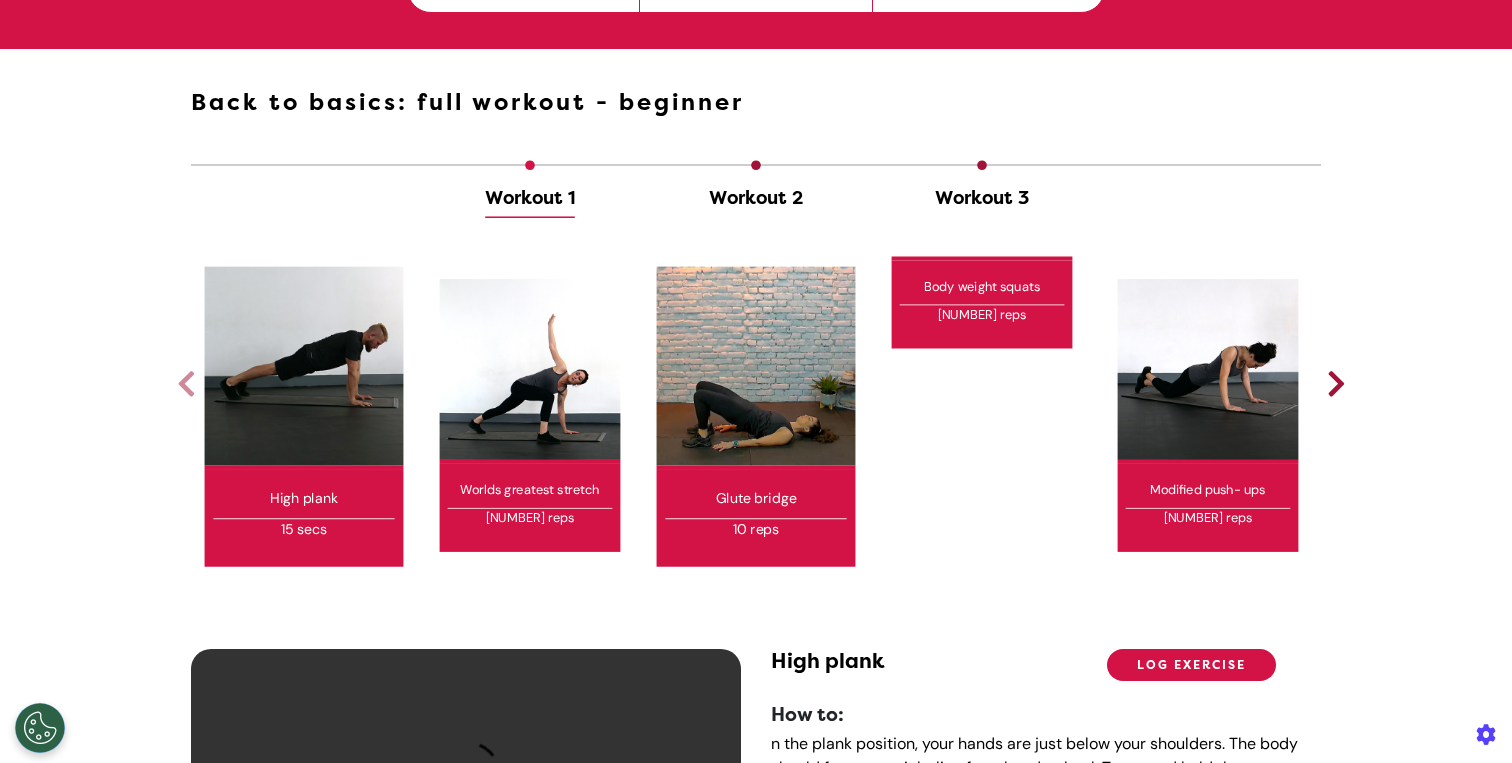 click on "Back  Back to basics: full workout - beginner Workout 1 Workout 2 Workout 3 High plank  15 secs  Worlds greatest stretch   5 reps  Glute bridge  10 reps  Body weight squats  12 reps  Modified push- ups  12 reps  Dead beetle  12 reps  Deadlift - kettlebell  12 reps  High knees   20 secs  Shoulder press  12 reps  Glute Bridge March  16 reps  Heel kicks  20 secs  Side lying t stretch right   10 secs  Side lying t stretch left  10 secs  Side lying quad stretch left   10 secs  Side lying quad stretch right   10 secs  Figure four stretch left  10 secs  Figure four stretch right  10 secs  Standing hamstring stretch left  10 secs  Standing hamstring stretch right  10 secs  High plank LOG EXERCISE How to:  n the plank position, your hands are just below your shoulders. The body should form a straight line from head to heel. Tense and hold the core muscles. Where you should feel it:  Core area, shoulders, arms and legs  By following this exercise, I accept this Health and Wellbeing Waiver.  Show more Disclaimer" at bounding box center [756, 593] 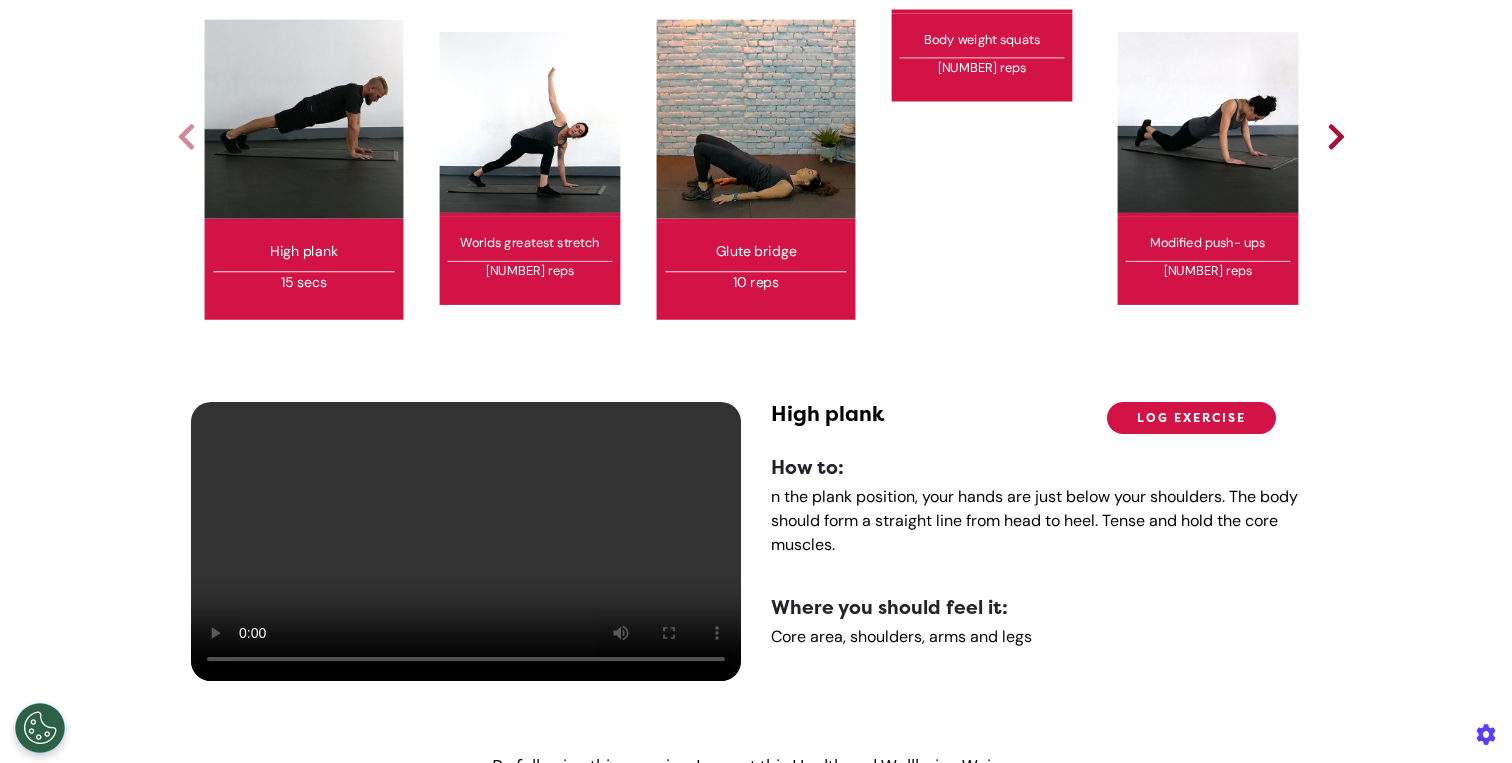 scroll, scrollTop: 856, scrollLeft: 0, axis: vertical 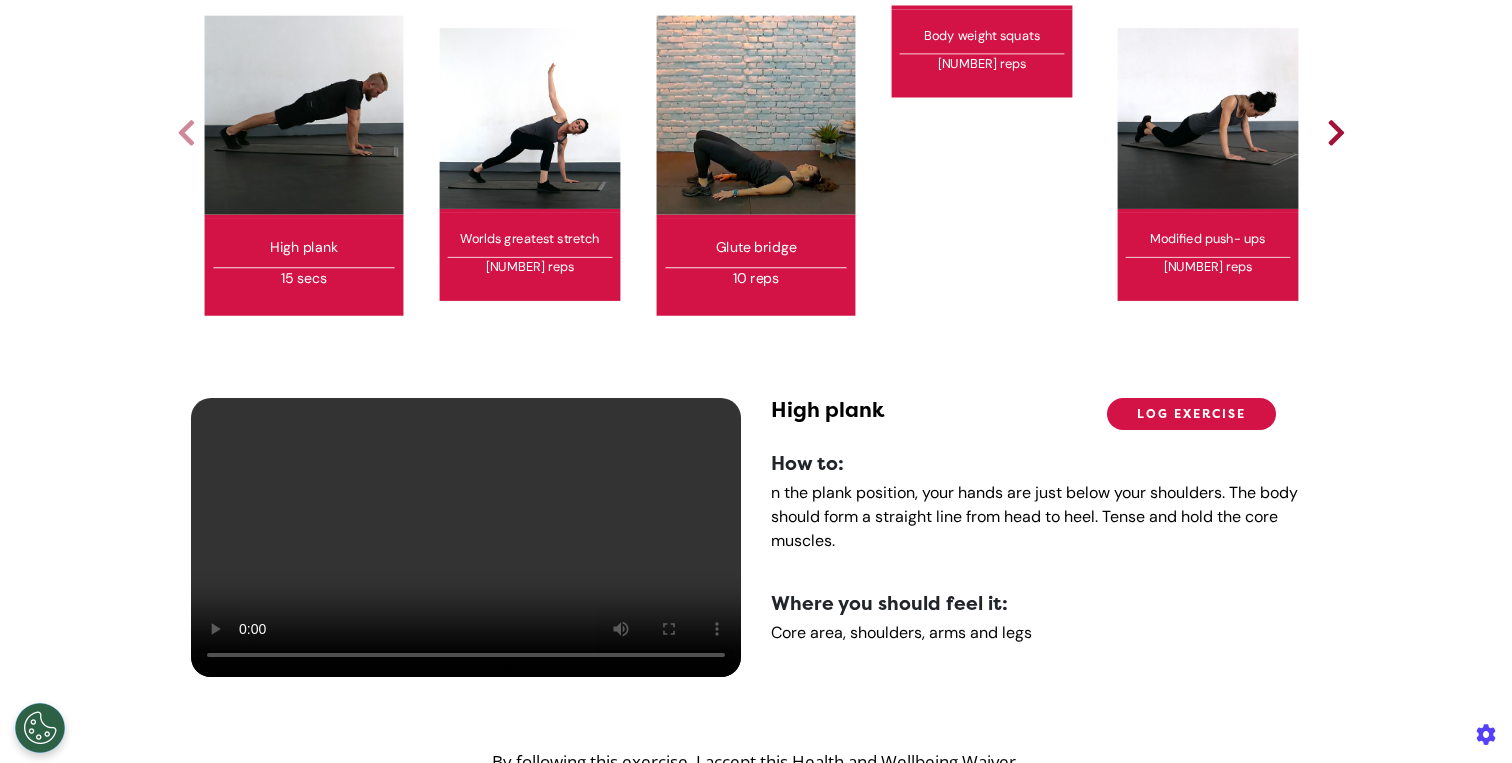click on "Glute bridge" at bounding box center [756, 247] 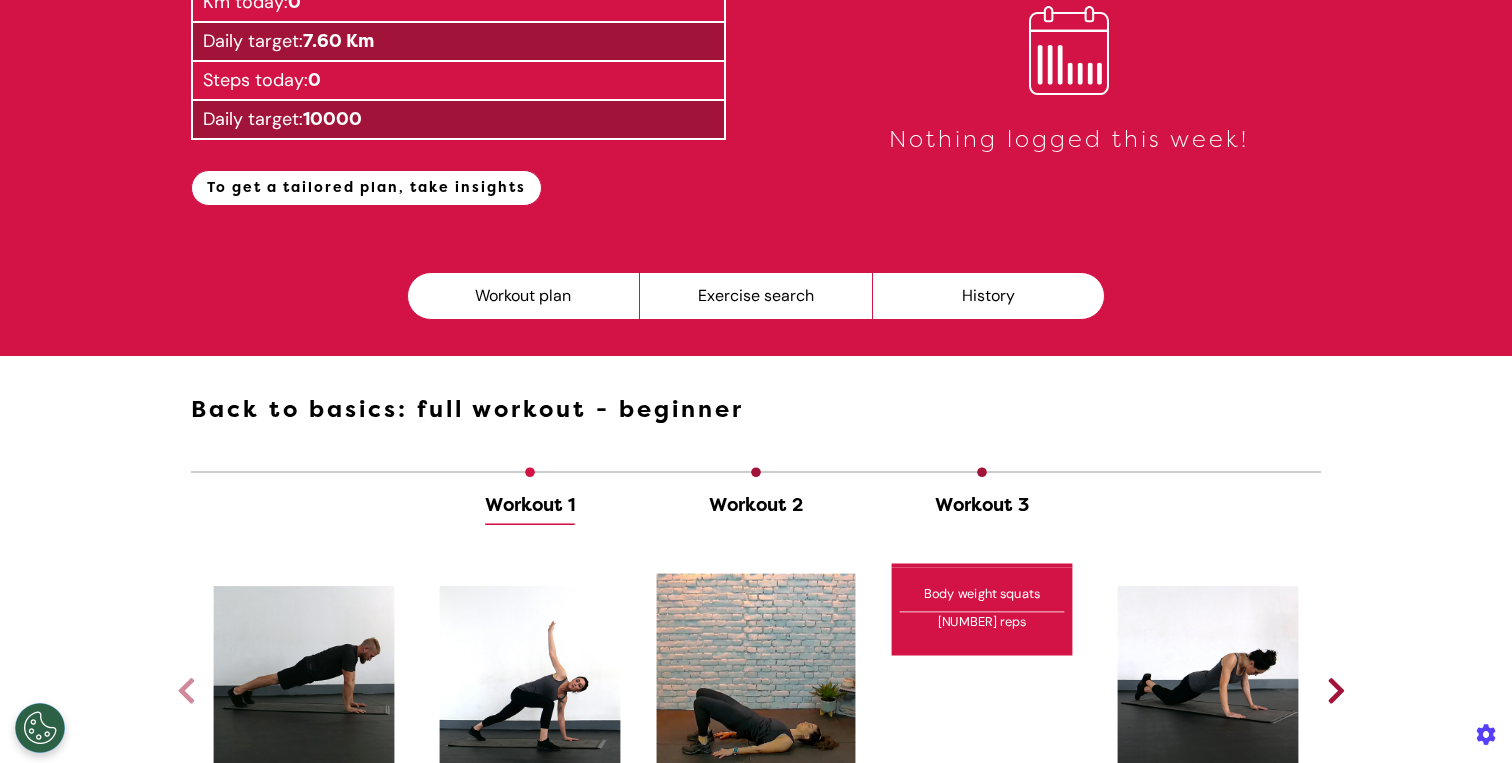 scroll, scrollTop: 287, scrollLeft: 0, axis: vertical 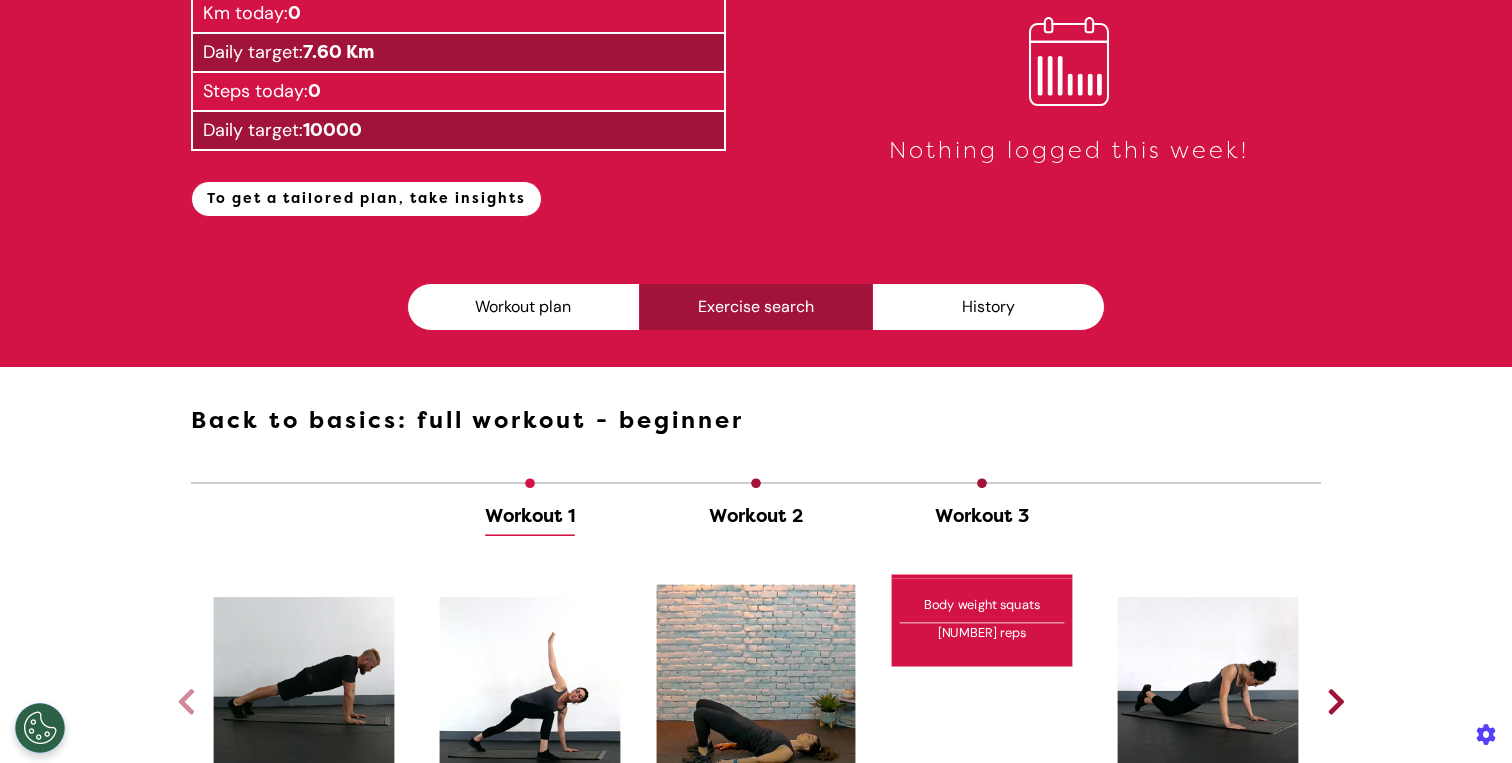 click on "Exercise search" at bounding box center [755, 307] 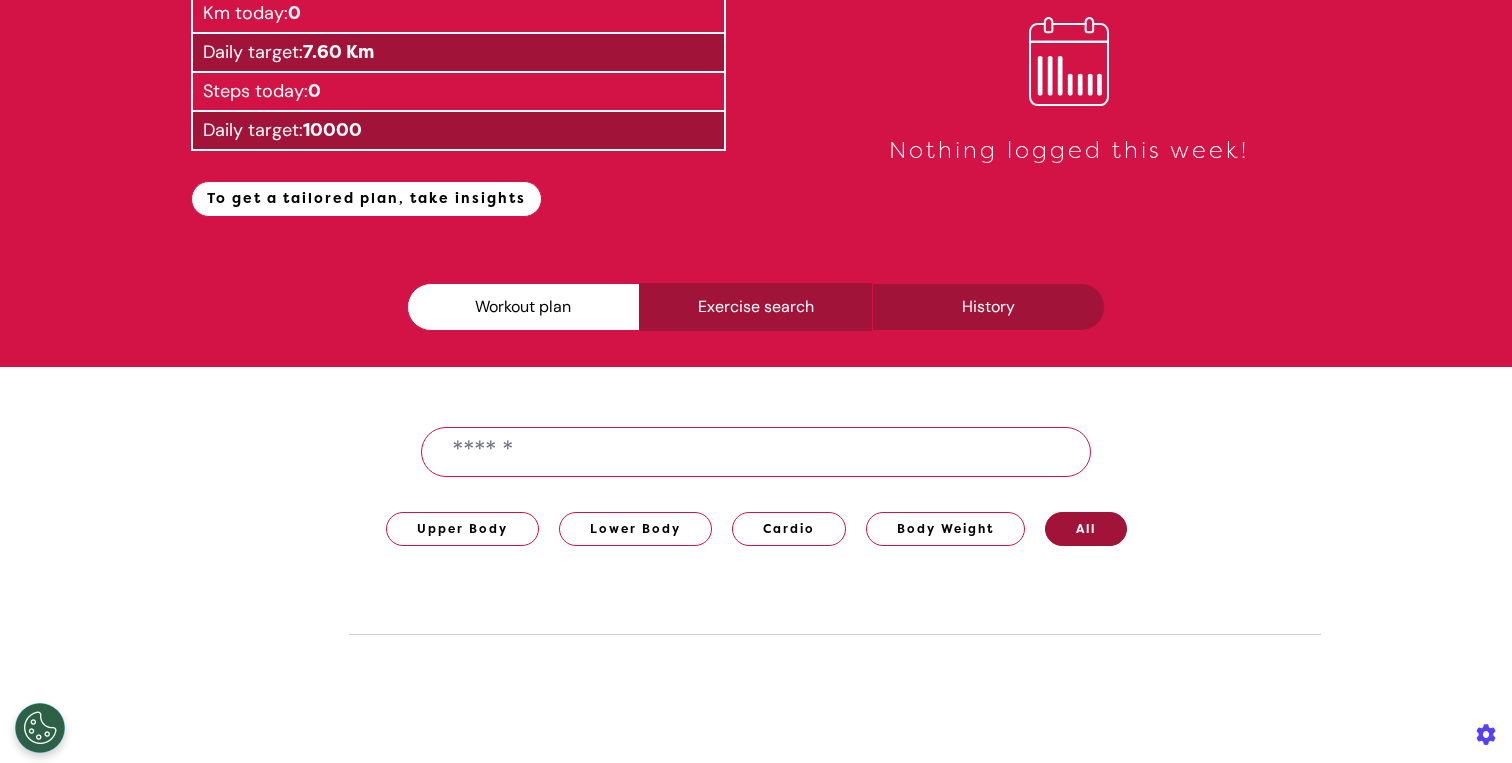 click on "History" at bounding box center (988, 307) 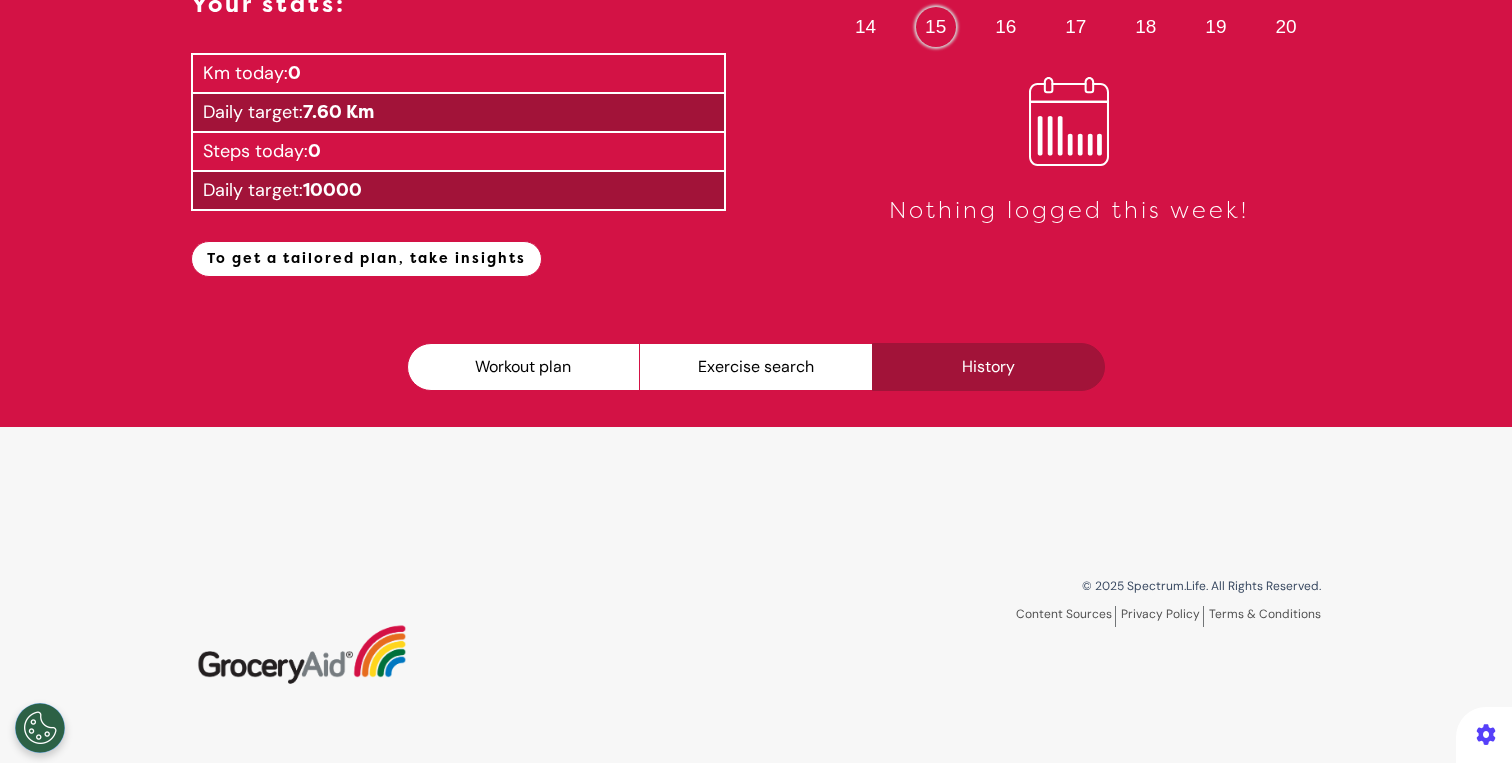 click on "Fitness Fitness Your stats: Km today:  0 Daily target:  7.60 Km Steps today:  0 Daily target:  10000  To get a tailored plan, take insights   14 Jul - 20 Jul  M 14 T 15 W 16 T 17 F 18 S 19 S 20 Nothing logged this week!" at bounding box center (756, 108) 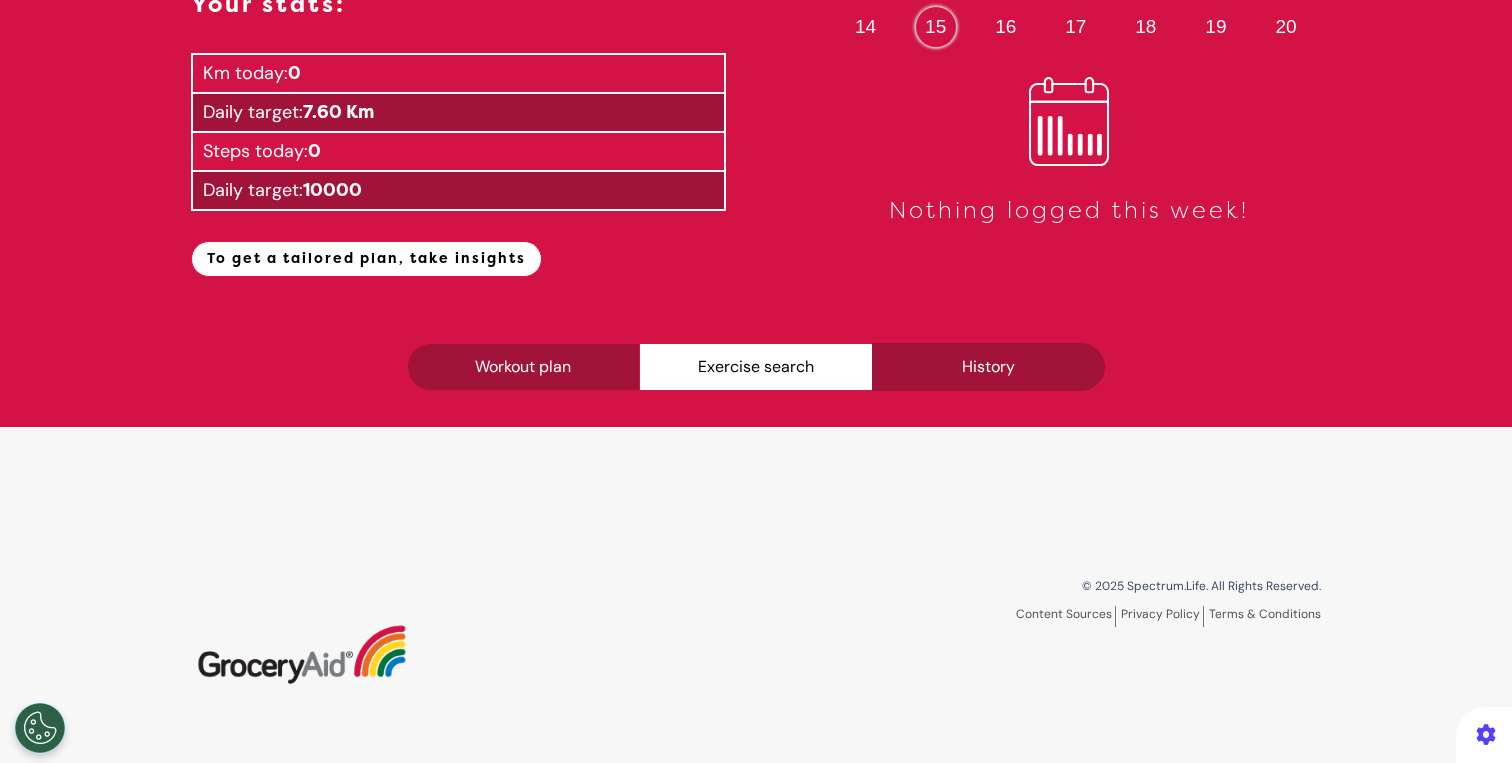 click on "Workout plan" at bounding box center (523, 367) 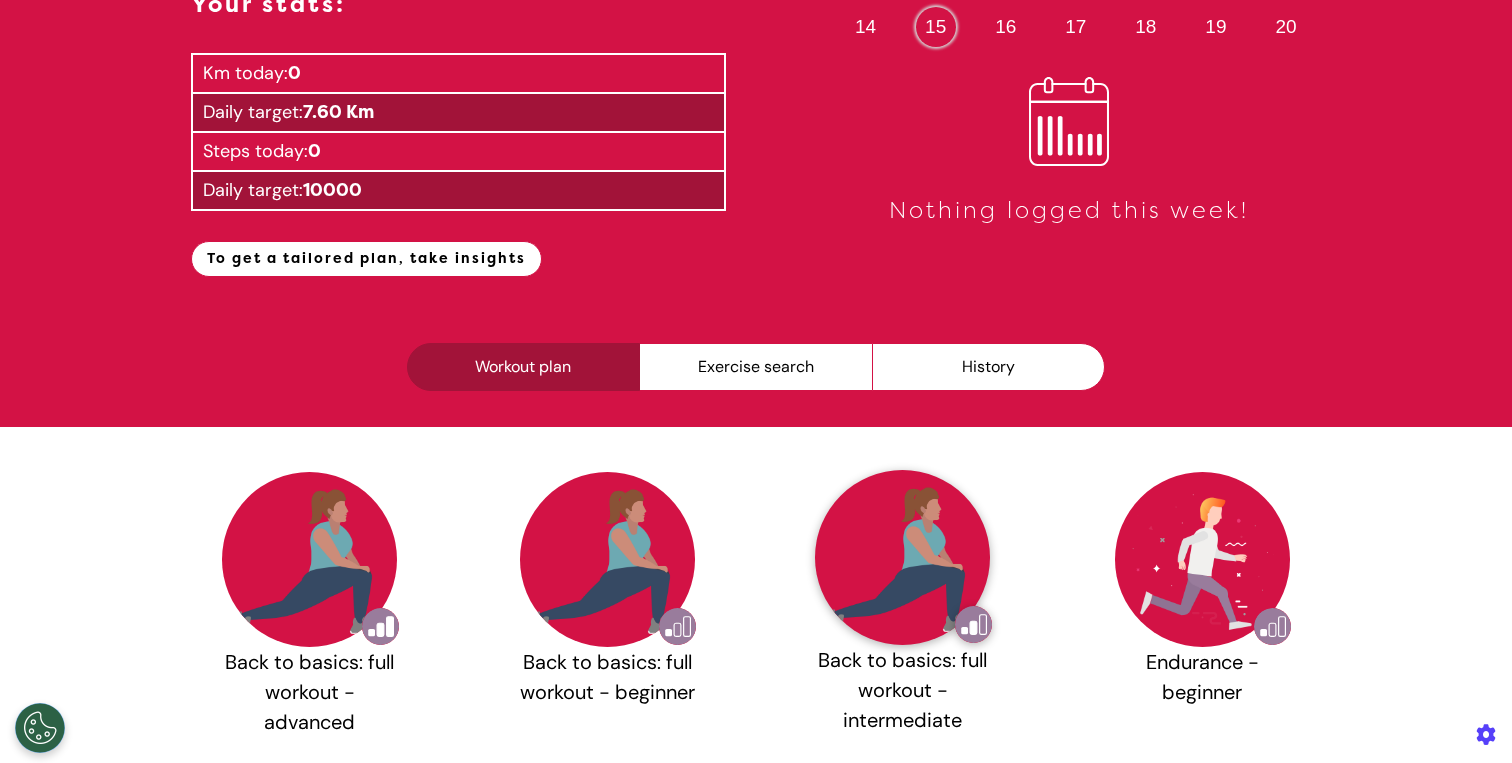 scroll, scrollTop: 0, scrollLeft: 0, axis: both 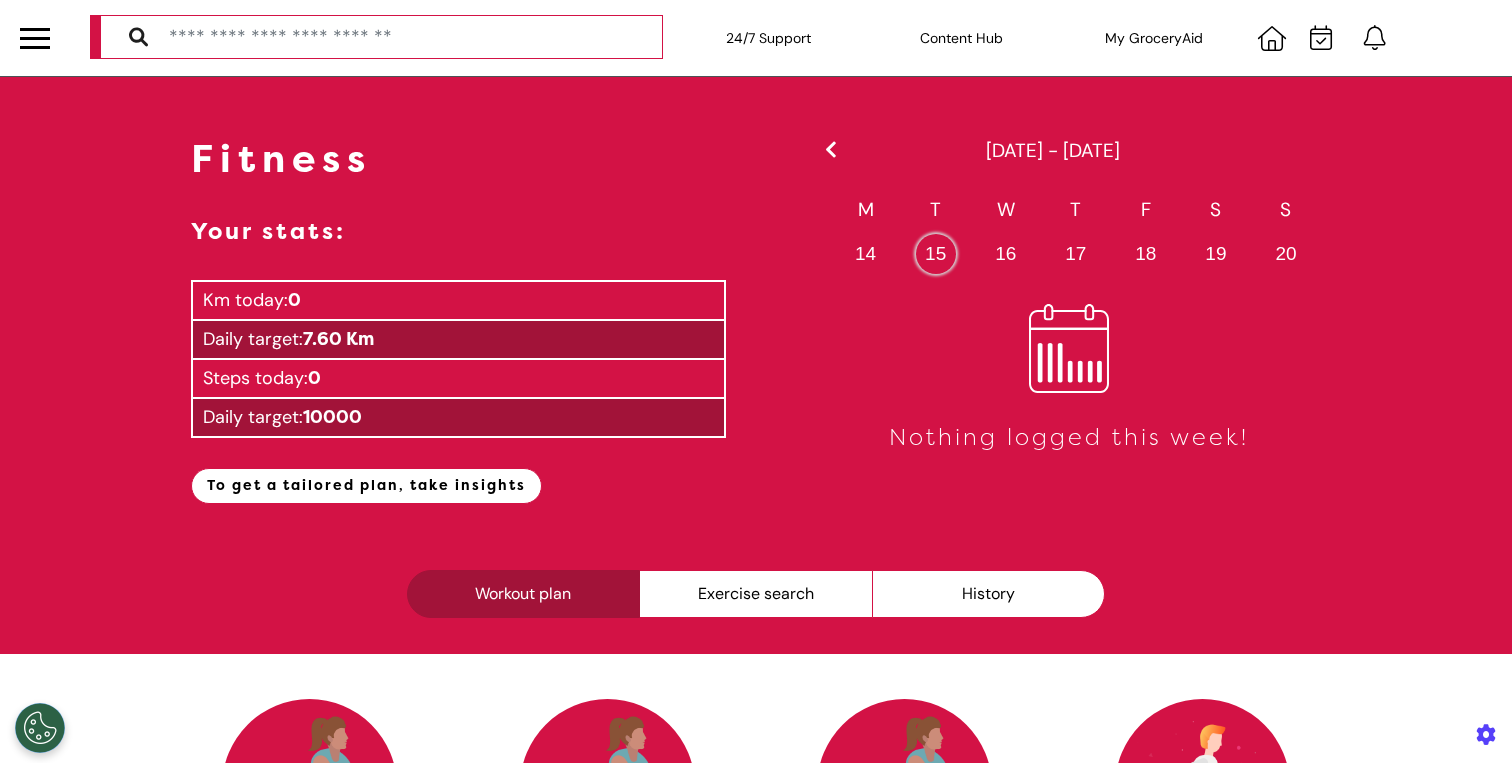click on "16" at bounding box center (1005, 254) 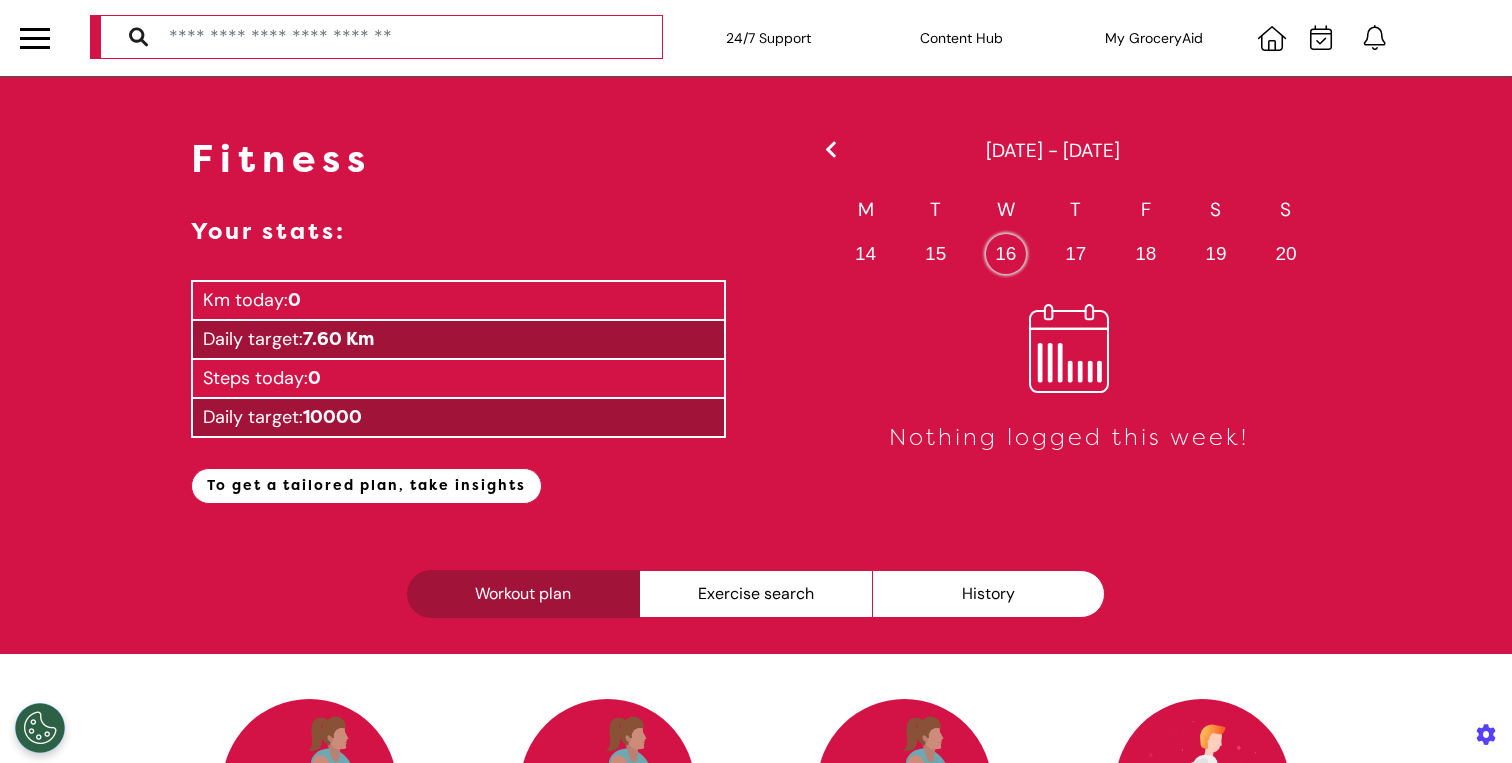 click at bounding box center (35, 38) 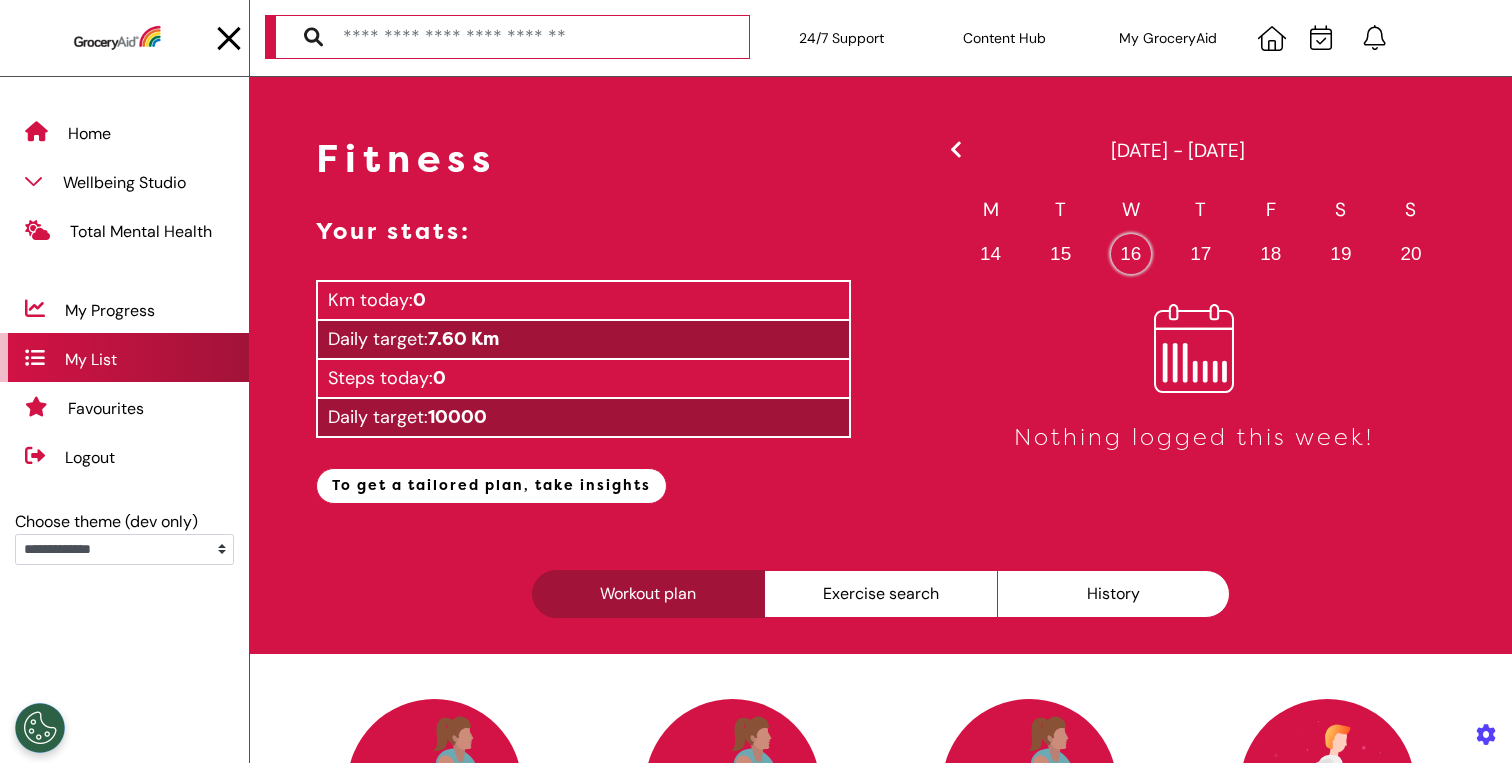 click on "My List" at bounding box center (91, 360) 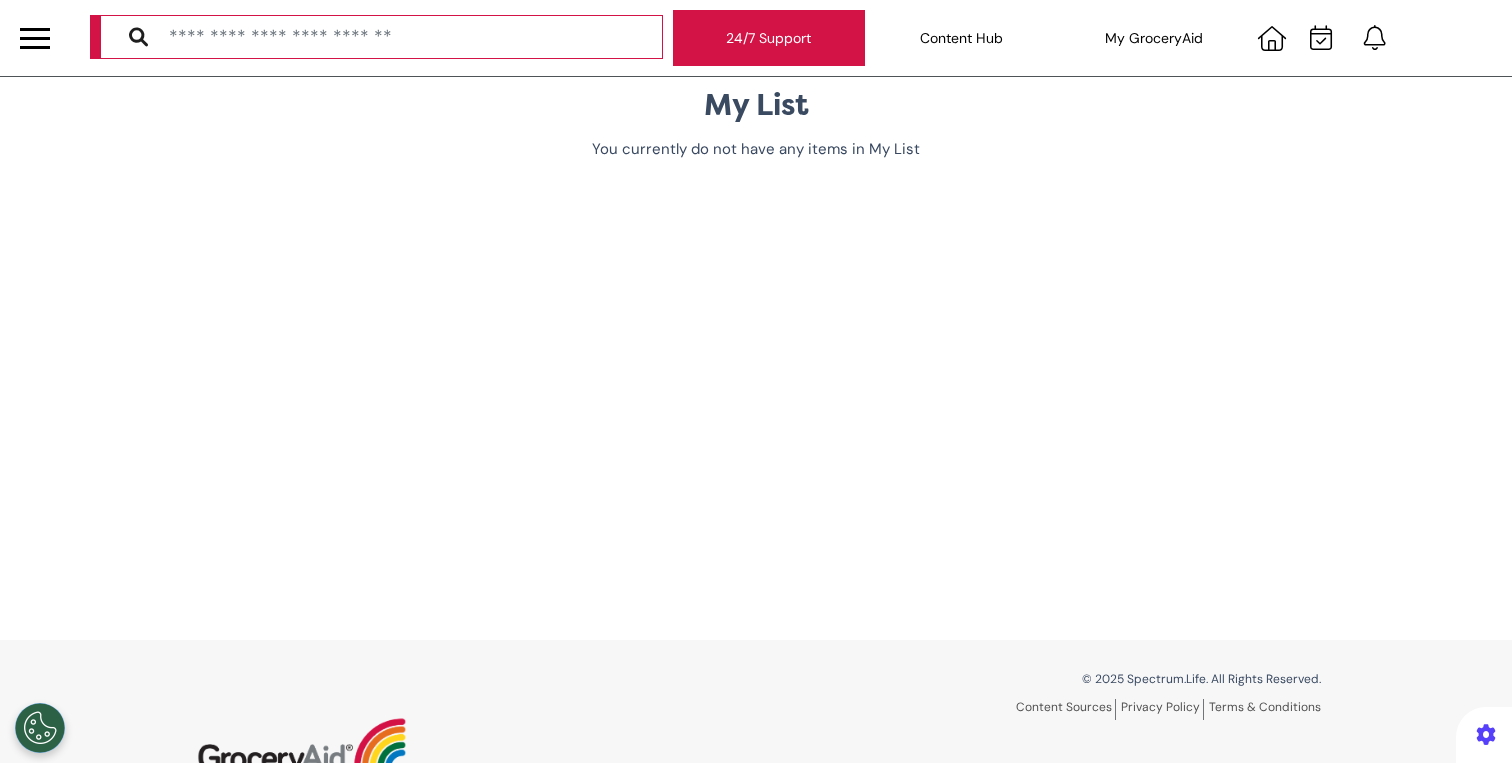 click on "24/7 Support" at bounding box center [769, 38] 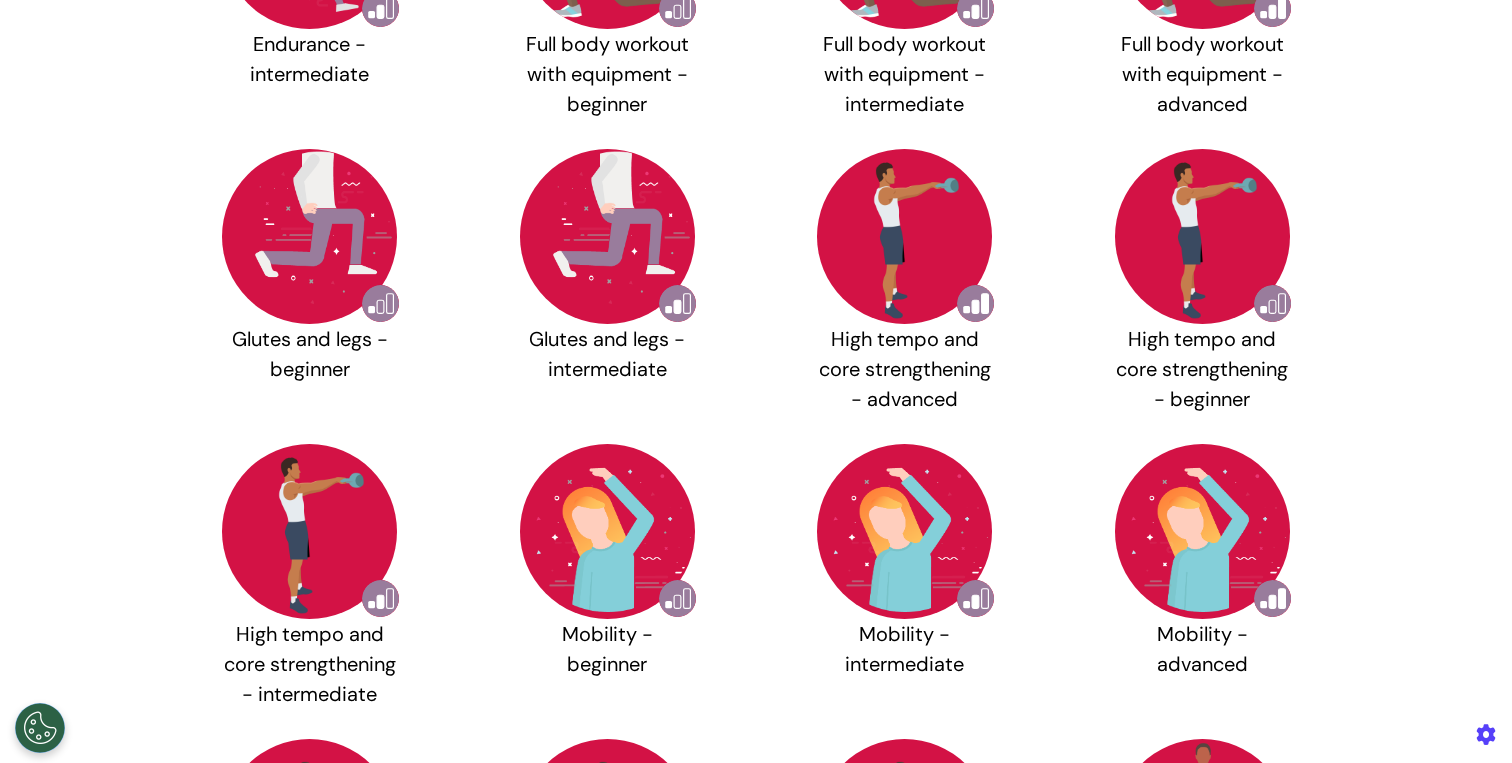 scroll, scrollTop: 0, scrollLeft: 0, axis: both 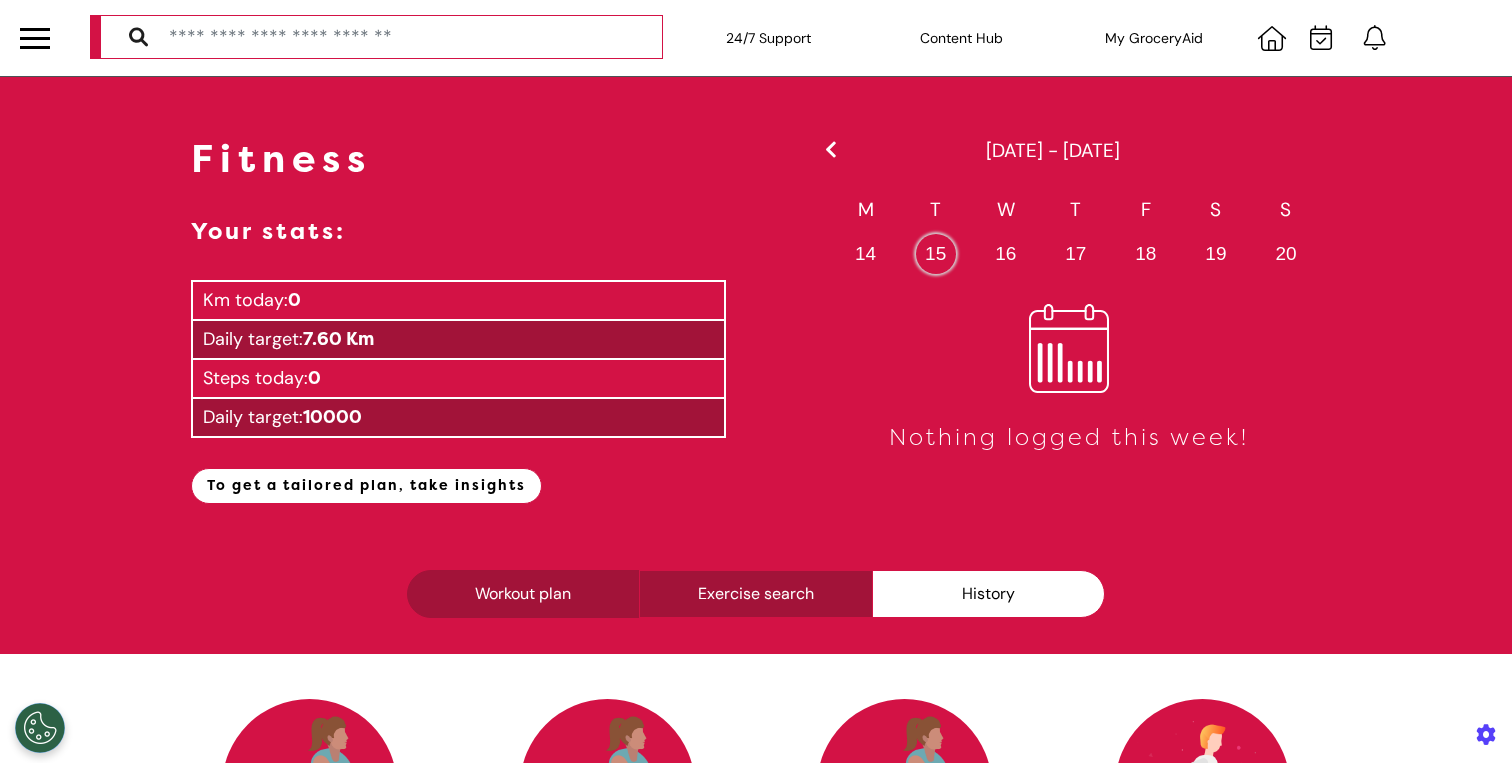 click on "Exercise search" at bounding box center [755, 594] 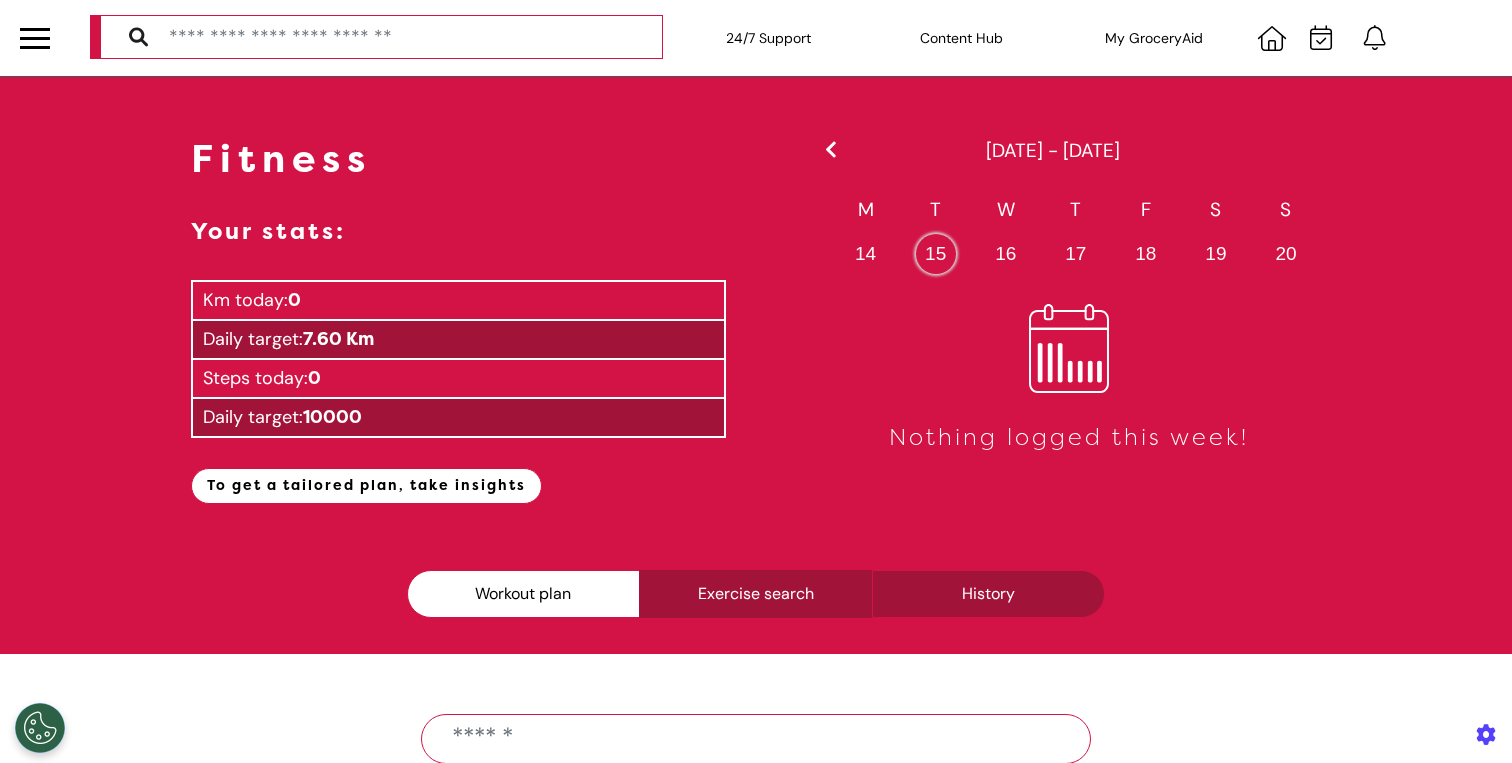 click on "History" at bounding box center (988, 594) 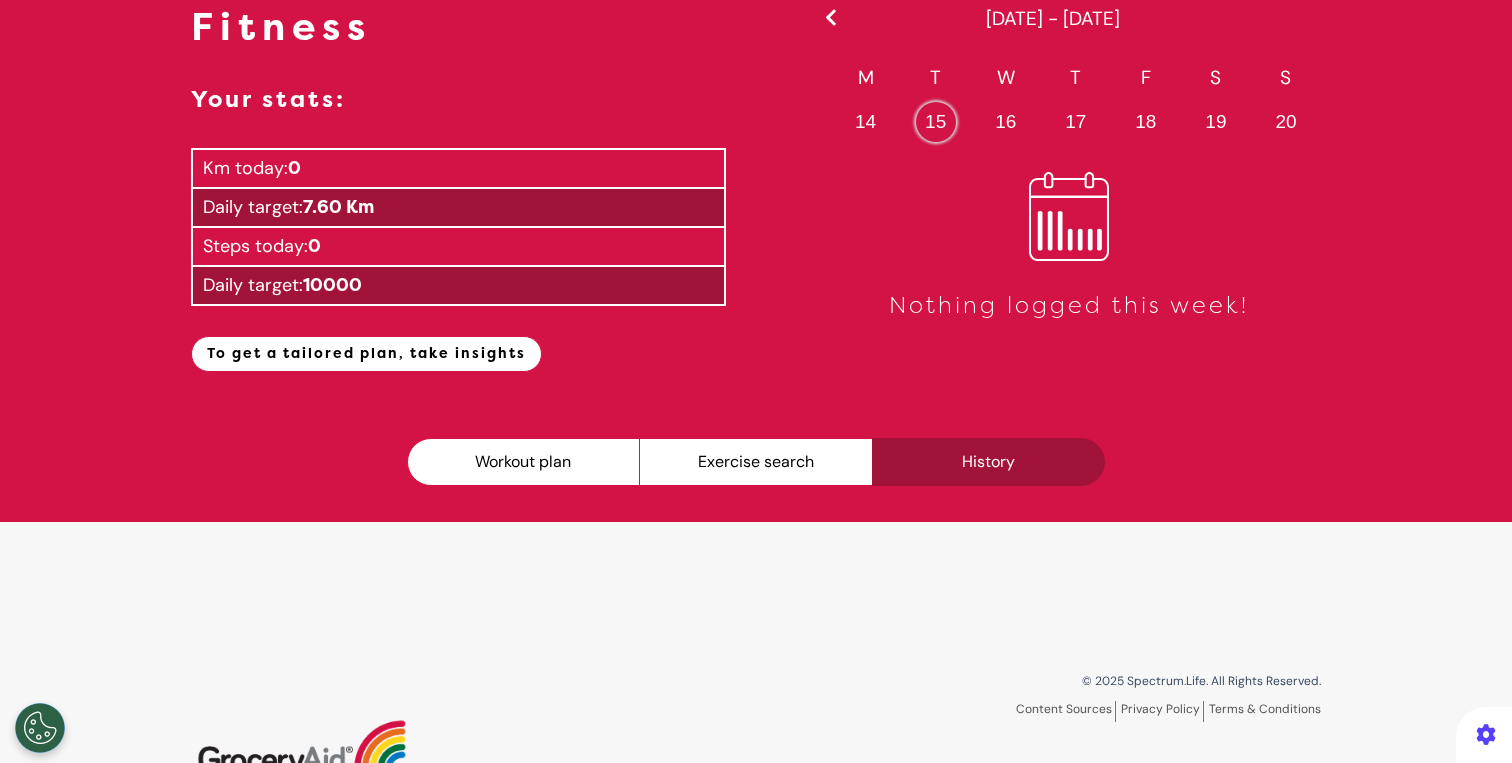 scroll, scrollTop: 0, scrollLeft: 0, axis: both 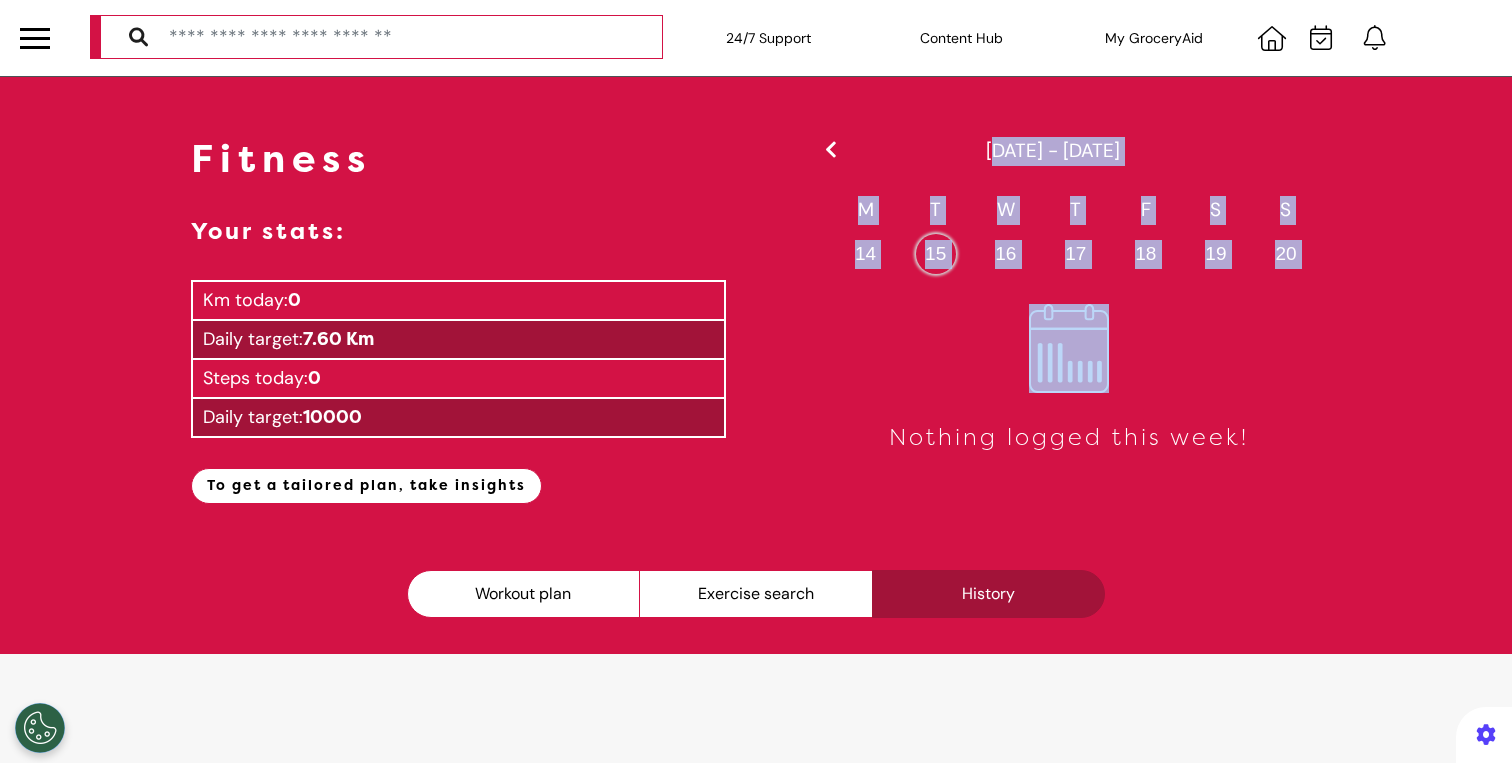 drag, startPoint x: 802, startPoint y: 338, endPoint x: 802, endPoint y: 183, distance: 155 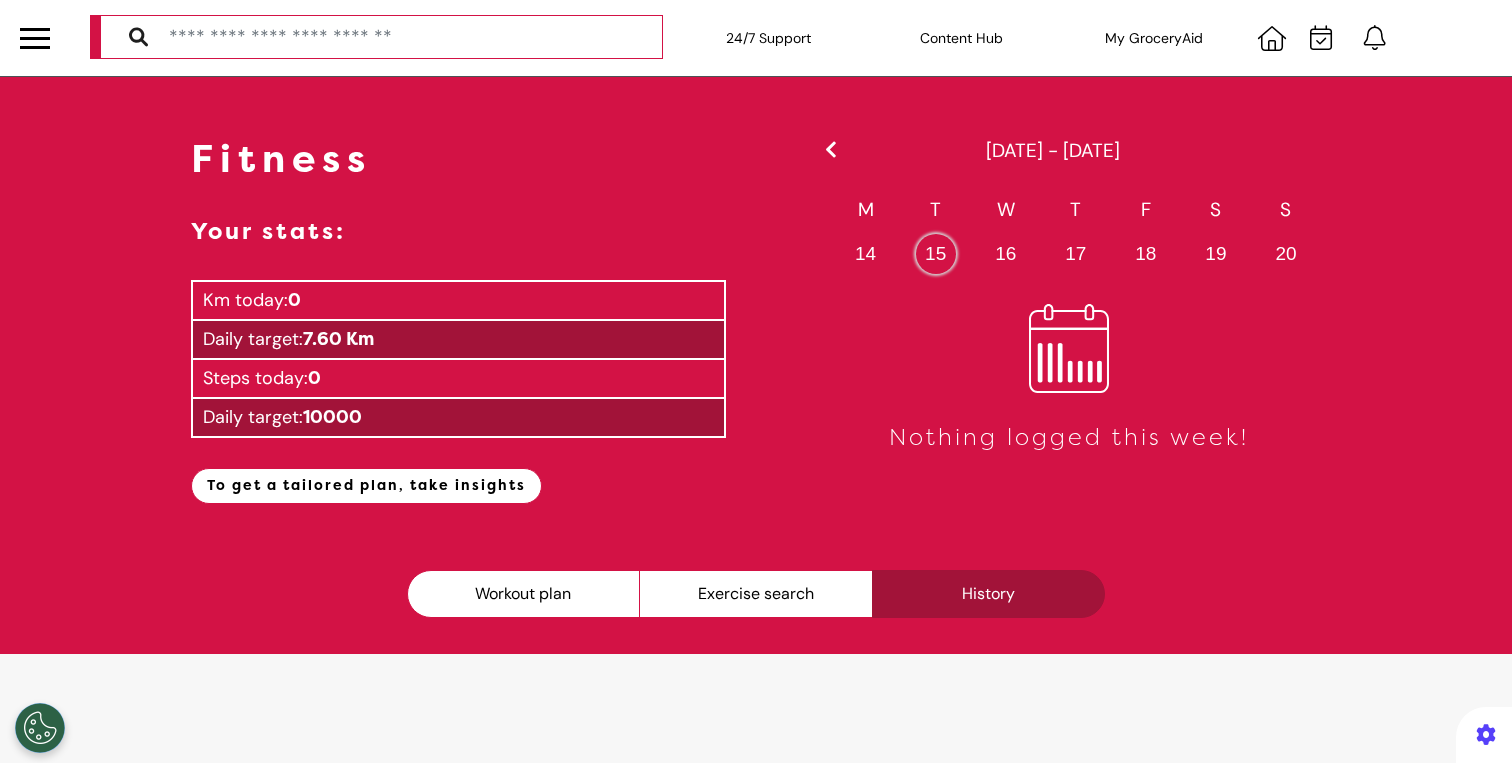 click on "Nothing logged this week!" at bounding box center (1053, 395) 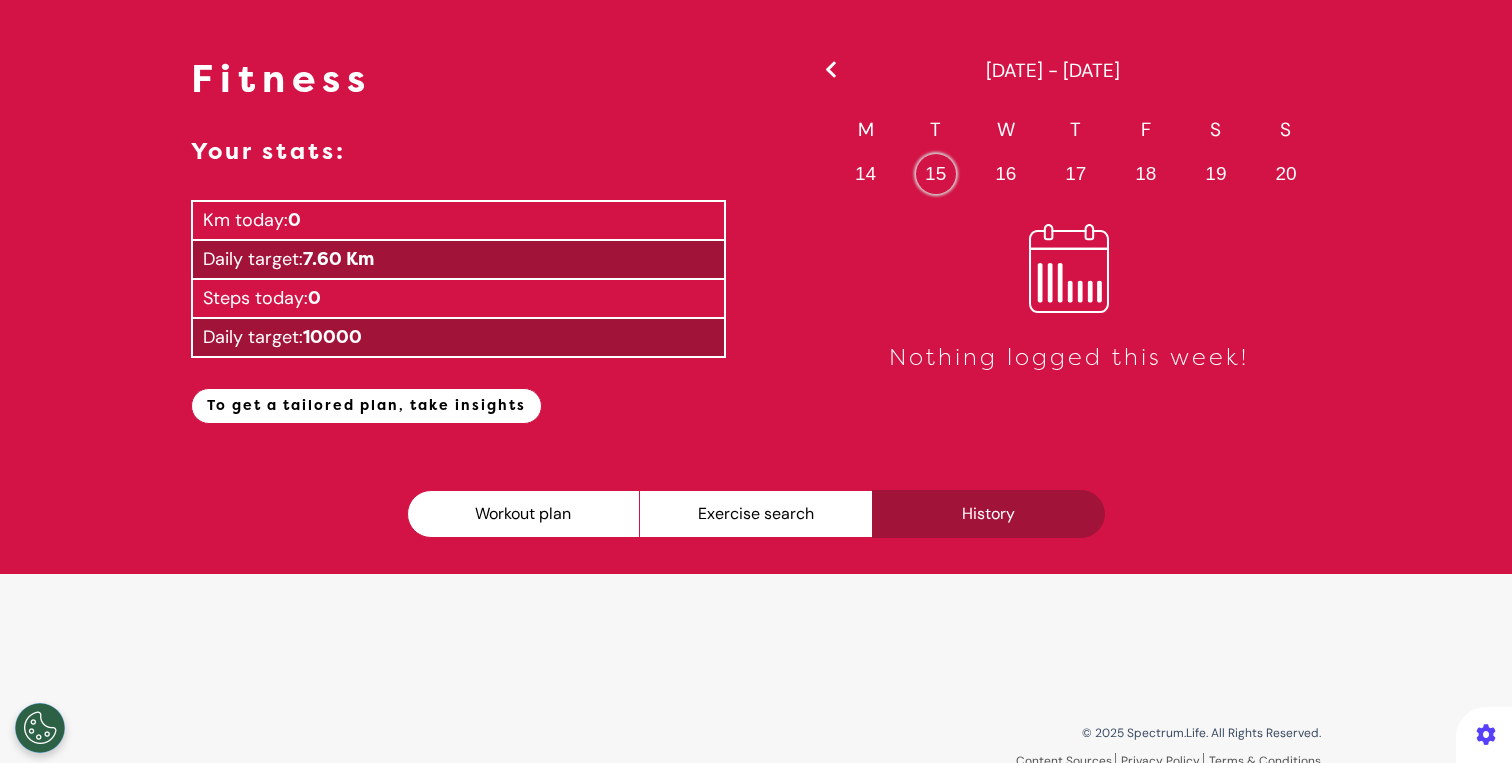 scroll, scrollTop: 0, scrollLeft: 0, axis: both 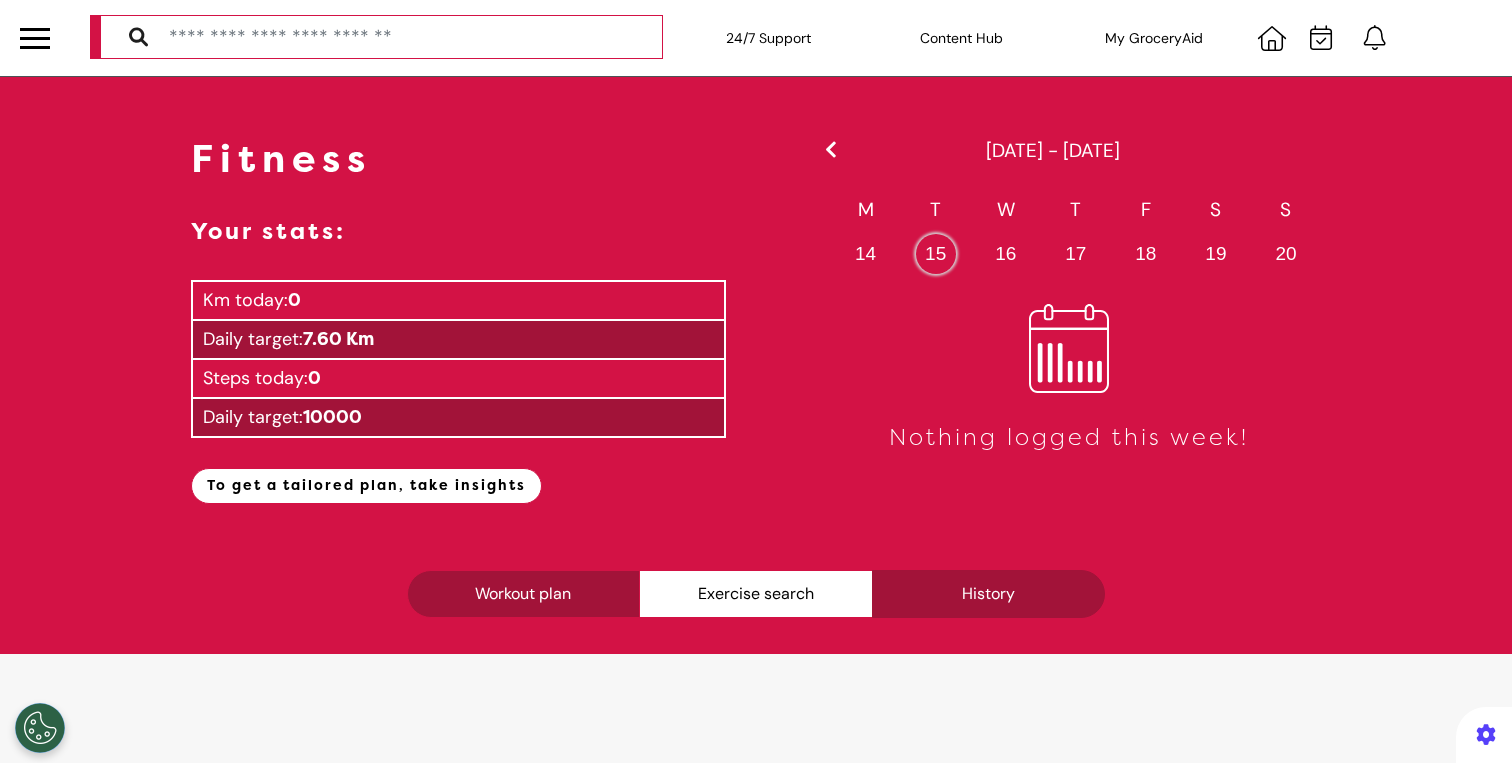 click on "Workout plan" at bounding box center [523, 594] 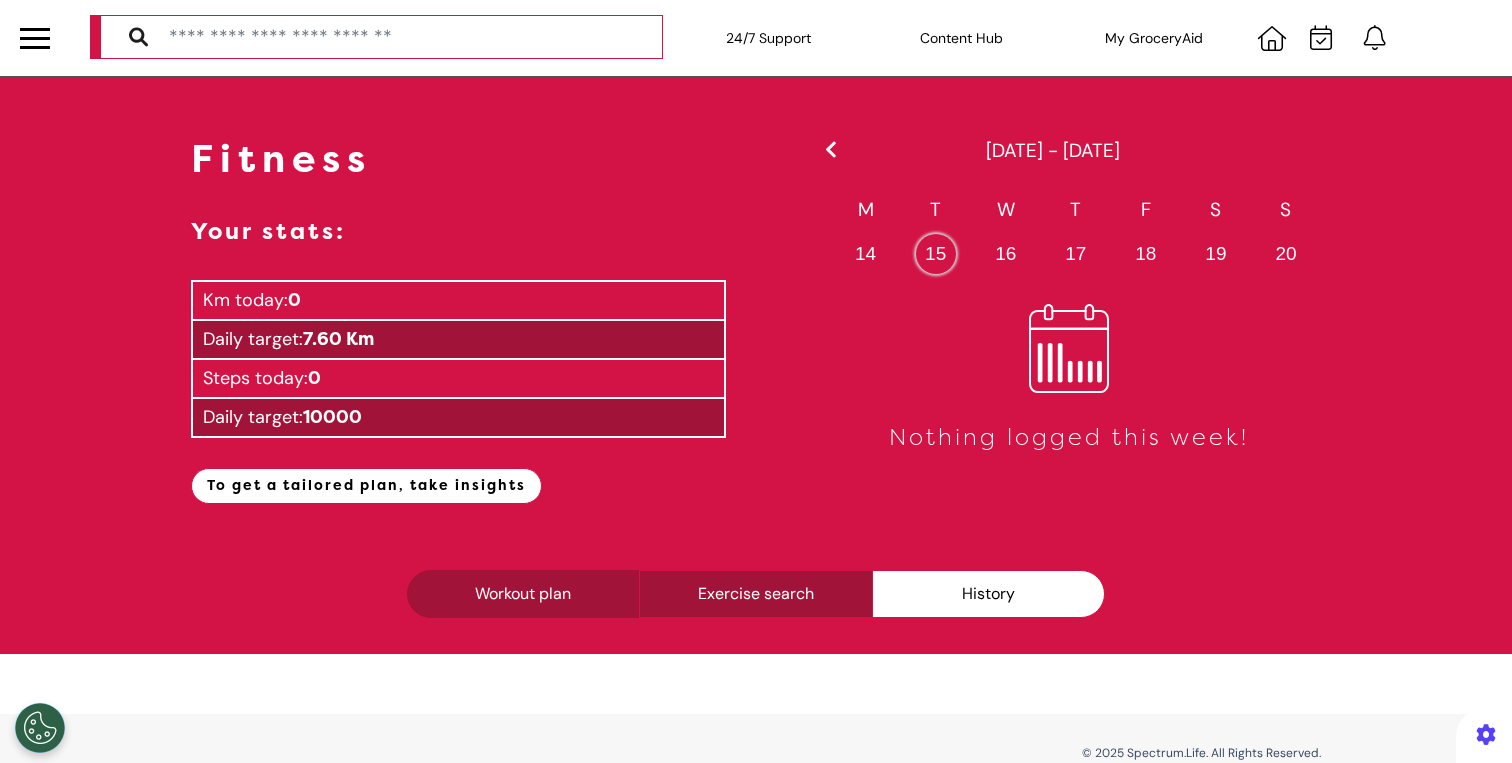 scroll, scrollTop: 167, scrollLeft: 0, axis: vertical 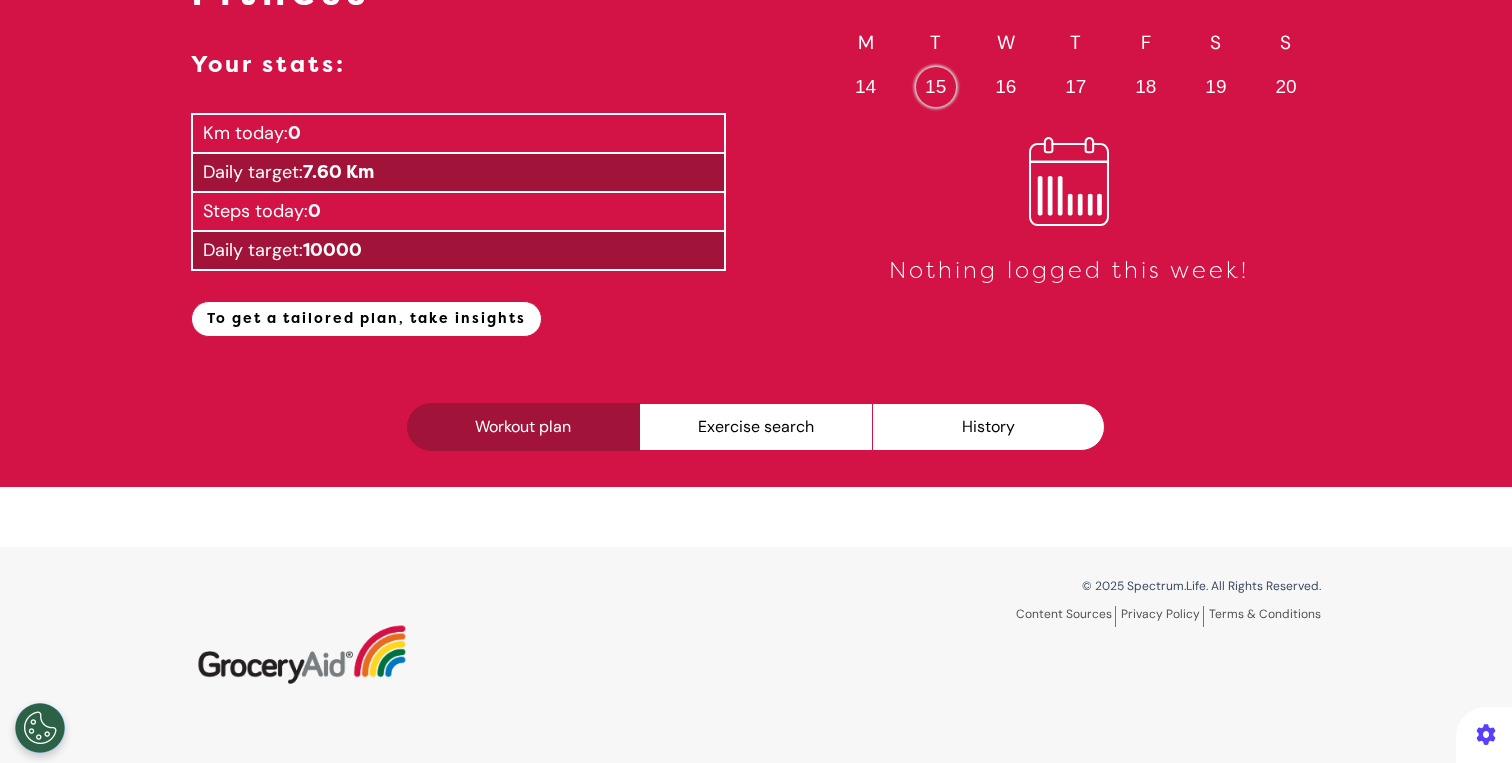 click on "Workout plan" at bounding box center [523, 427] 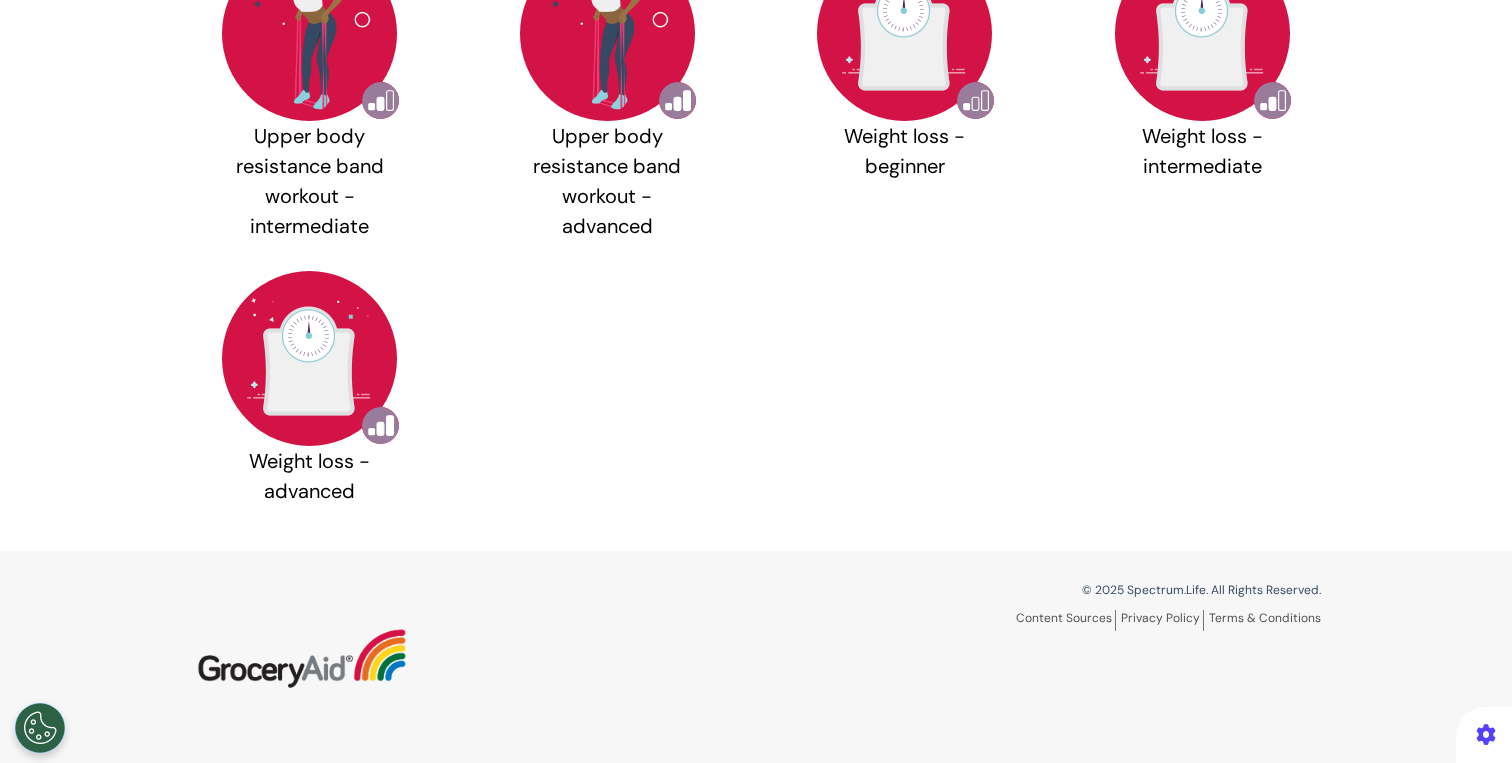 scroll, scrollTop: 3762, scrollLeft: 0, axis: vertical 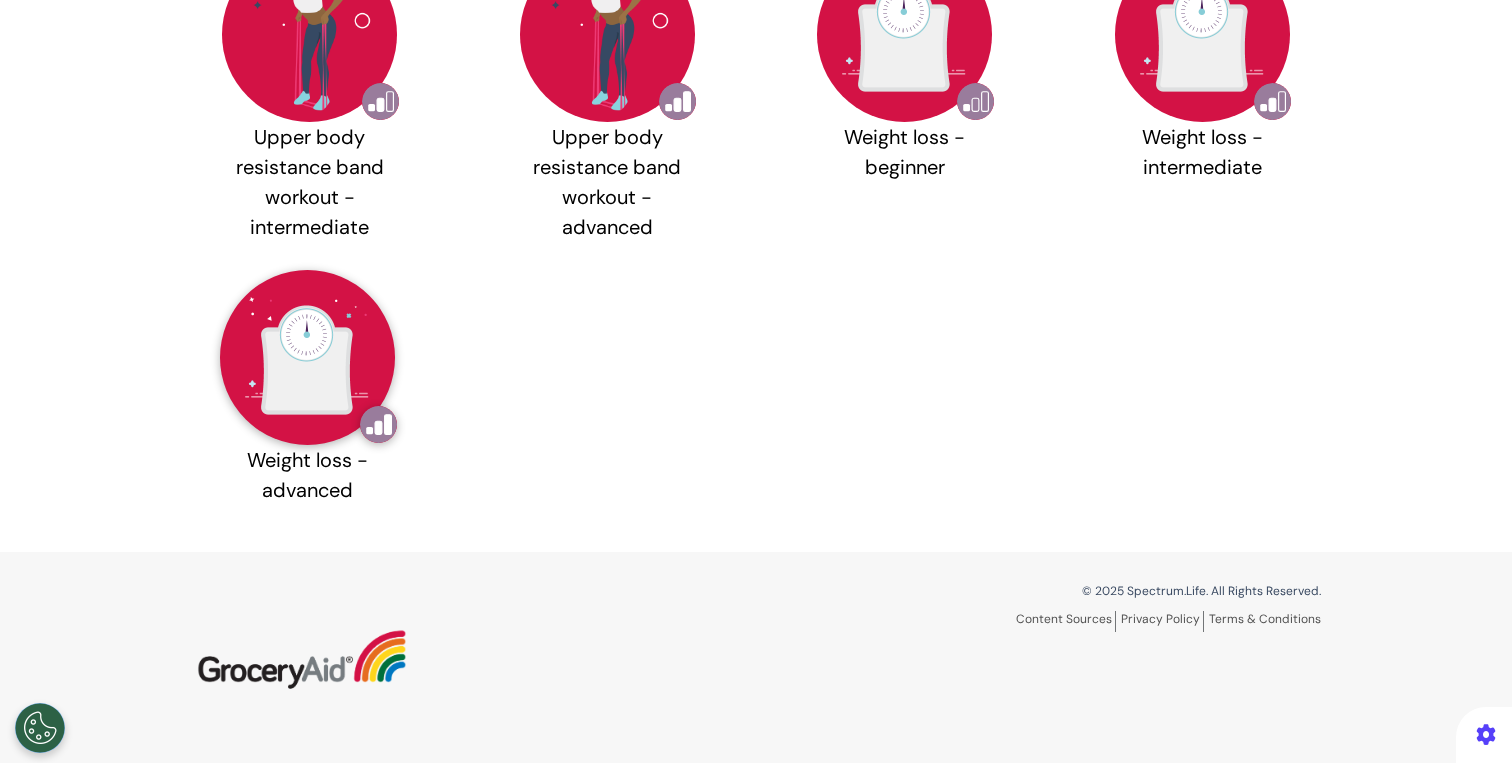 click at bounding box center [307, 357] 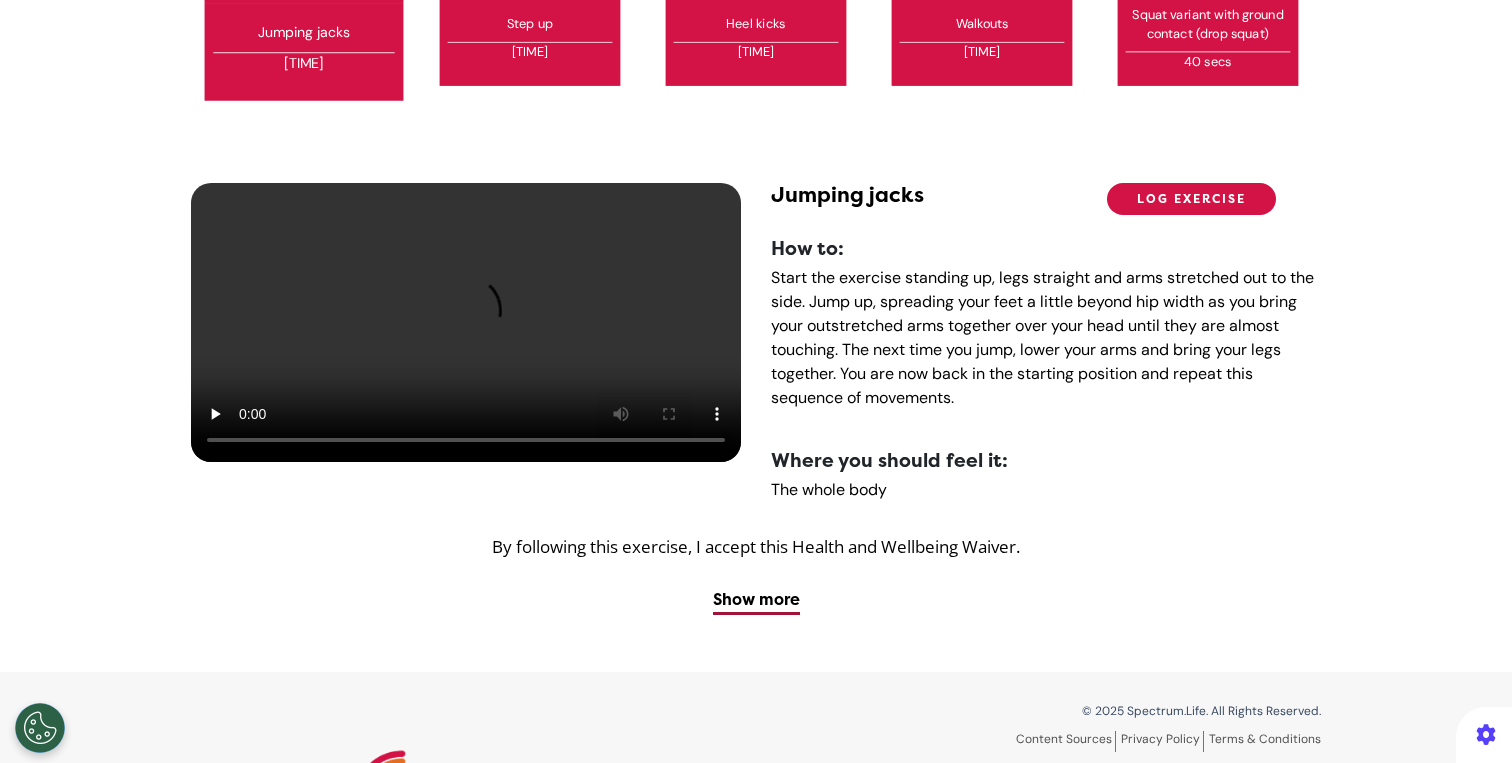 scroll, scrollTop: 1055, scrollLeft: 0, axis: vertical 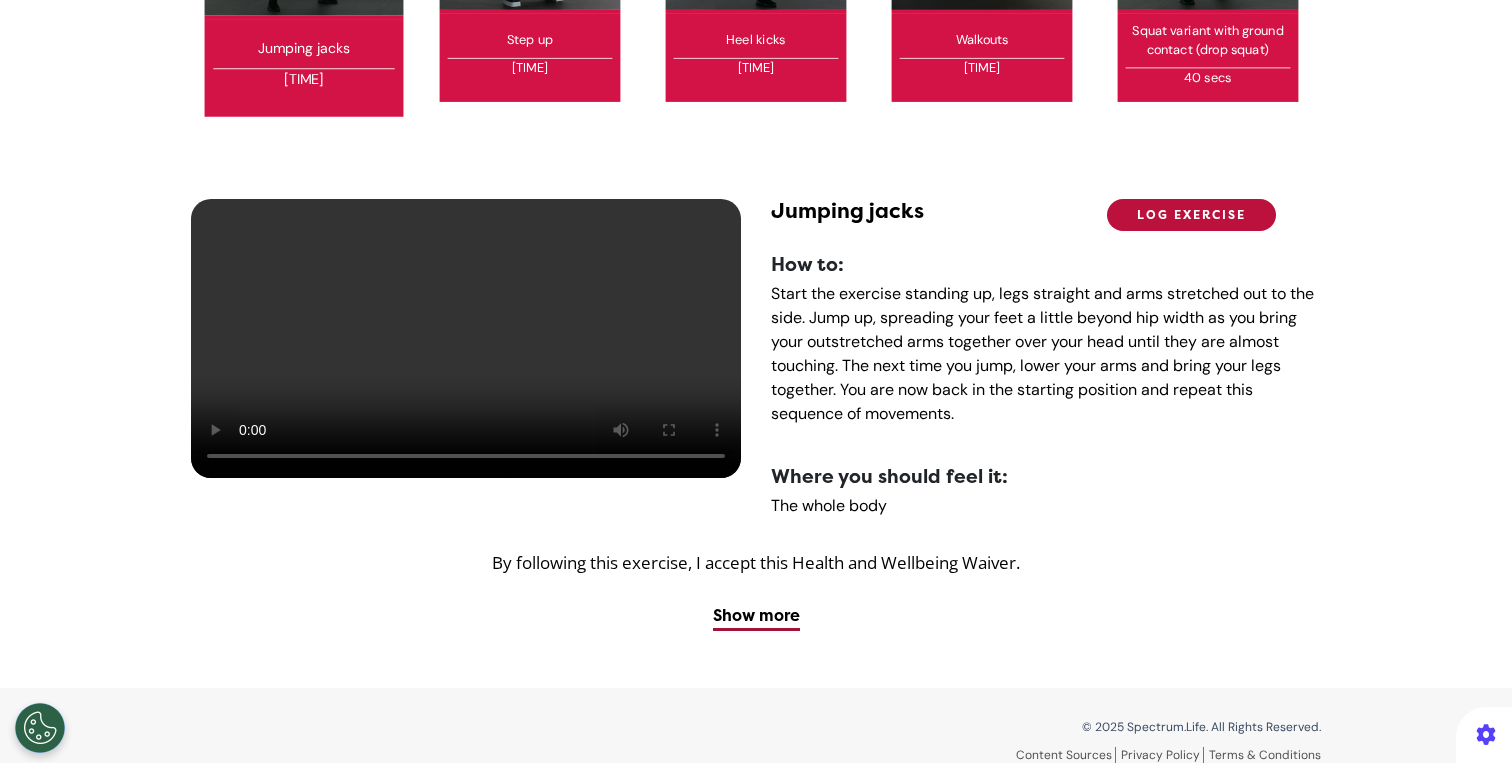 click on "LOG EXERCISE" at bounding box center (1191, 215) 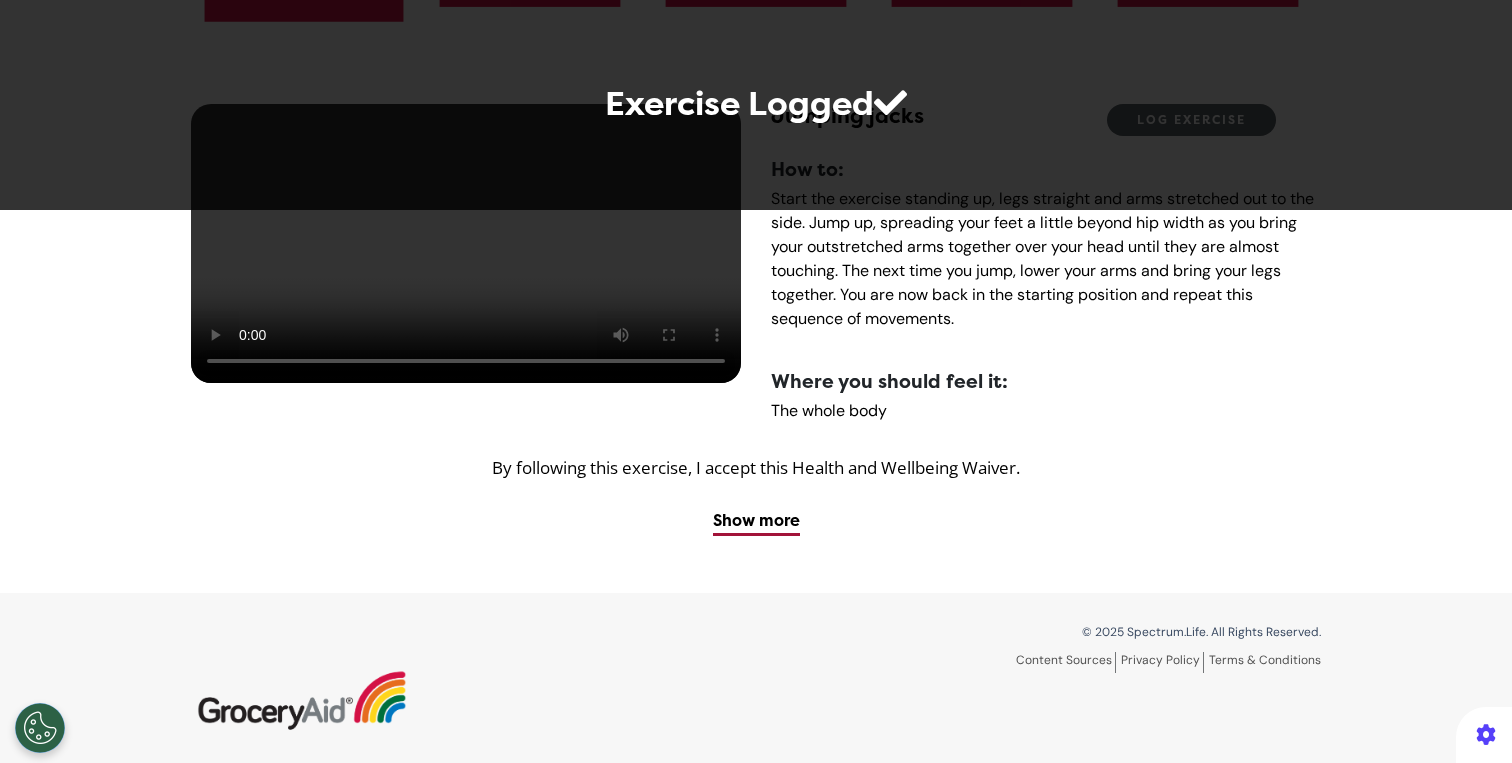 scroll, scrollTop: 1147, scrollLeft: 0, axis: vertical 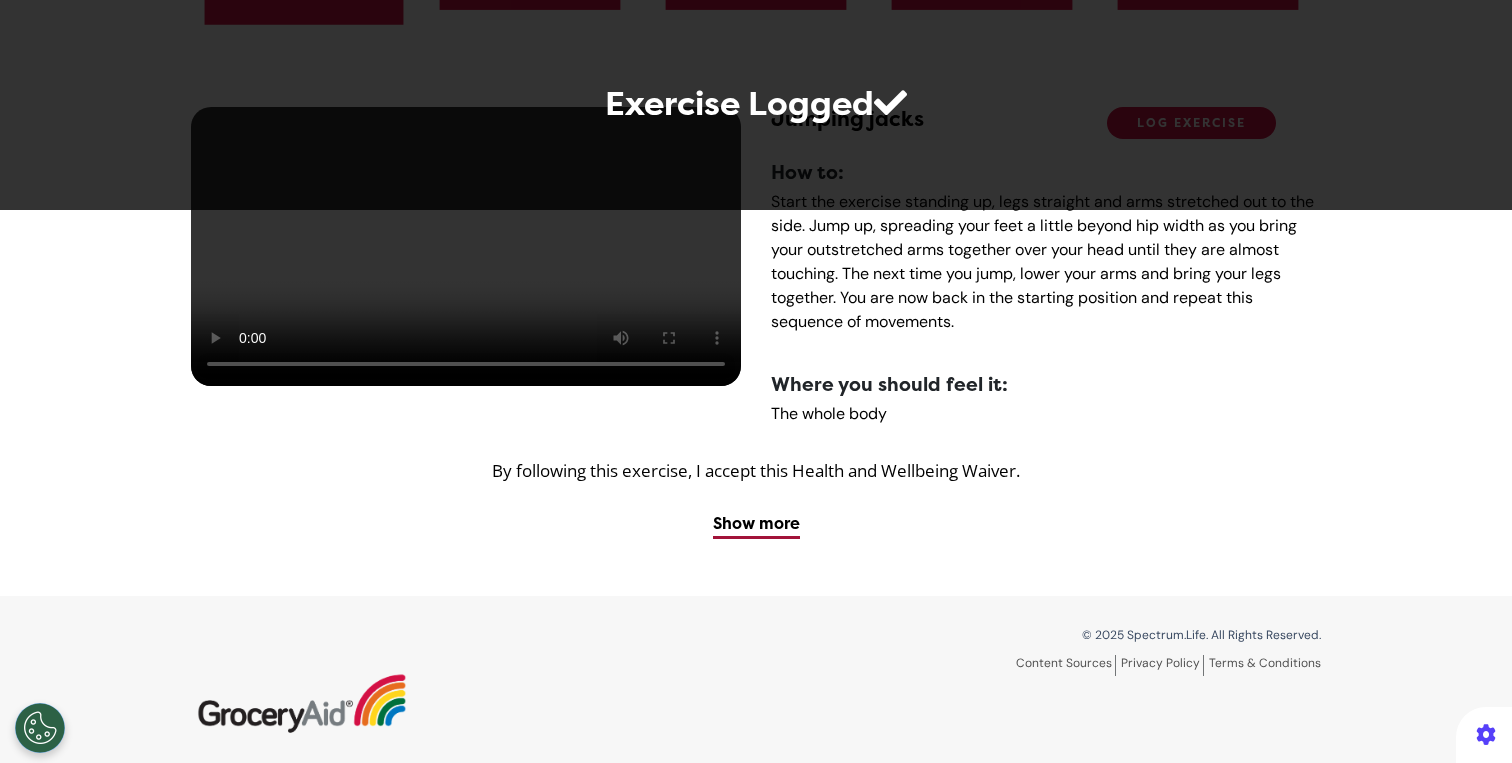 click on "Jumping jacks LOG EXERCISE How to:  Start the exercise standing up, legs straight and arms stretched out to the side. Jump up, spreading your feet a little beyond hip width as you bring your outstretched arms together over your head until they are almost touching. The next time you jump, lower your arms and bring your legs together. You are now back in the starting position and repeat this sequence of movements. Where you should feel it:  The whole body" at bounding box center (1046, 276) 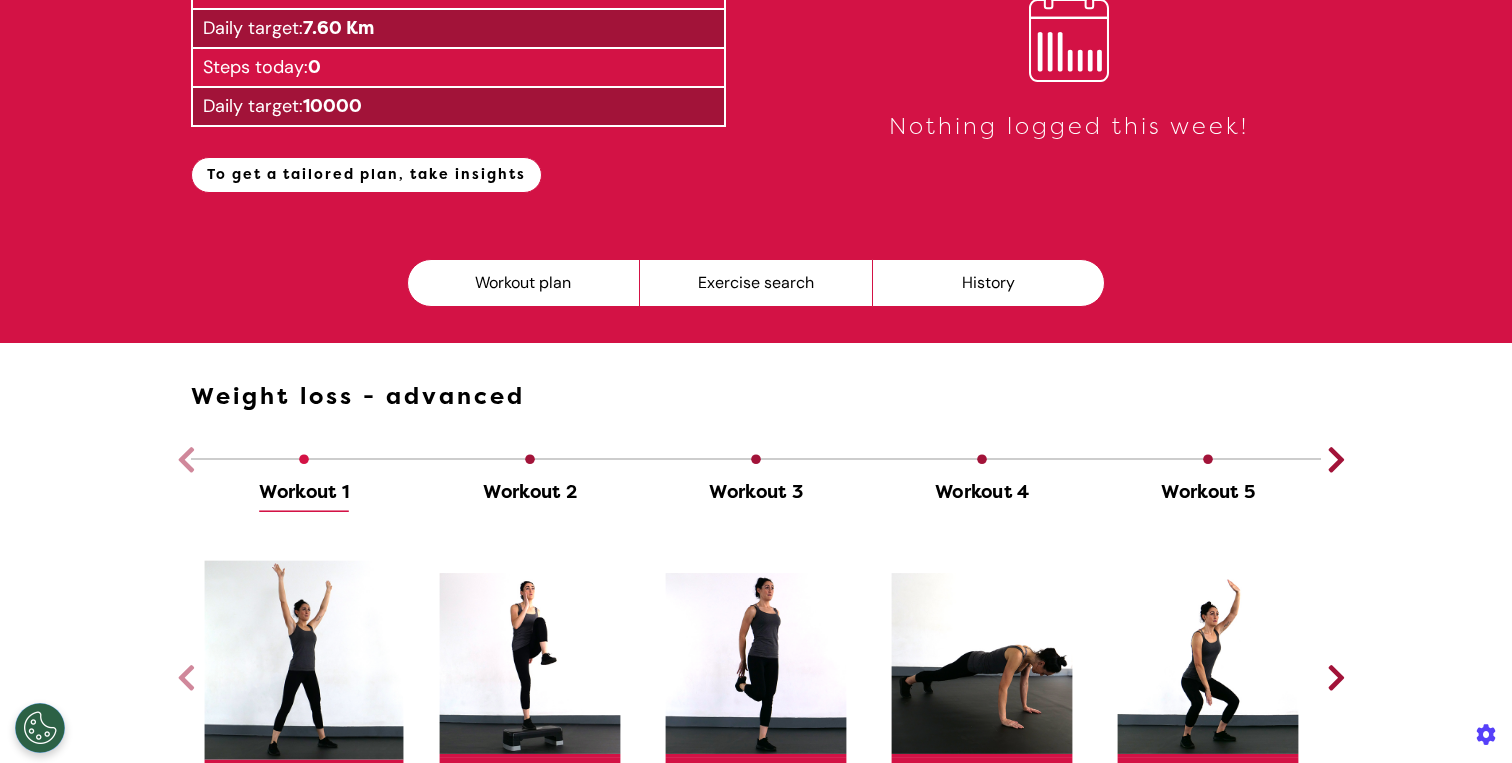 scroll, scrollTop: 299, scrollLeft: 0, axis: vertical 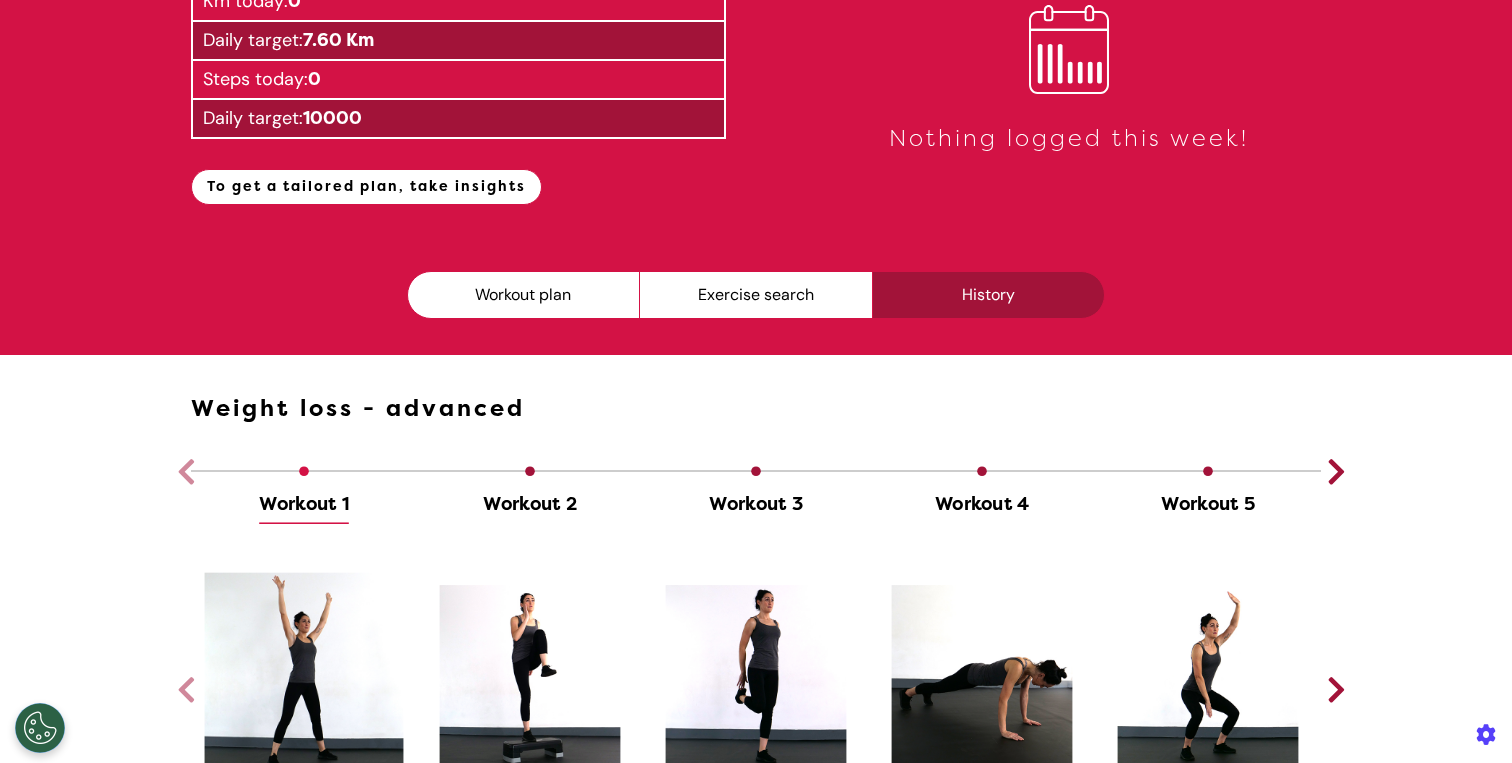 click on "History" at bounding box center (988, 295) 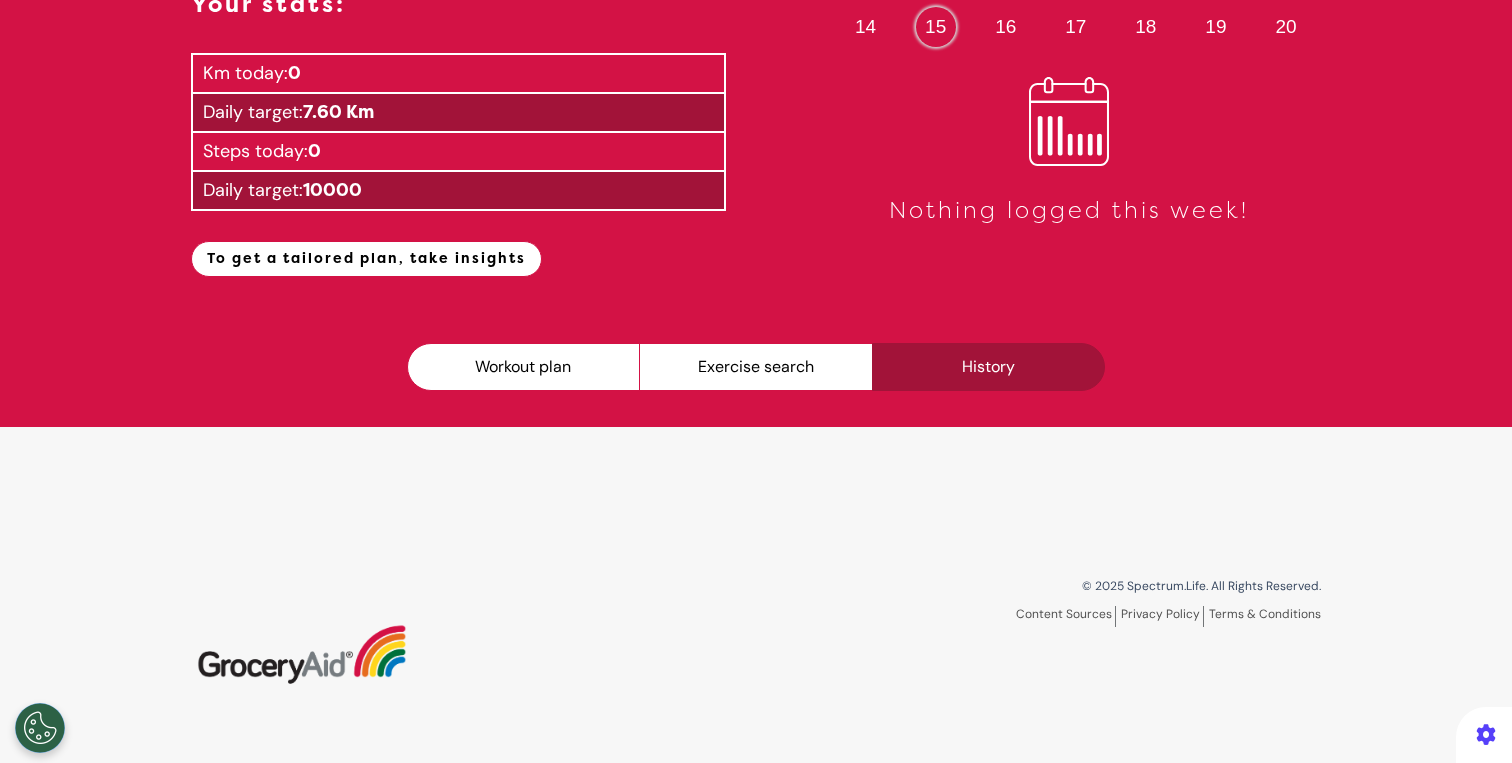 scroll, scrollTop: 299, scrollLeft: 0, axis: vertical 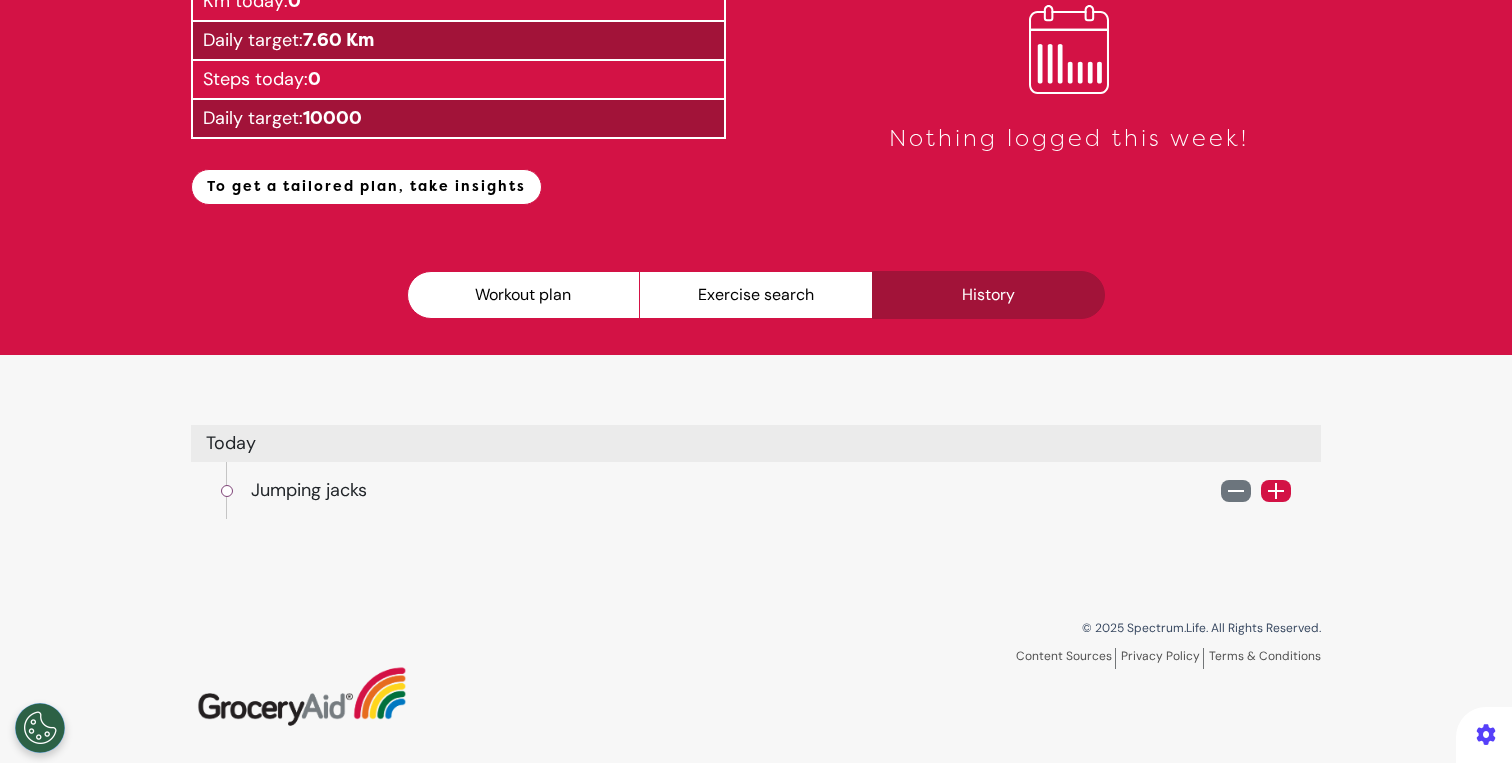 click on "Jumping jacks" at bounding box center (309, 490) 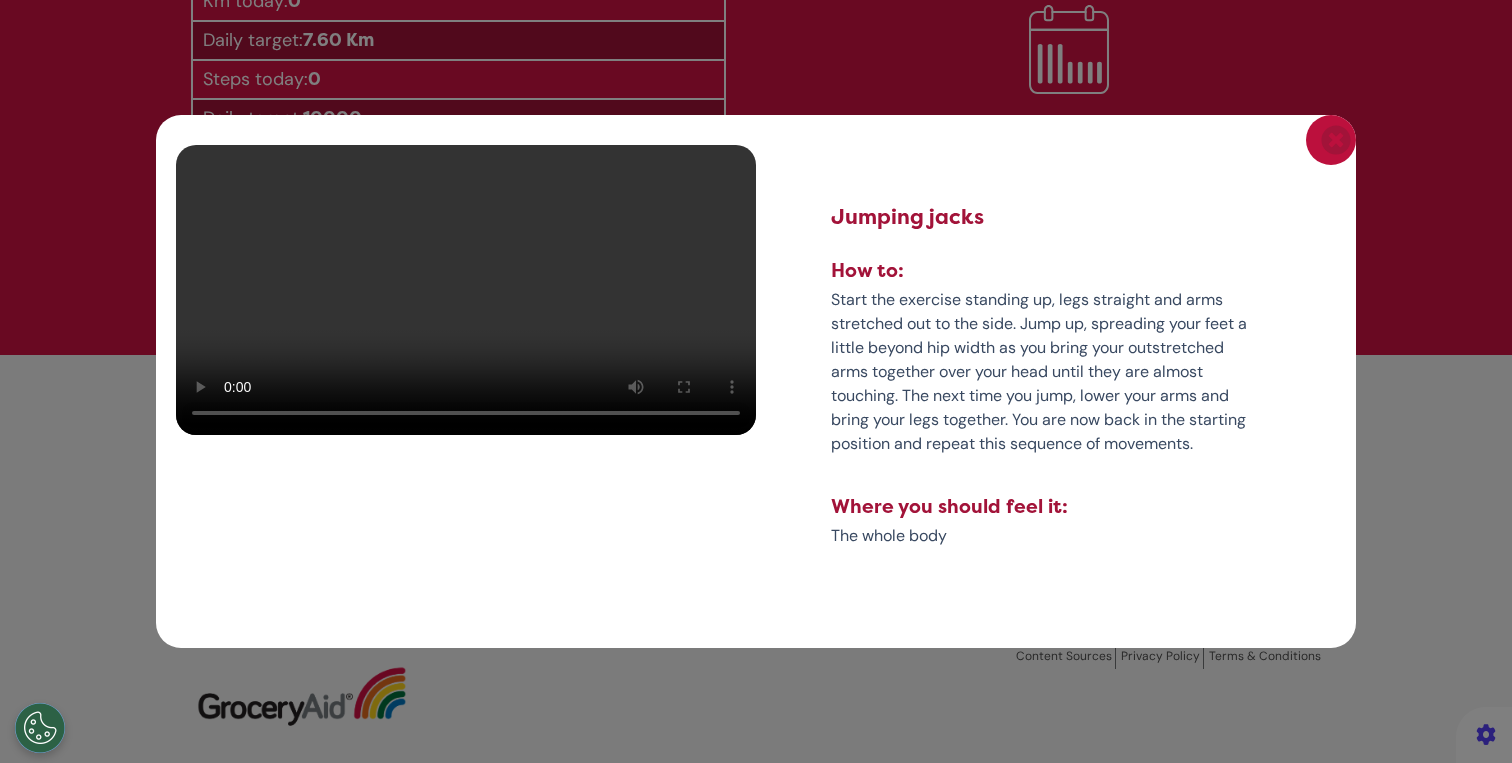 click 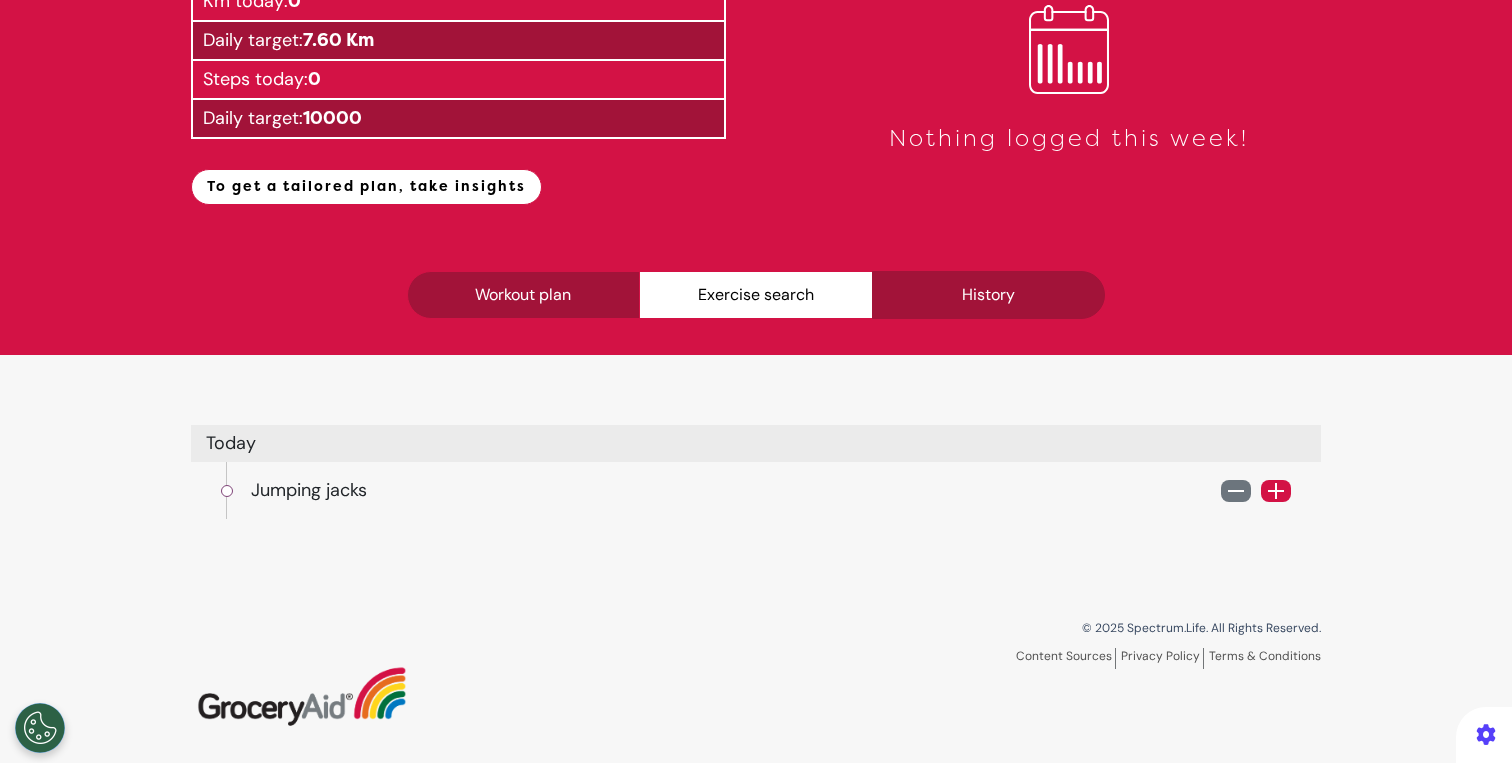 click on "Workout plan" at bounding box center (523, 295) 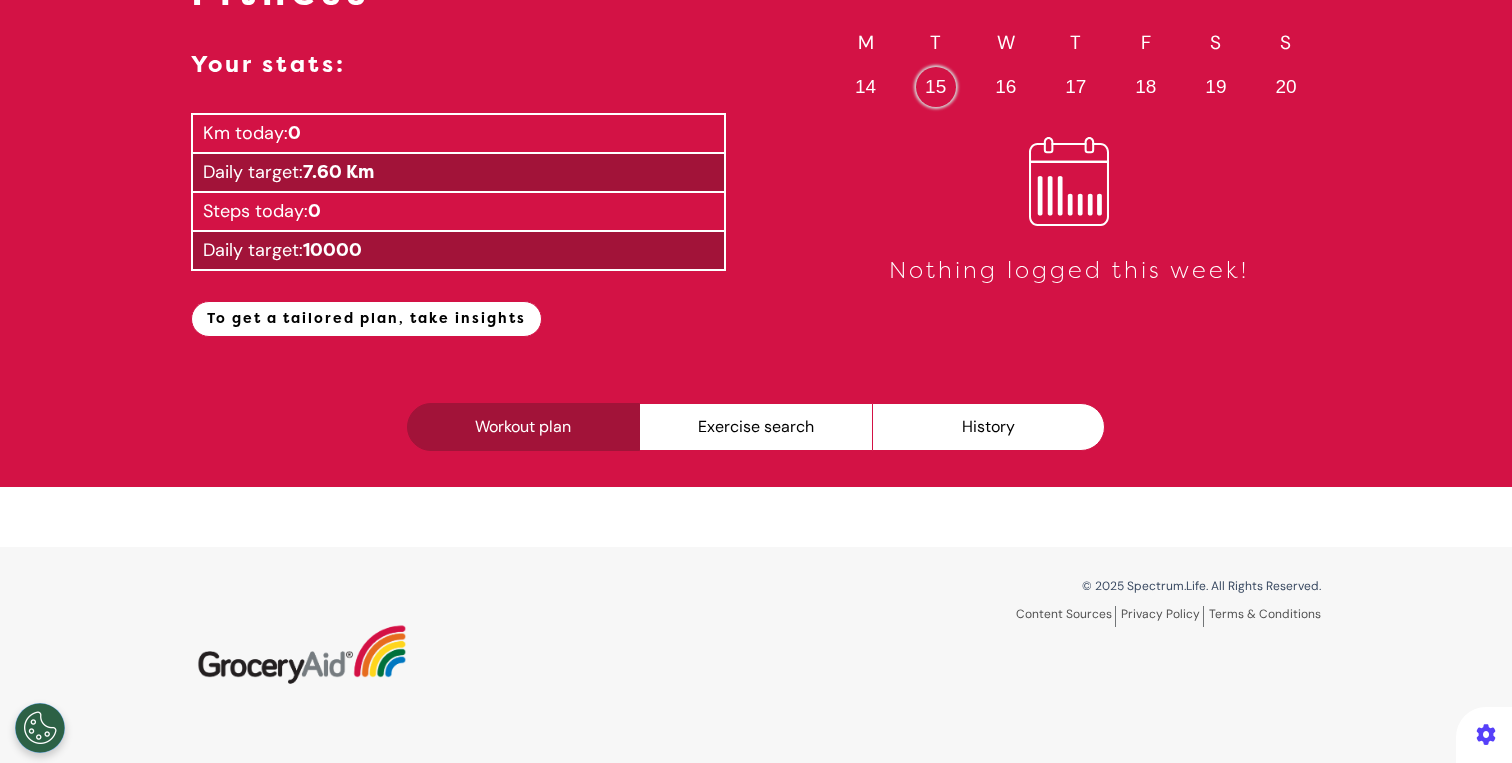scroll, scrollTop: 167, scrollLeft: 0, axis: vertical 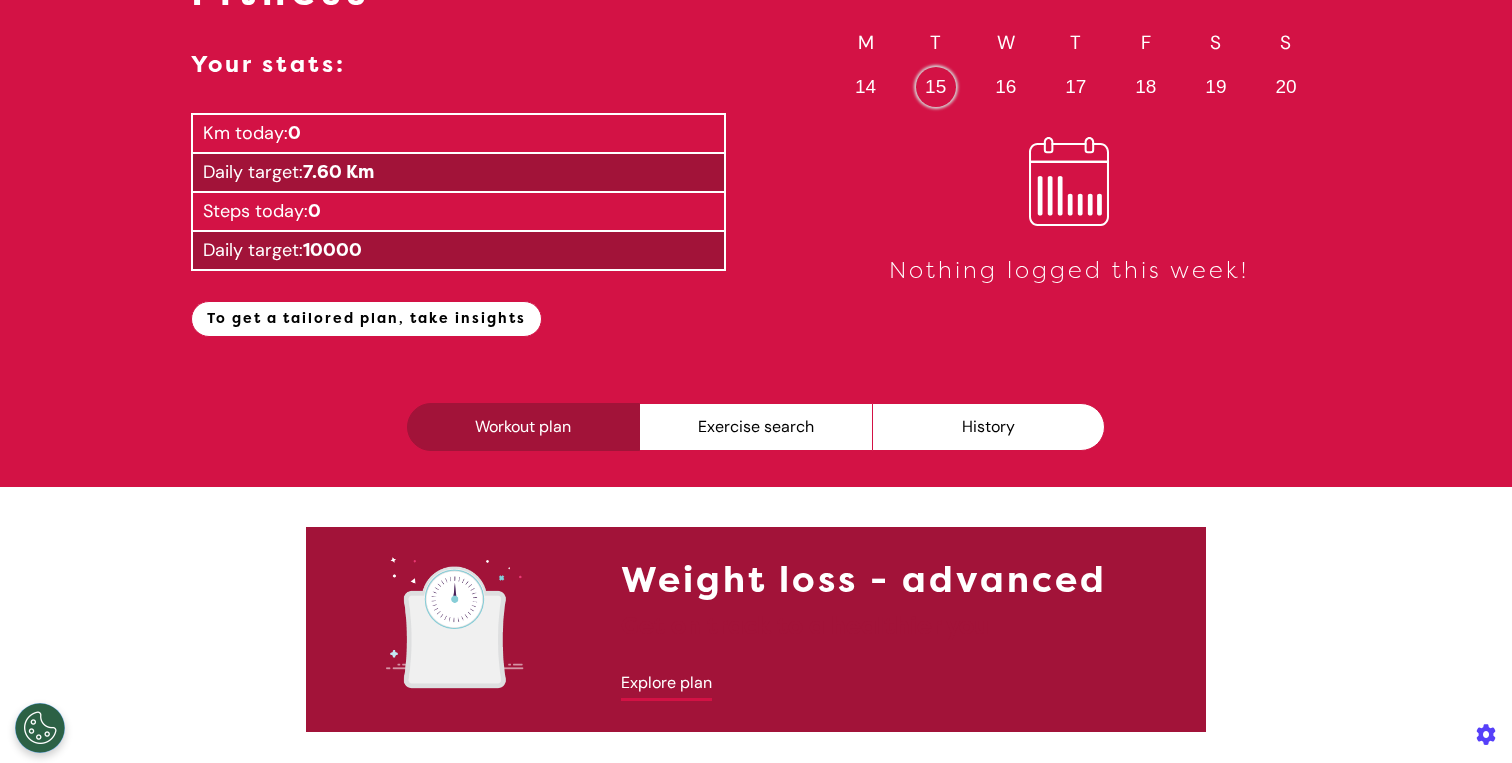click on "Explore plan" at bounding box center (666, 686) 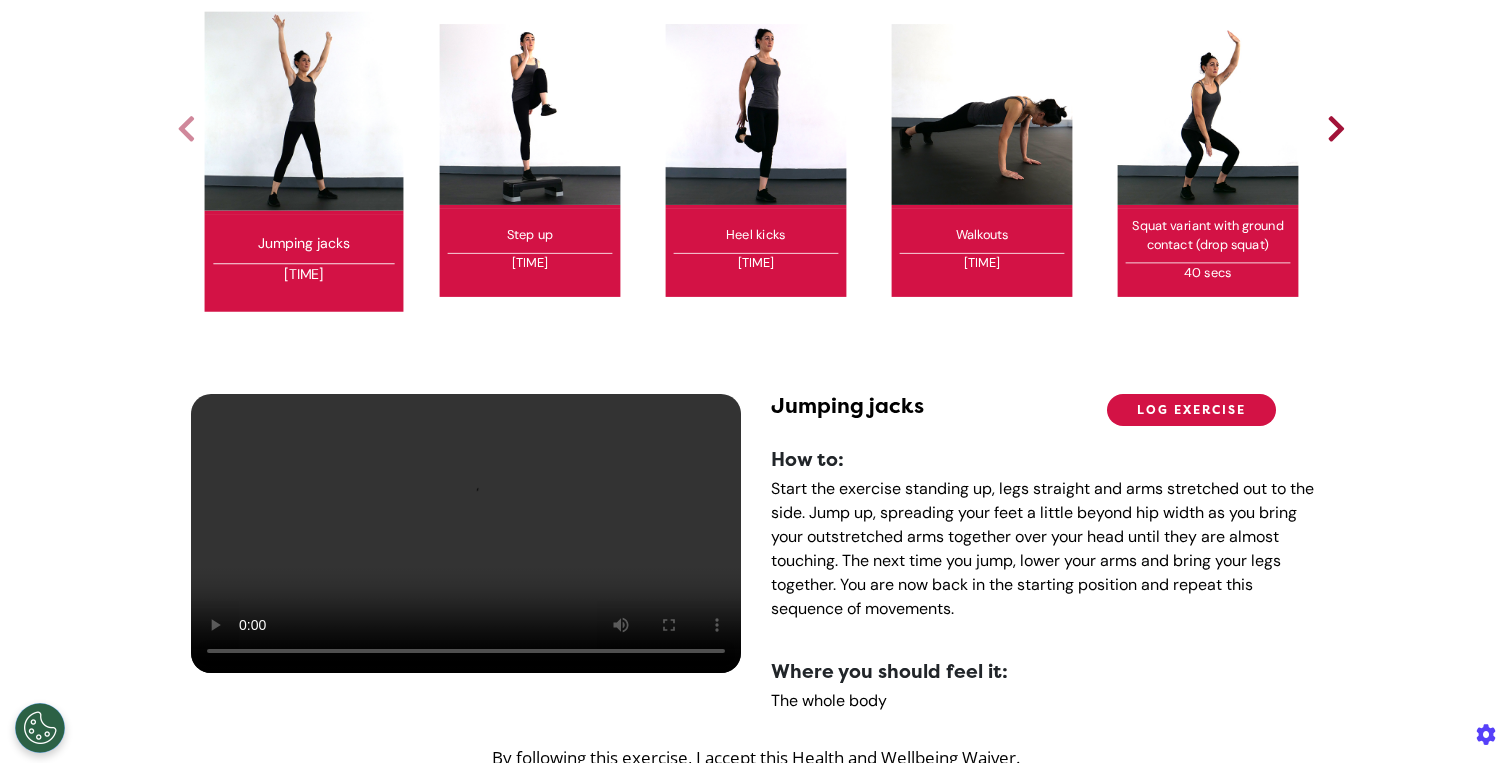 scroll, scrollTop: 0, scrollLeft: 0, axis: both 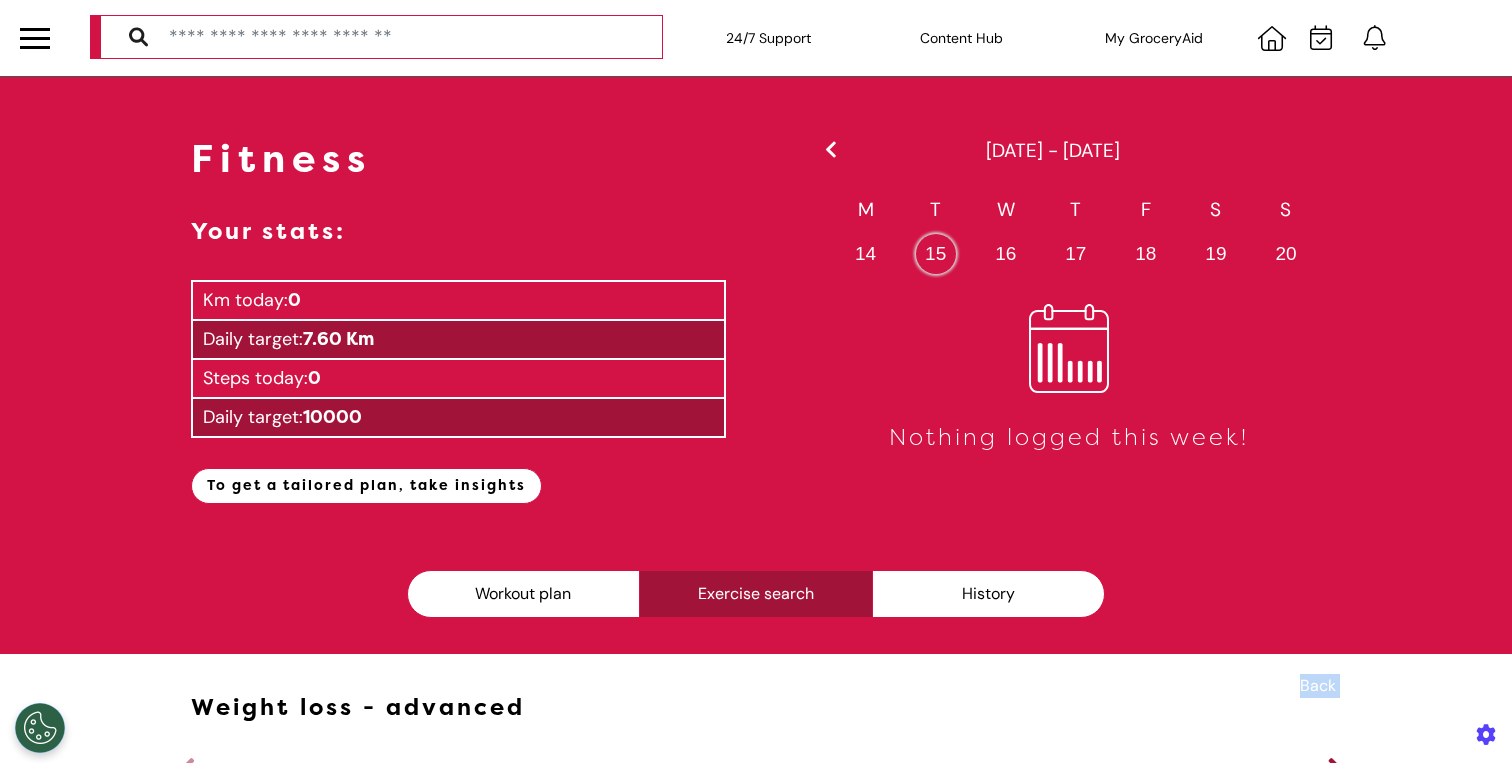 drag, startPoint x: 754, startPoint y: 667, endPoint x: 755, endPoint y: 582, distance: 85.00588 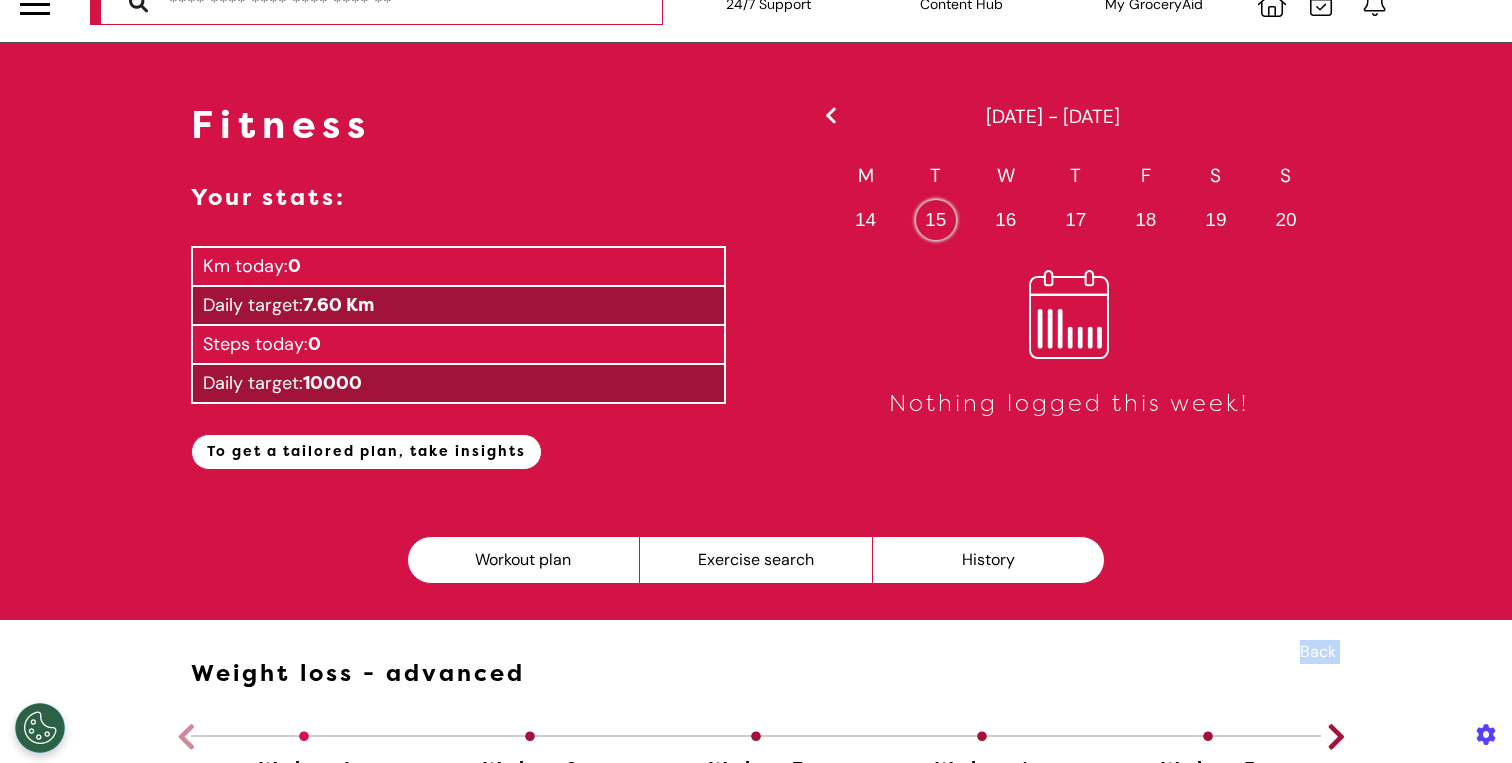 scroll, scrollTop: 0, scrollLeft: 0, axis: both 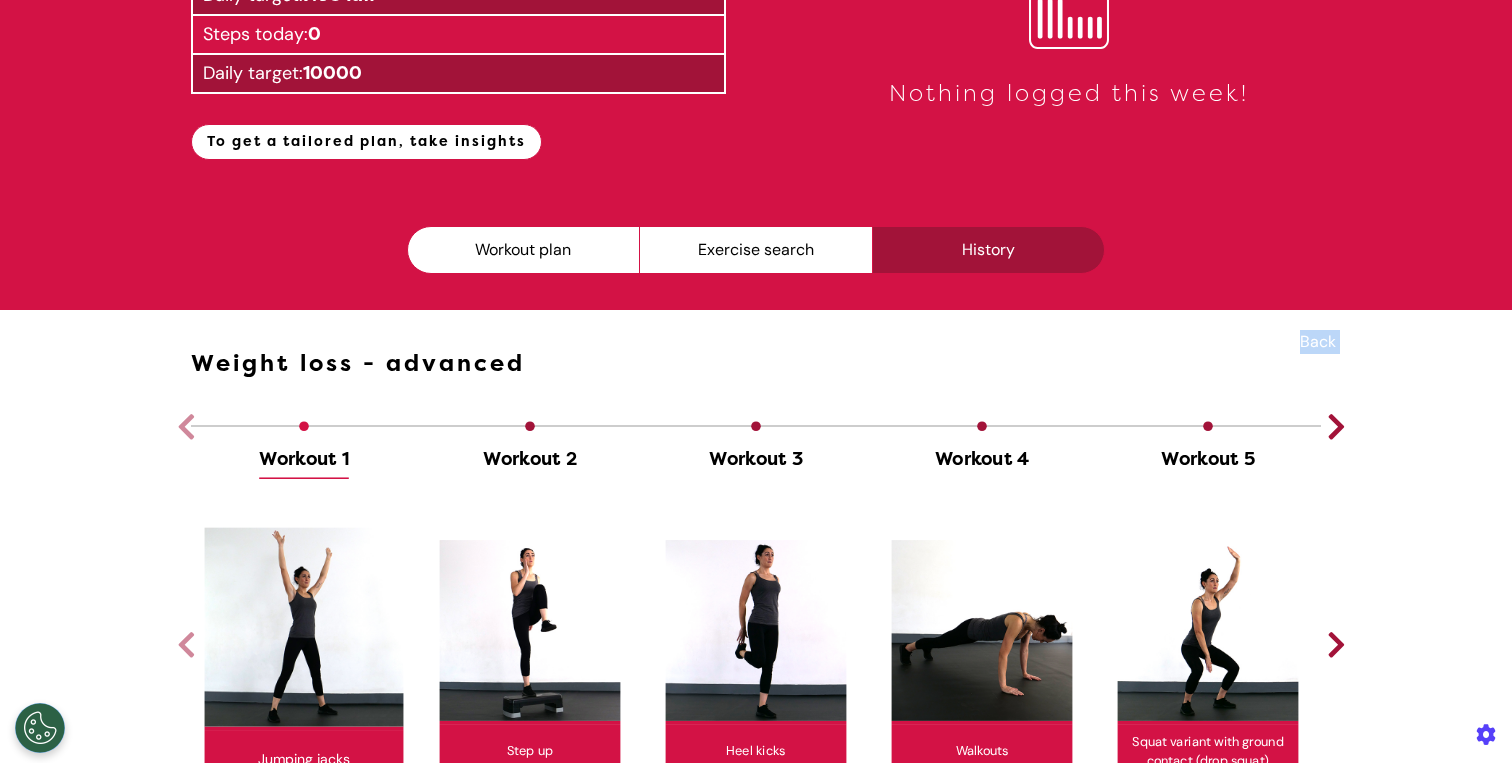 click on "History" at bounding box center (988, 250) 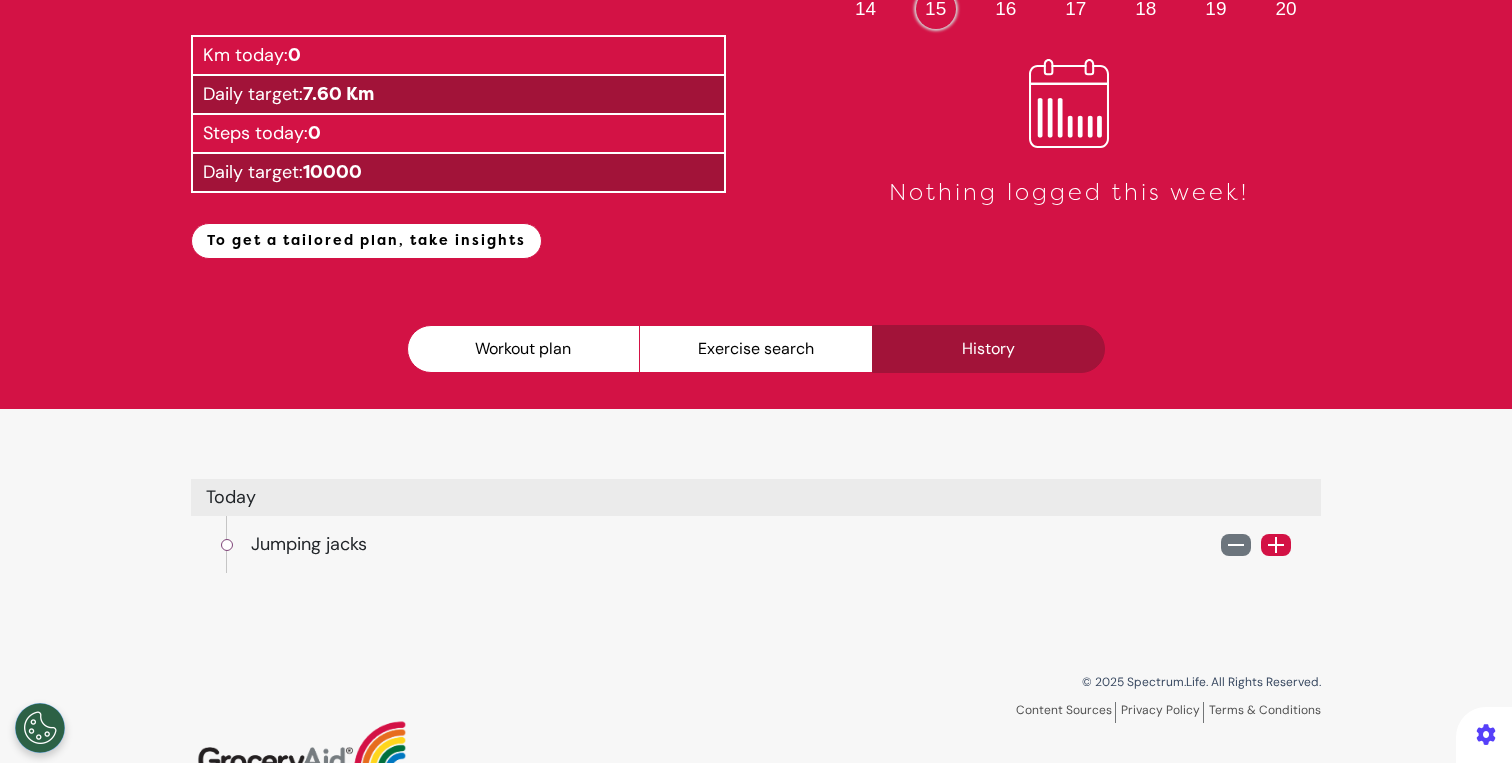 scroll, scrollTop: 243, scrollLeft: 0, axis: vertical 